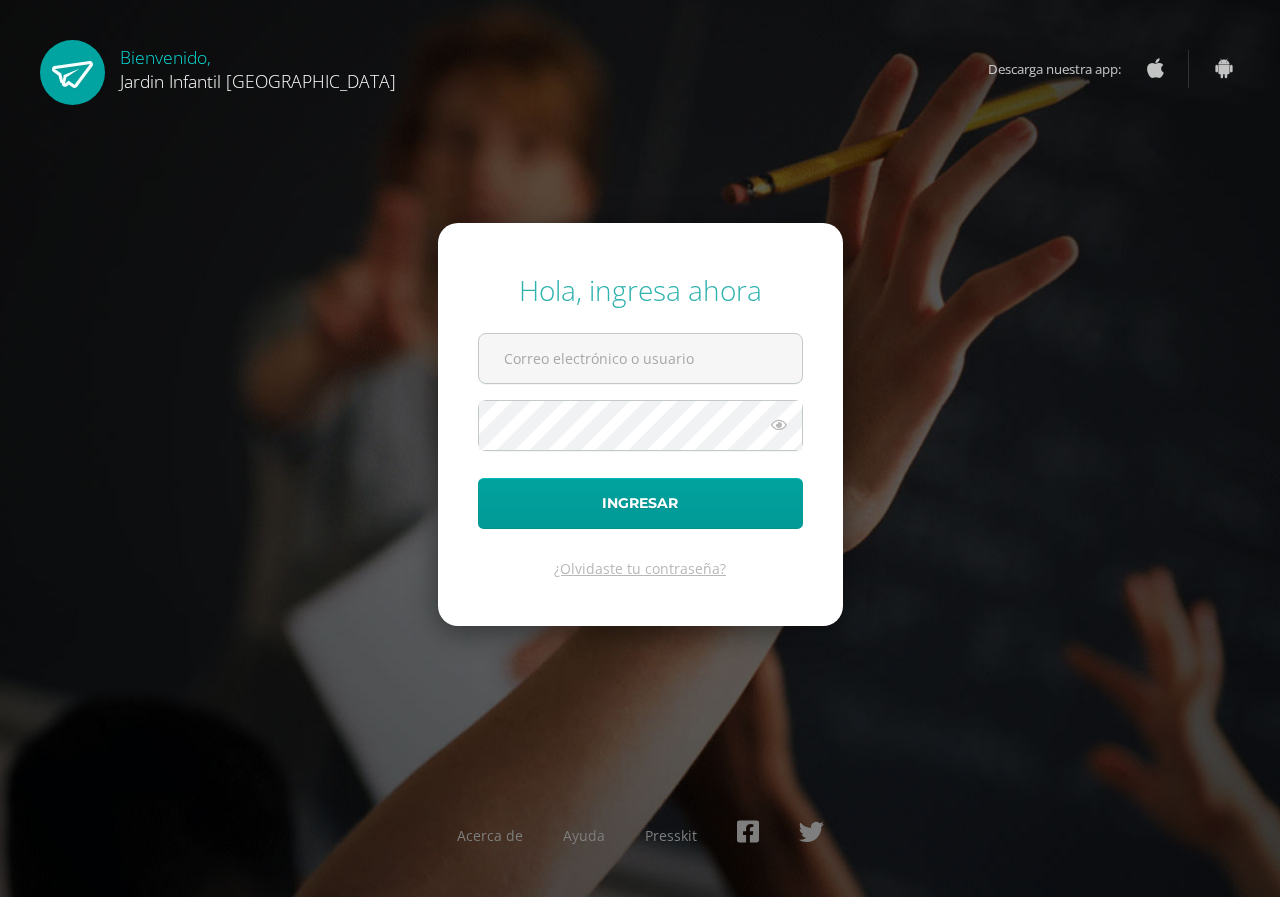 scroll, scrollTop: 0, scrollLeft: 0, axis: both 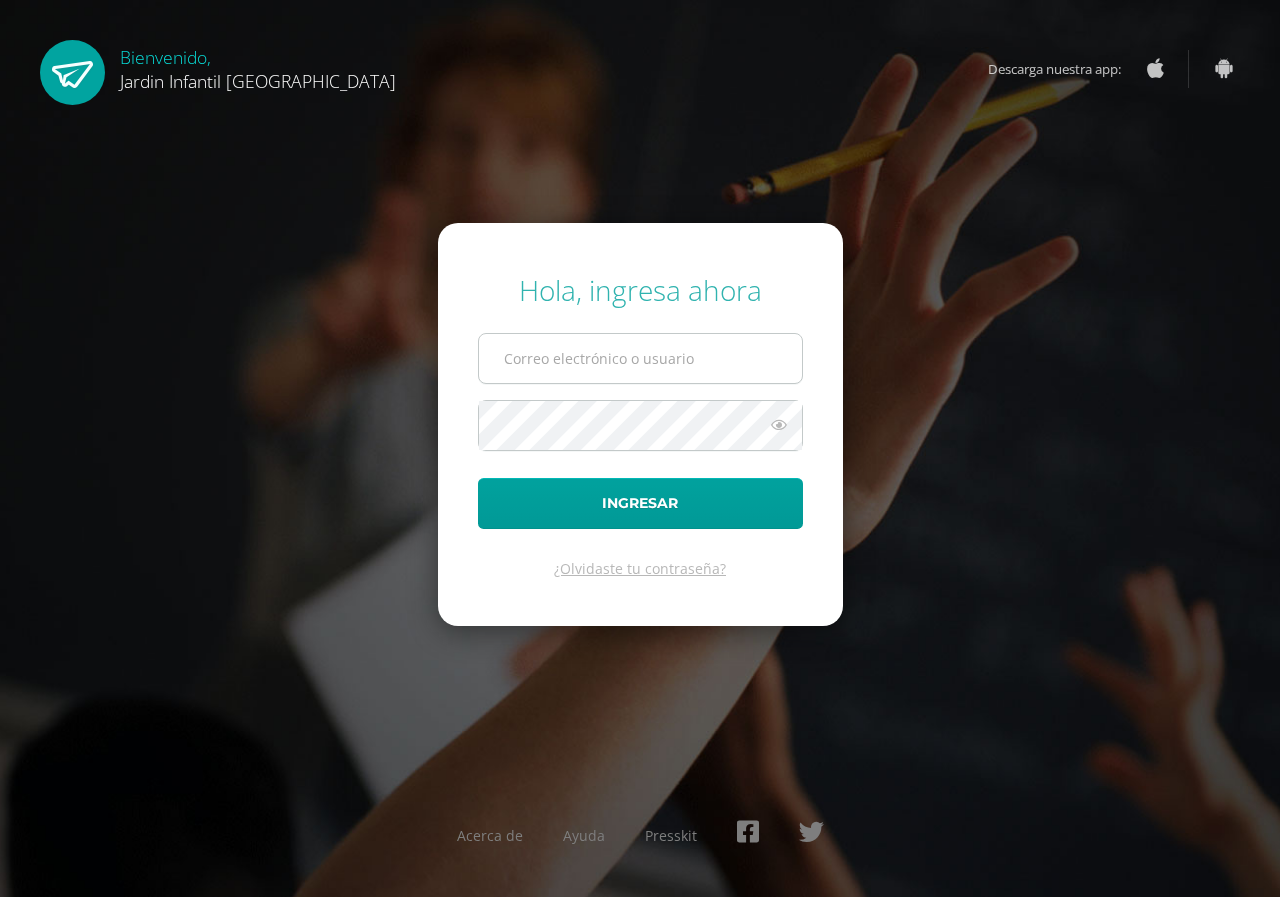 click at bounding box center (640, 358) 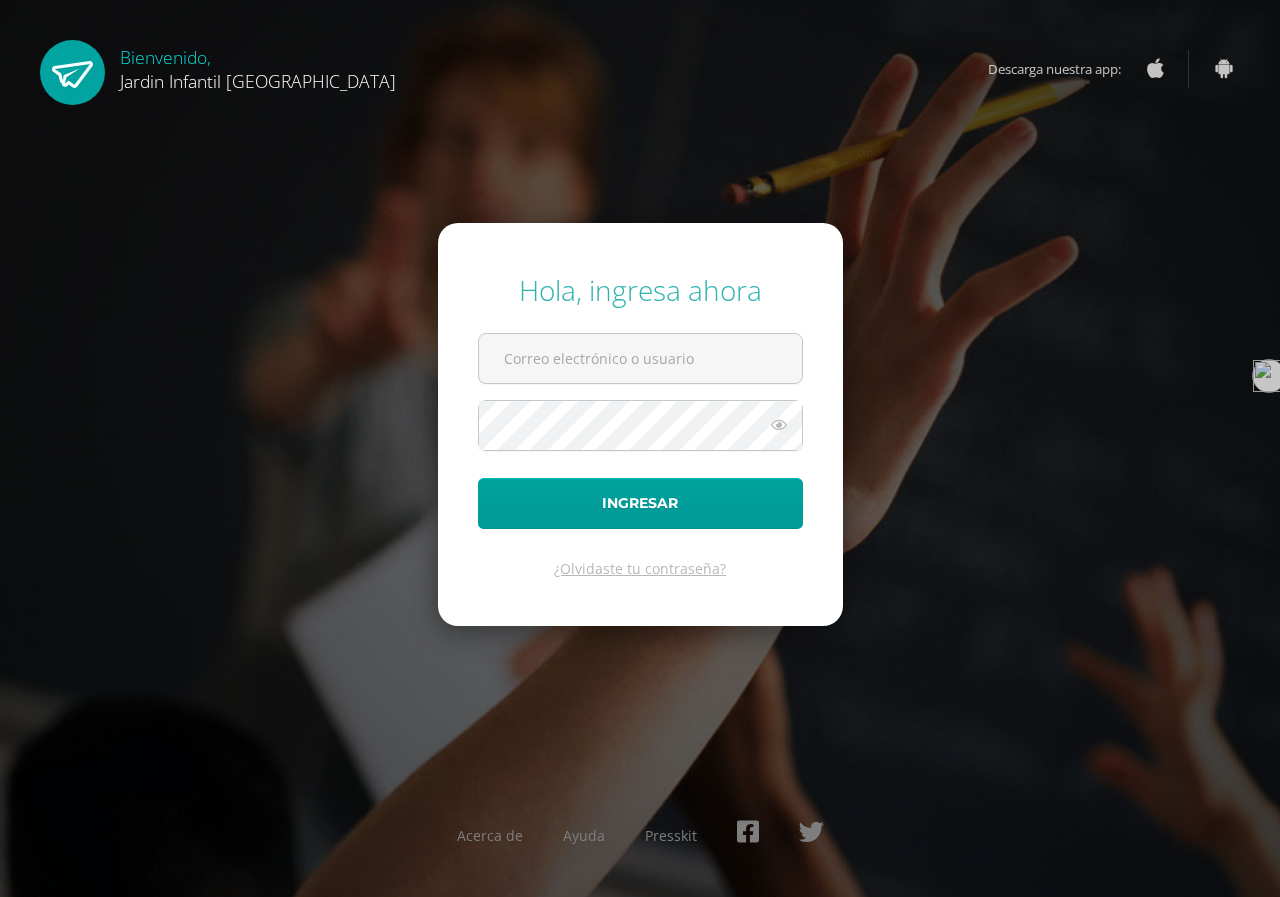 type on "alehcuga@colegiolosalamos.edu.gt" 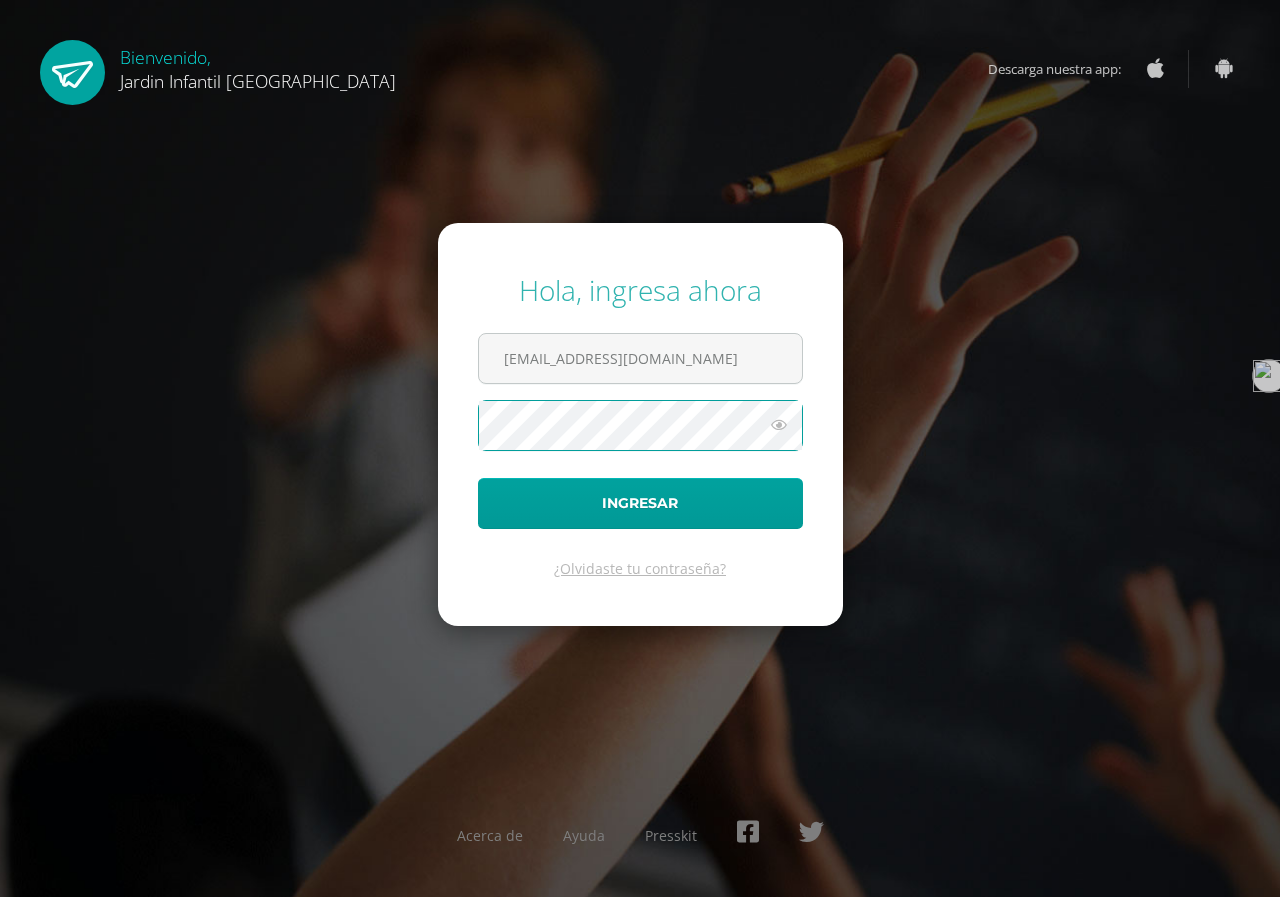 click on "Ingresar" at bounding box center [640, 503] 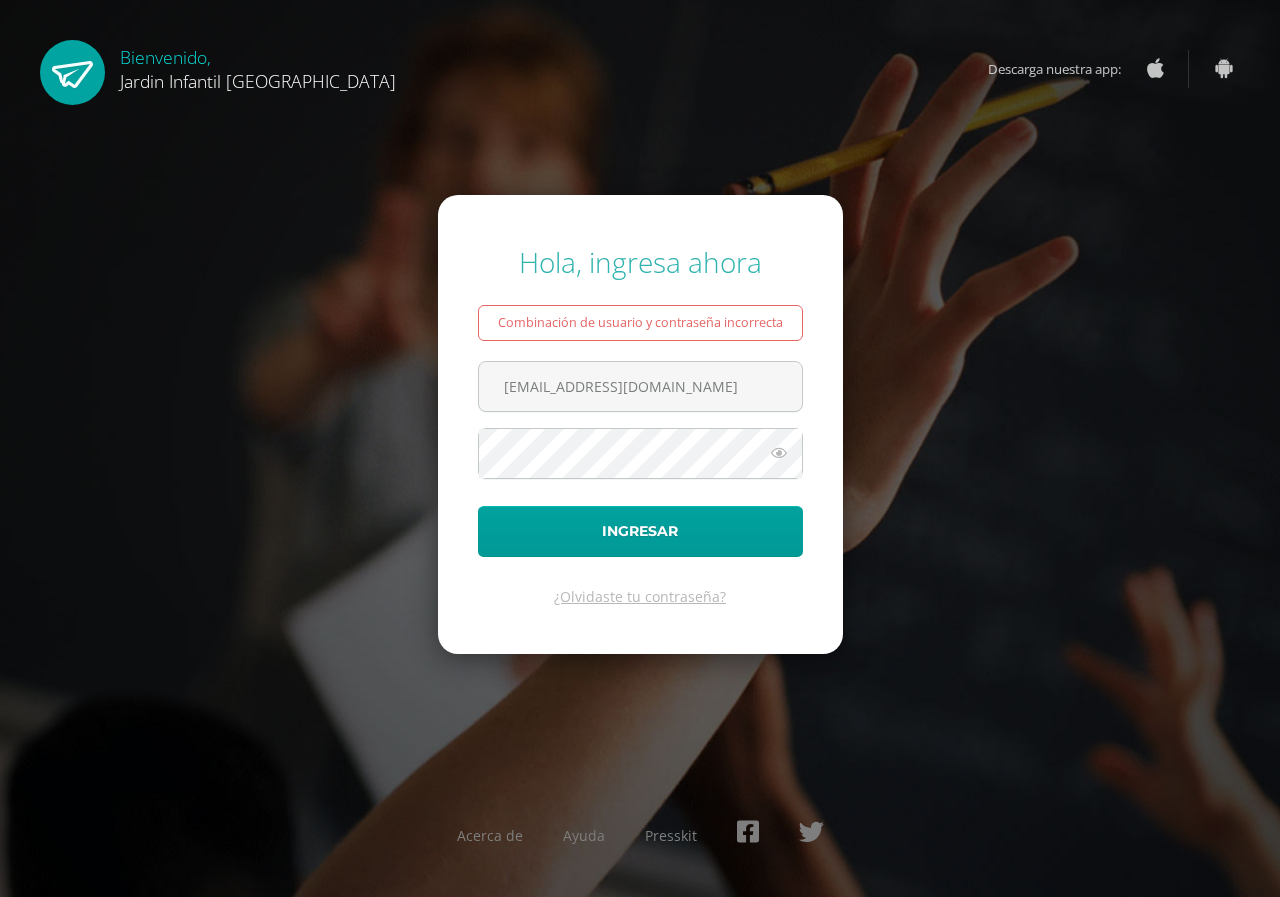scroll, scrollTop: 0, scrollLeft: 0, axis: both 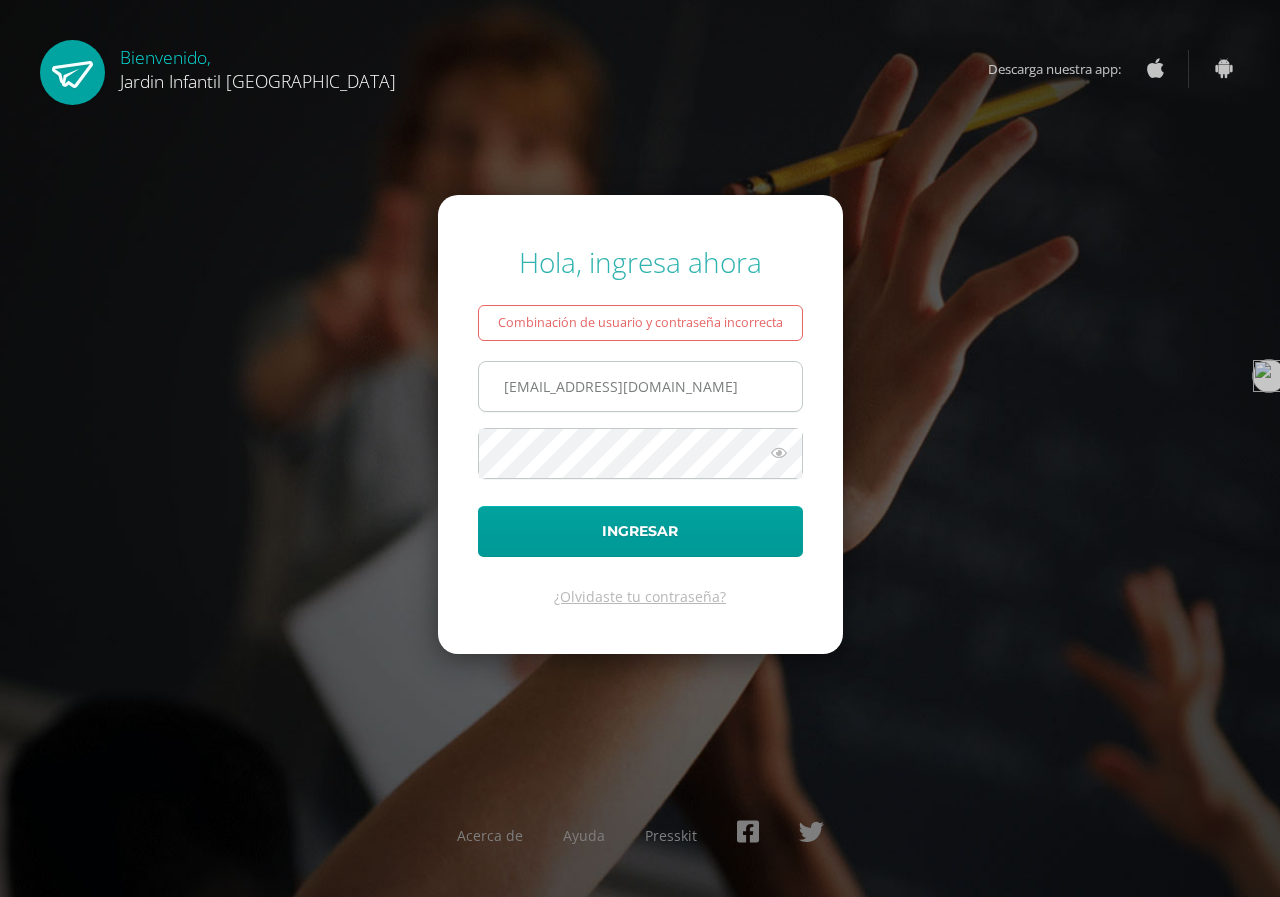 click on "alehcuga@colegiolosalamos.edu.gt" at bounding box center [640, 386] 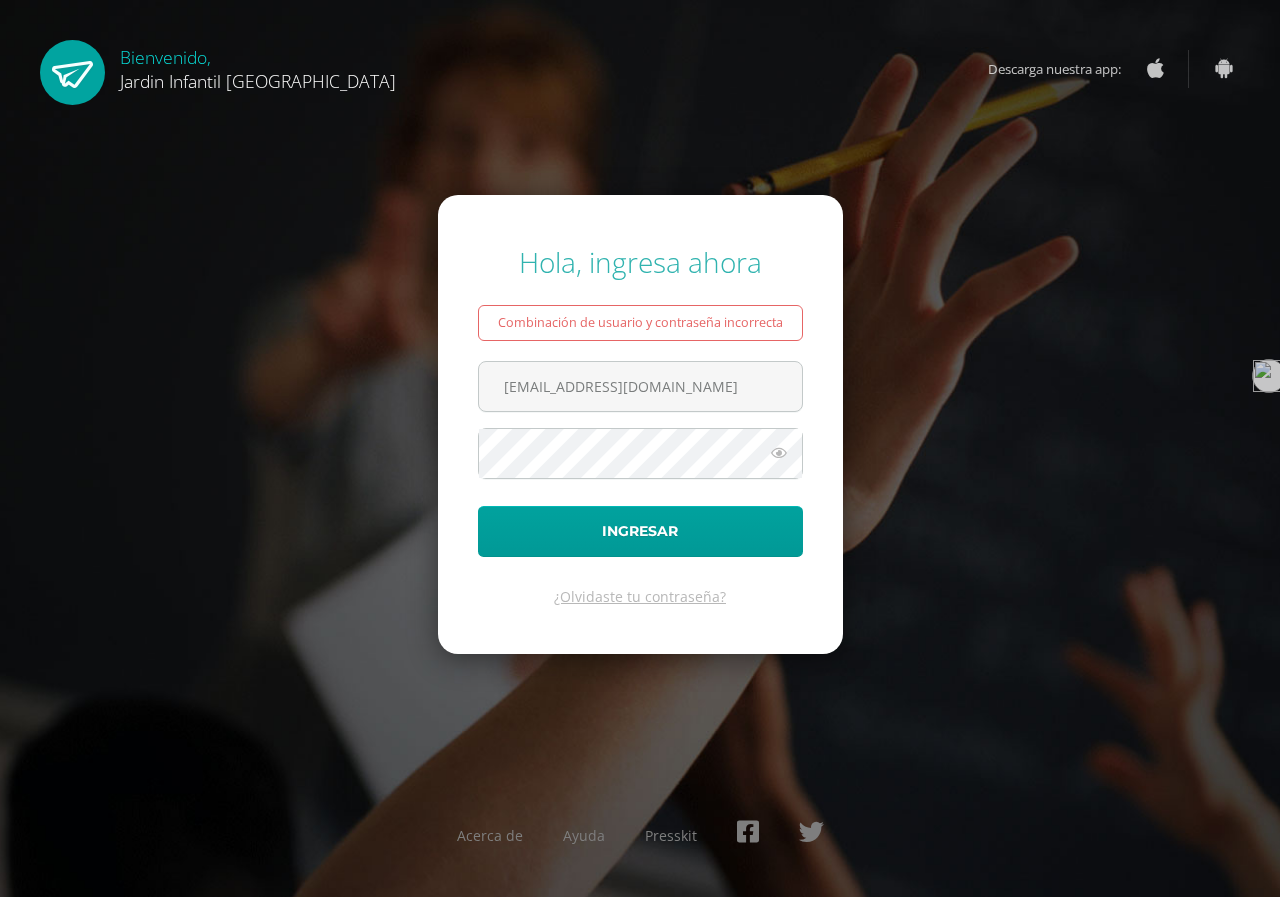 drag, startPoint x: 460, startPoint y: 400, endPoint x: 426, endPoint y: 400, distance: 34 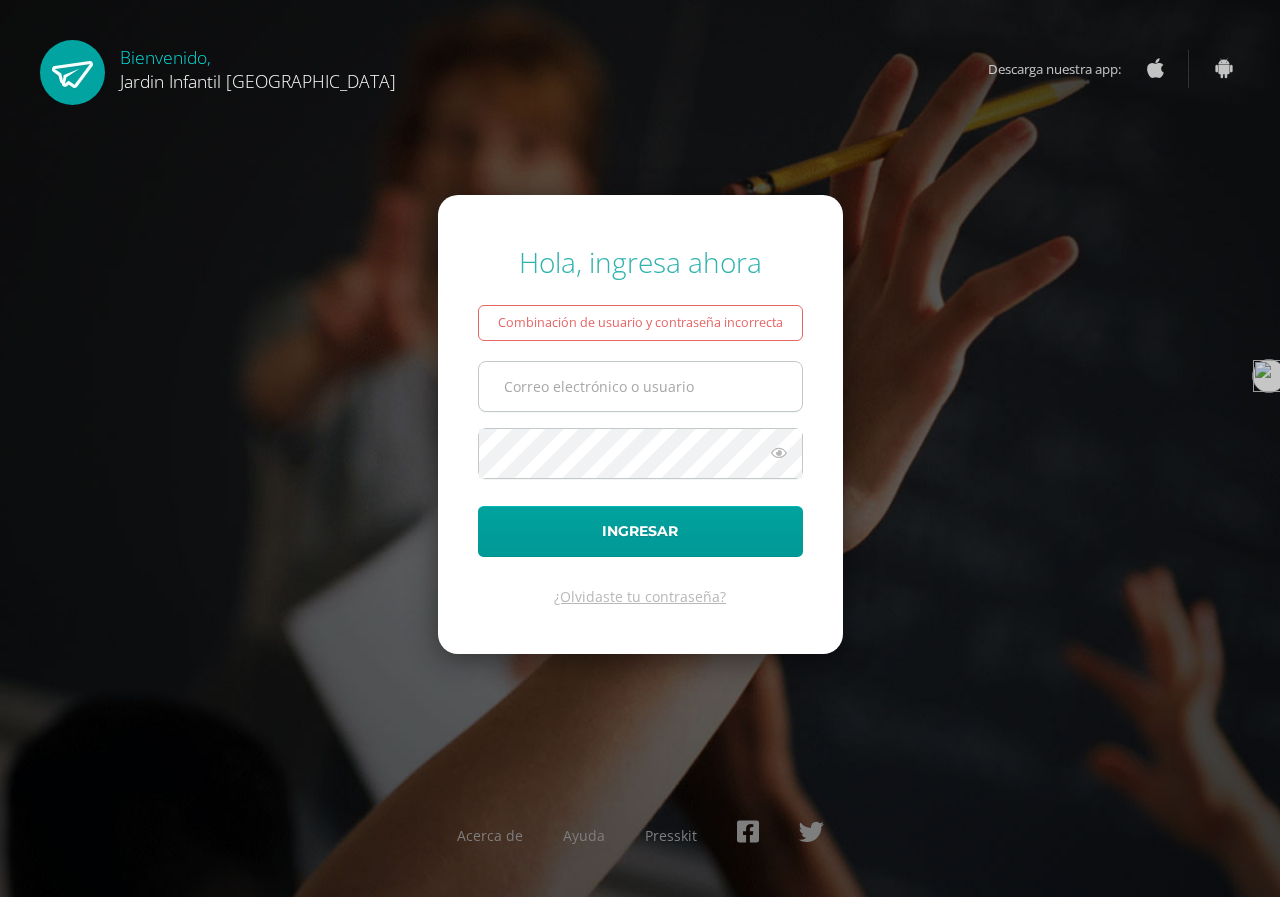 drag, startPoint x: 552, startPoint y: 379, endPoint x: 519, endPoint y: 383, distance: 33.24154 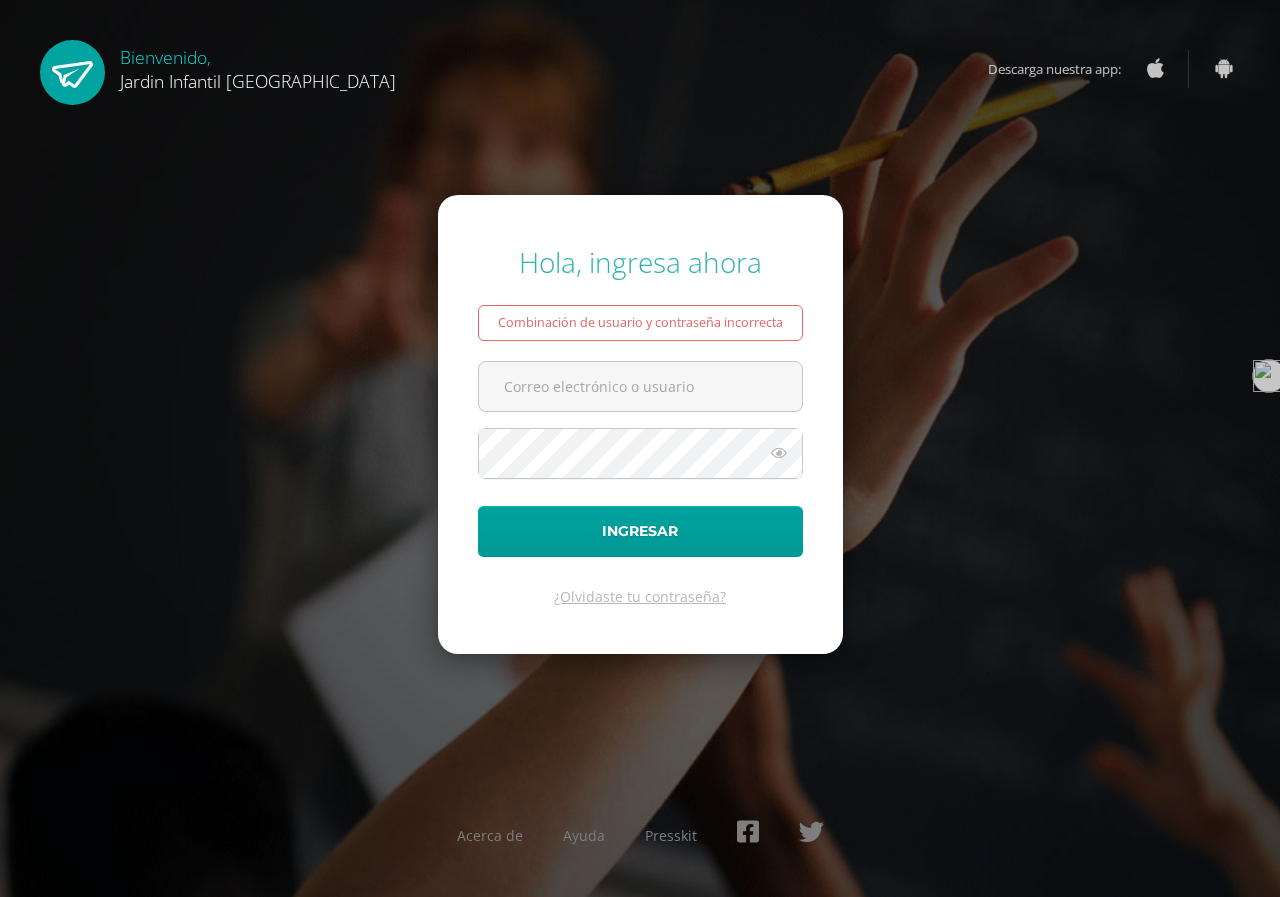 type on "[EMAIL_ADDRESS][DOMAIN_NAME]" 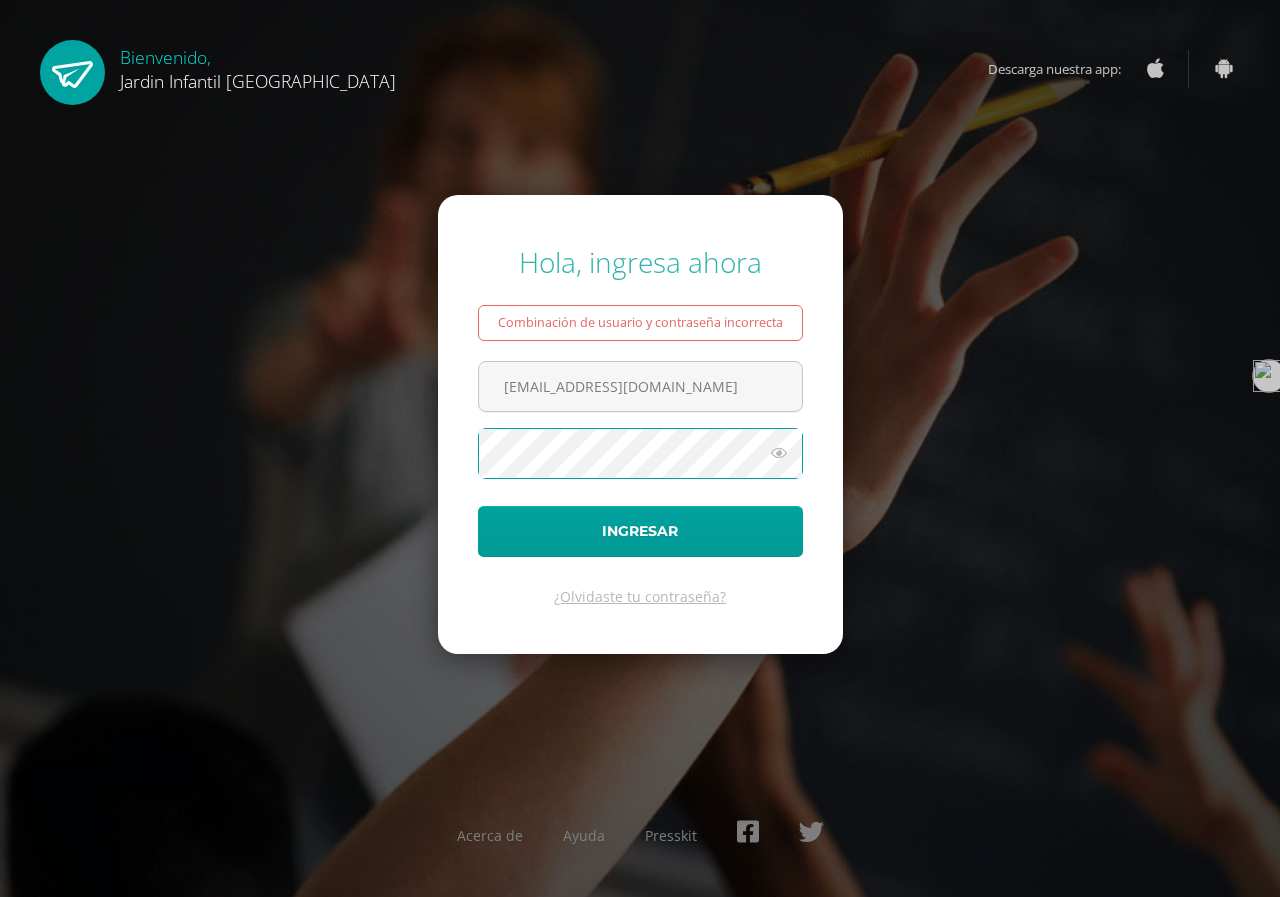click on "Ingresar" at bounding box center [640, 531] 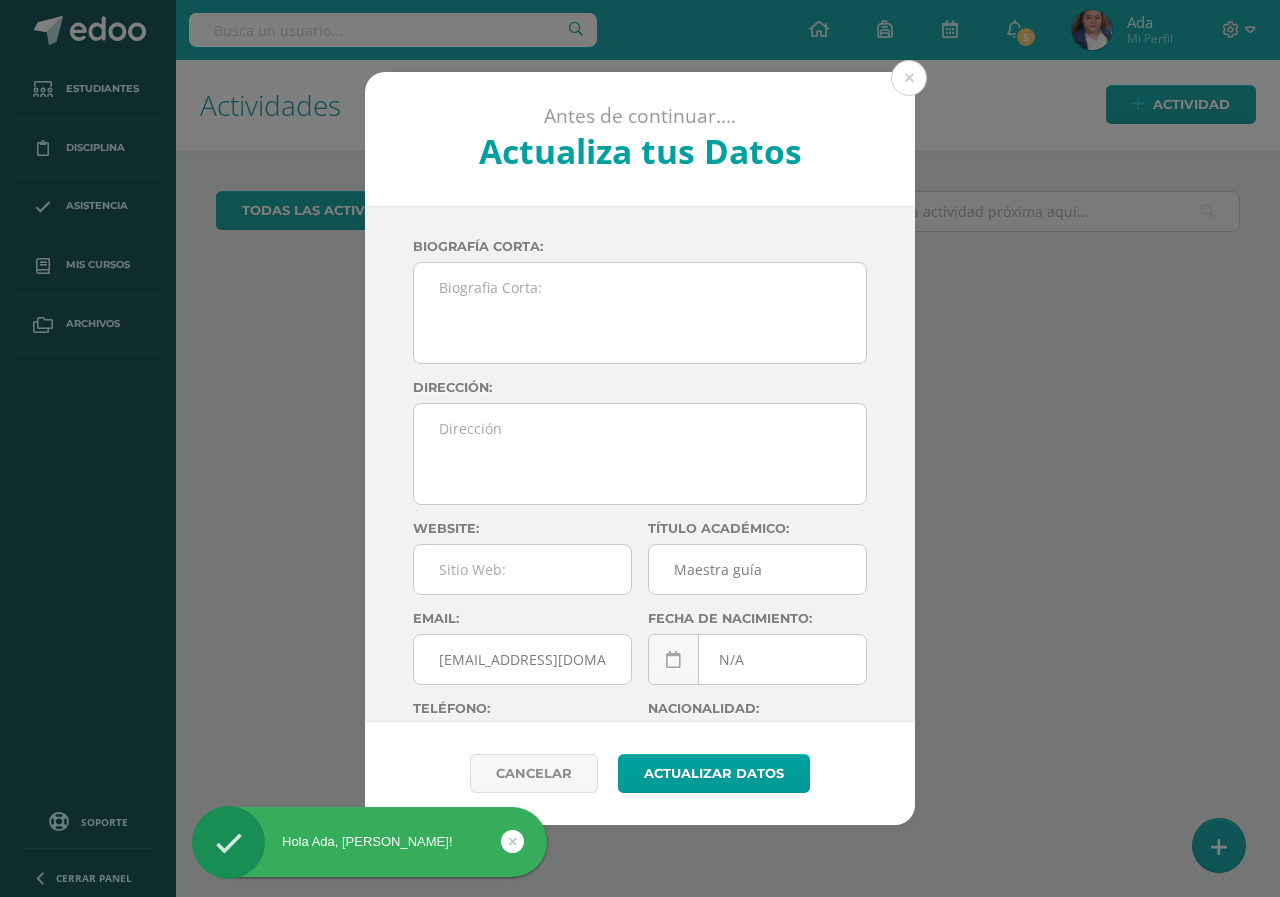scroll, scrollTop: 0, scrollLeft: 0, axis: both 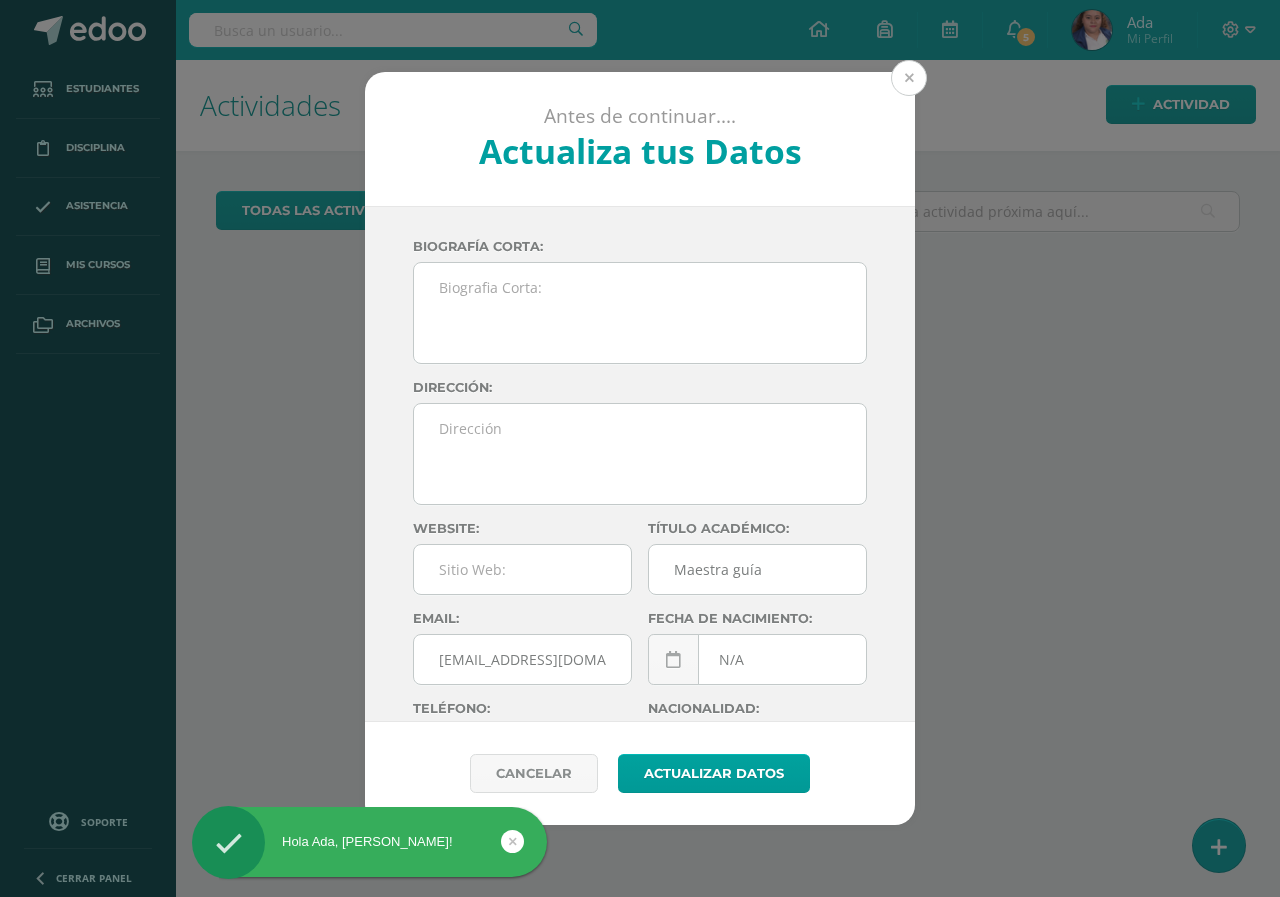 click at bounding box center (909, 78) 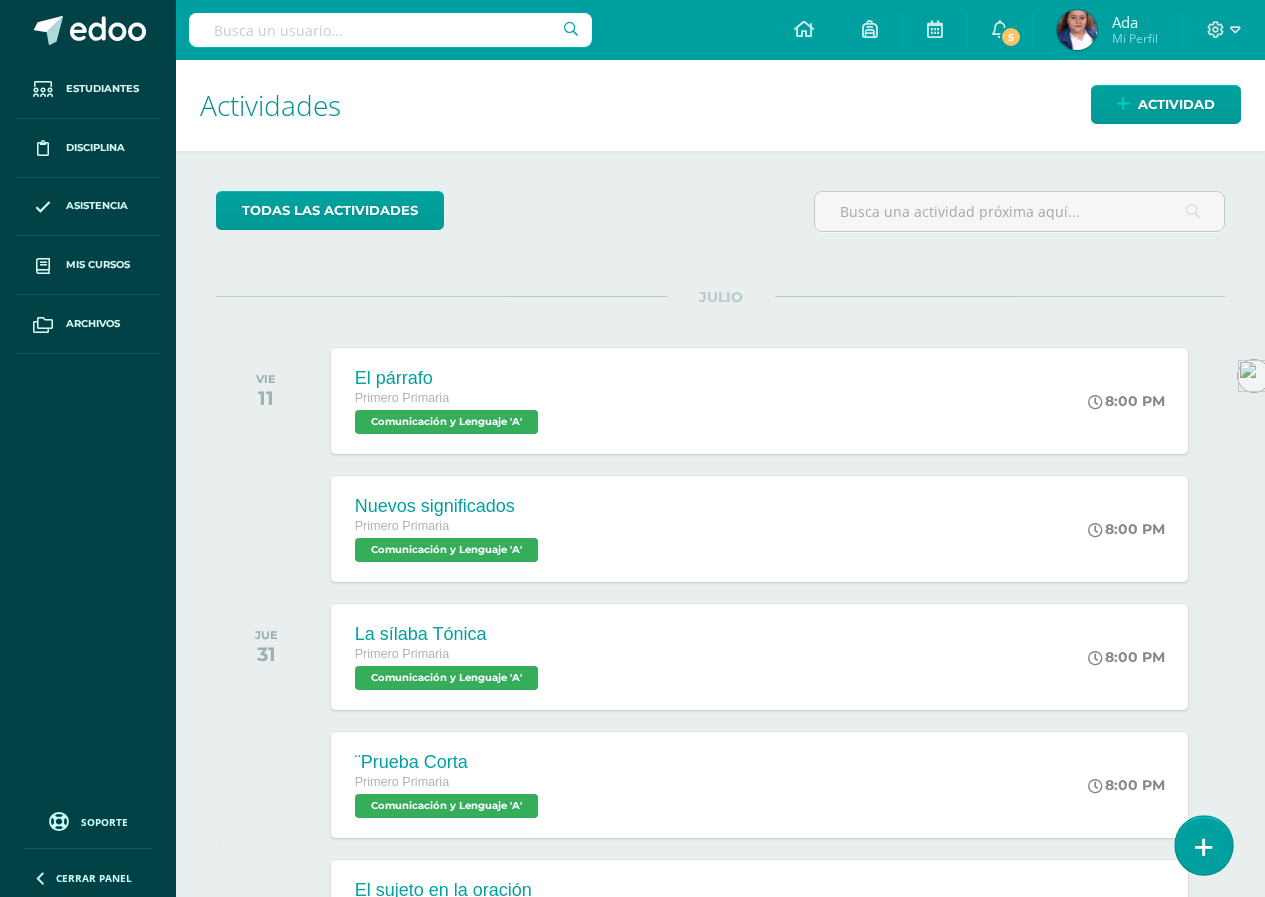 click at bounding box center [1204, 847] 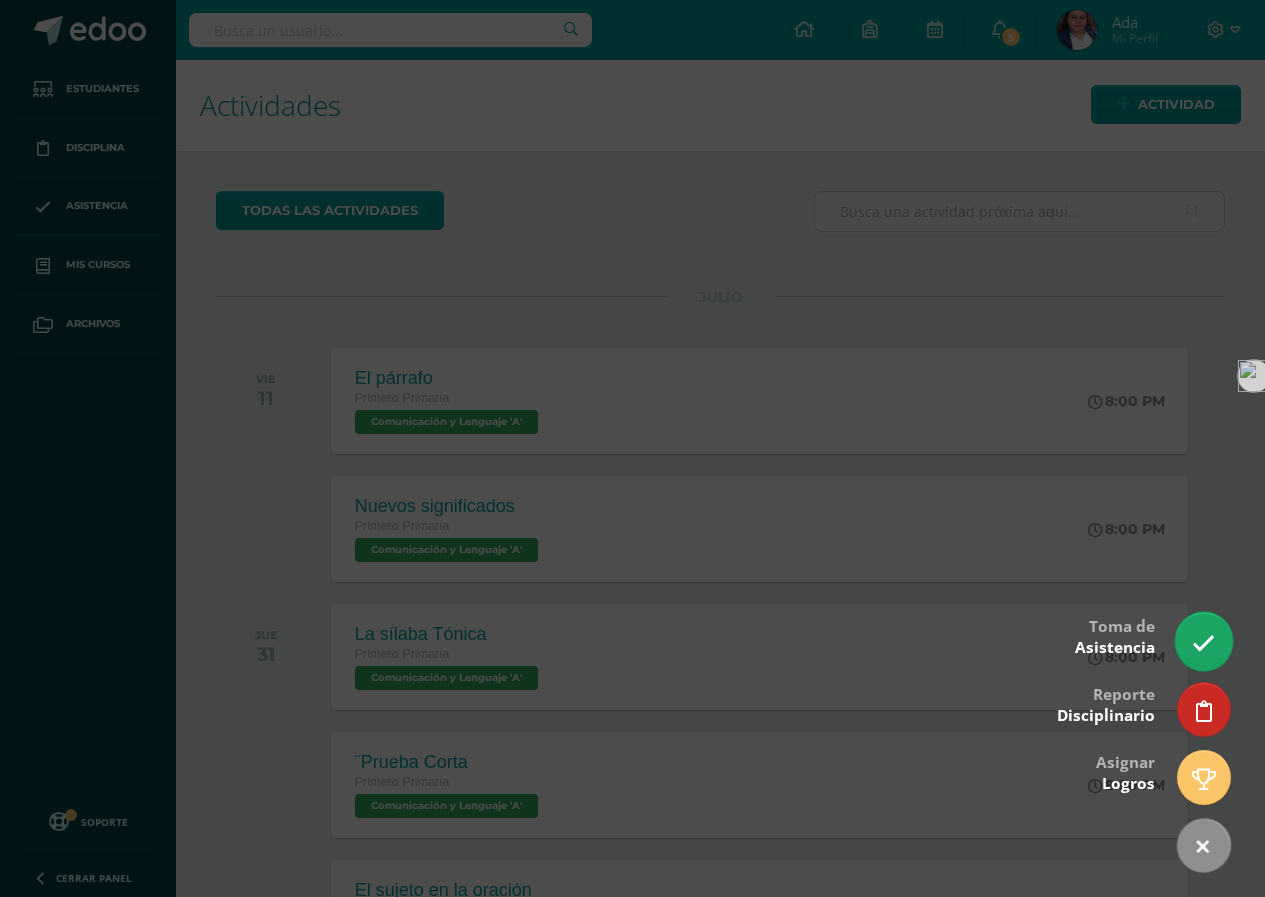 click at bounding box center (1203, 643) 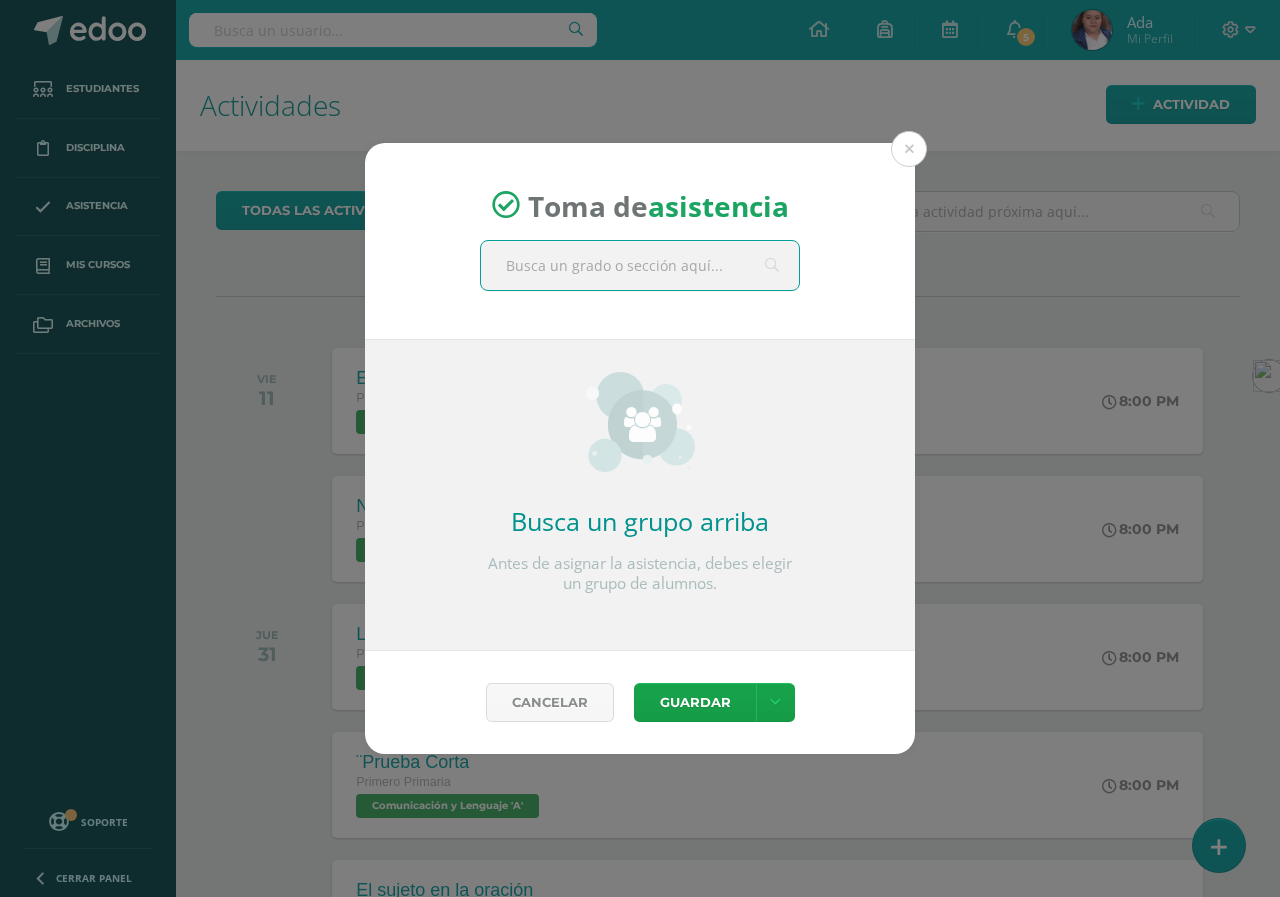 click at bounding box center [640, 265] 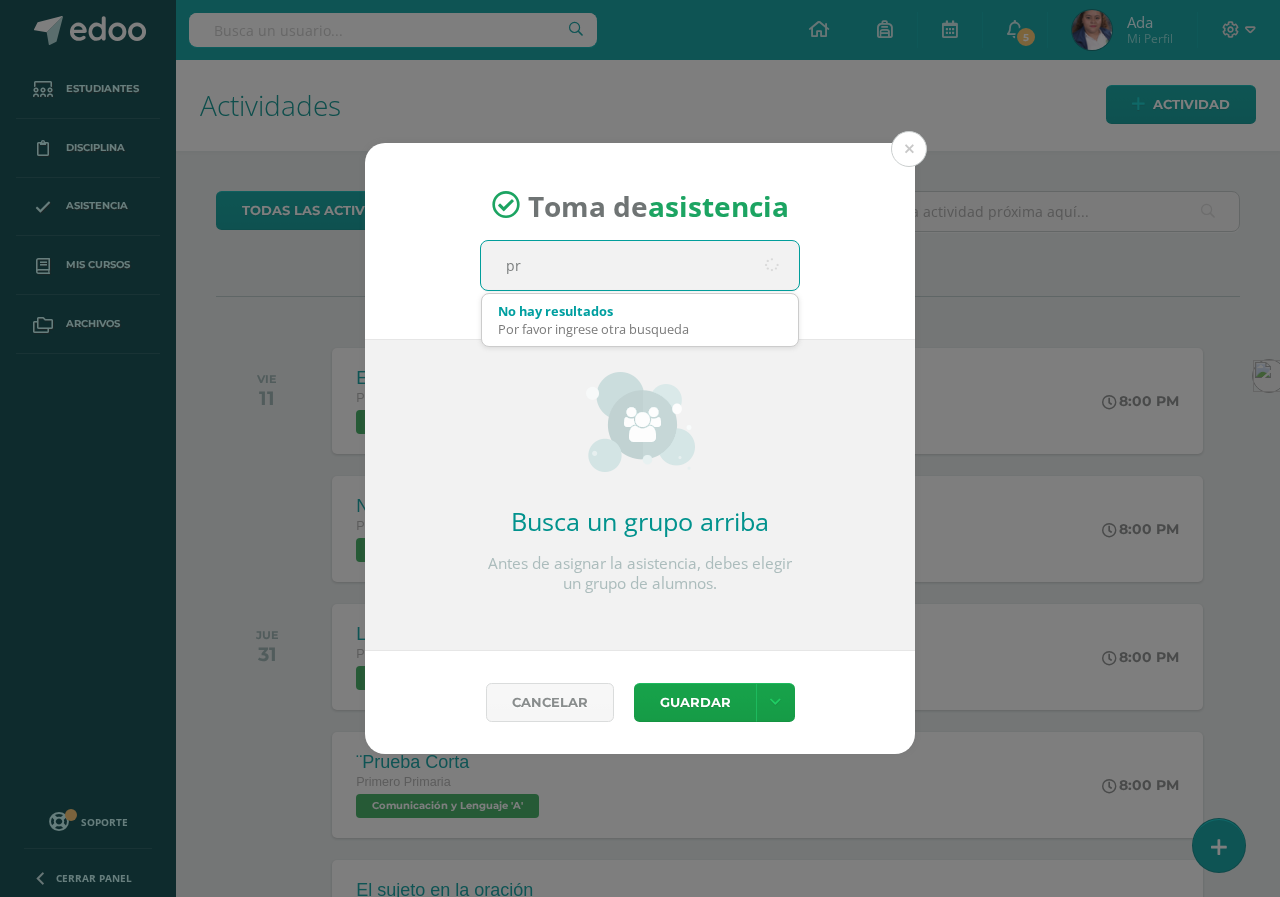 type on "pri" 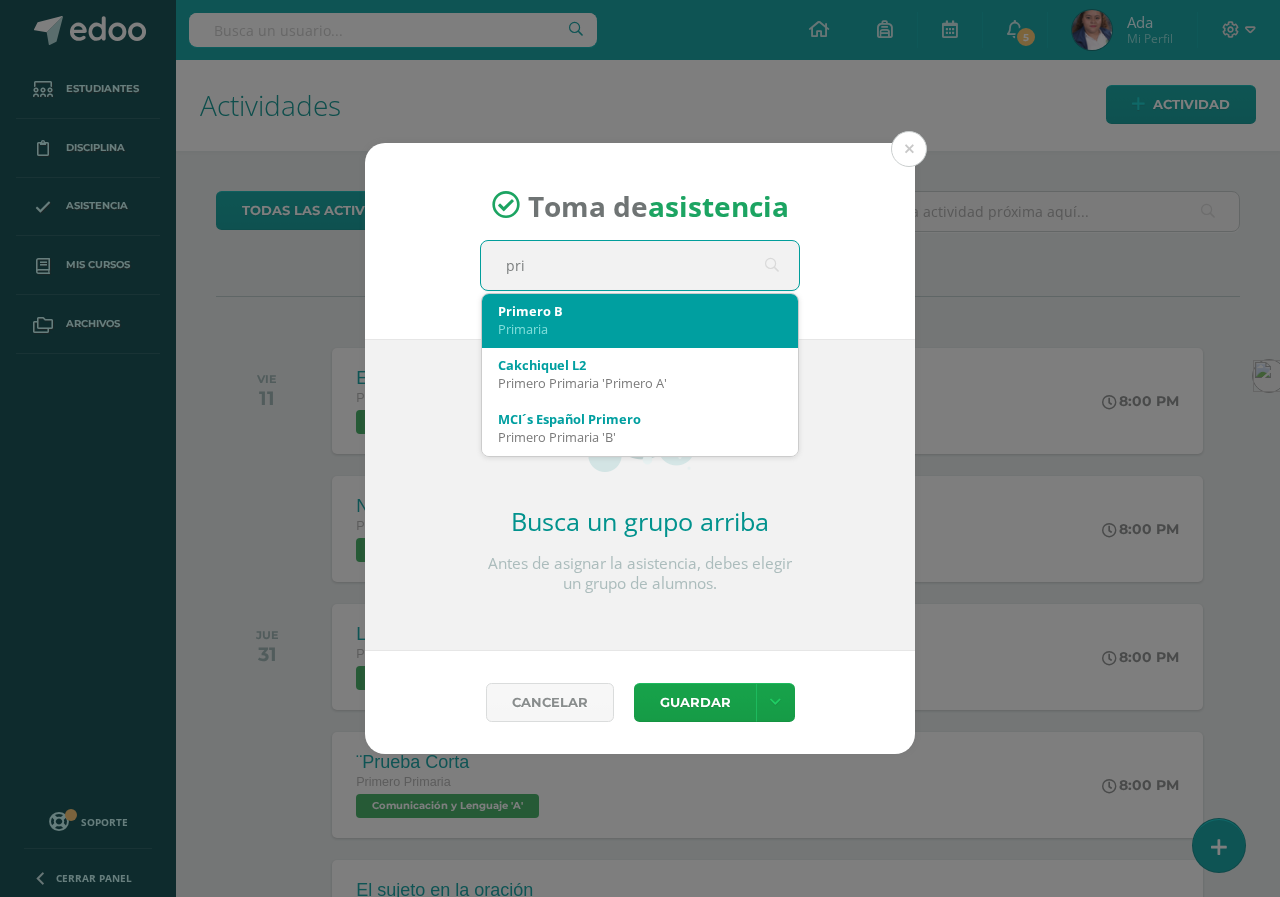 click on "Primero B" at bounding box center (640, 311) 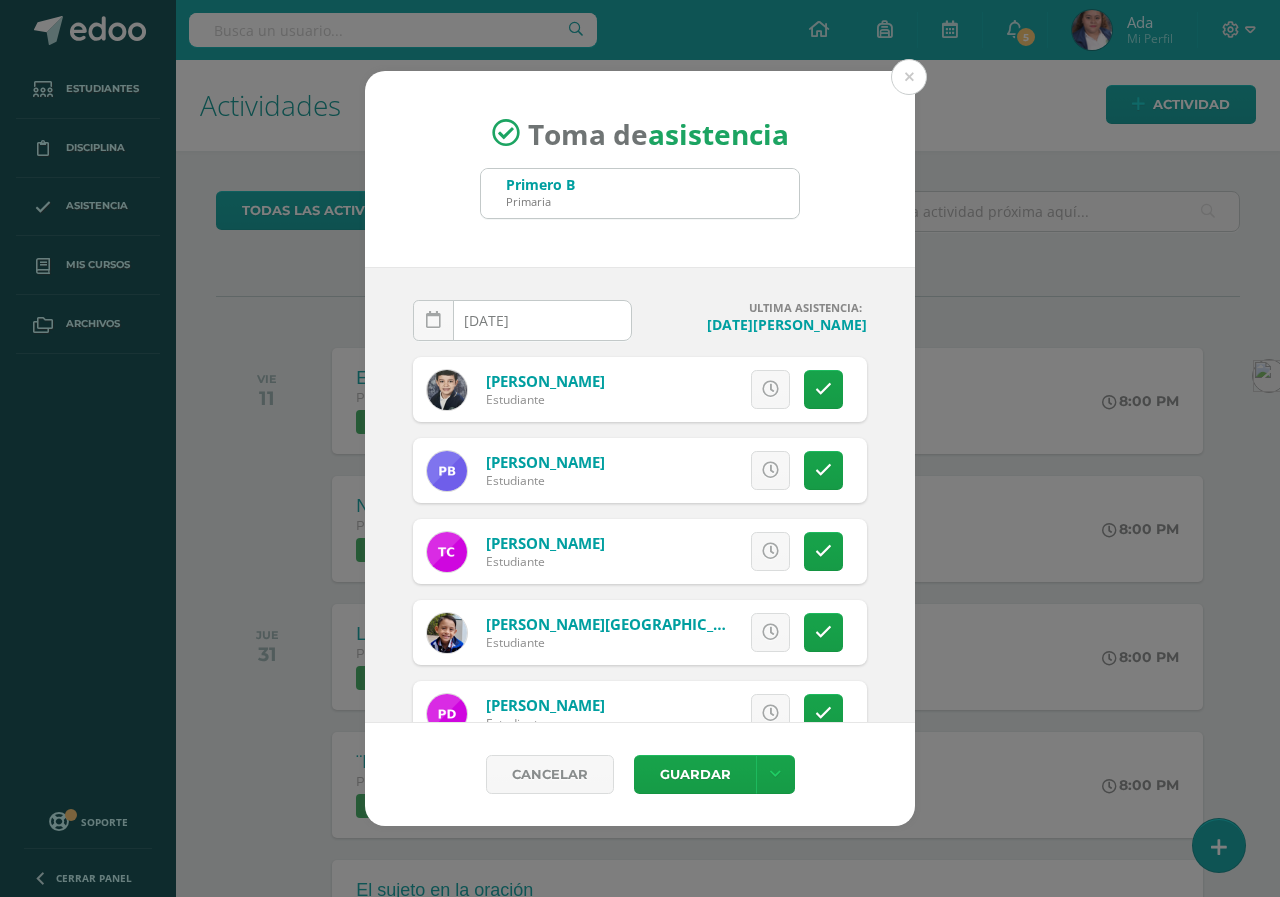 click on "[DATE]" at bounding box center [522, 320] 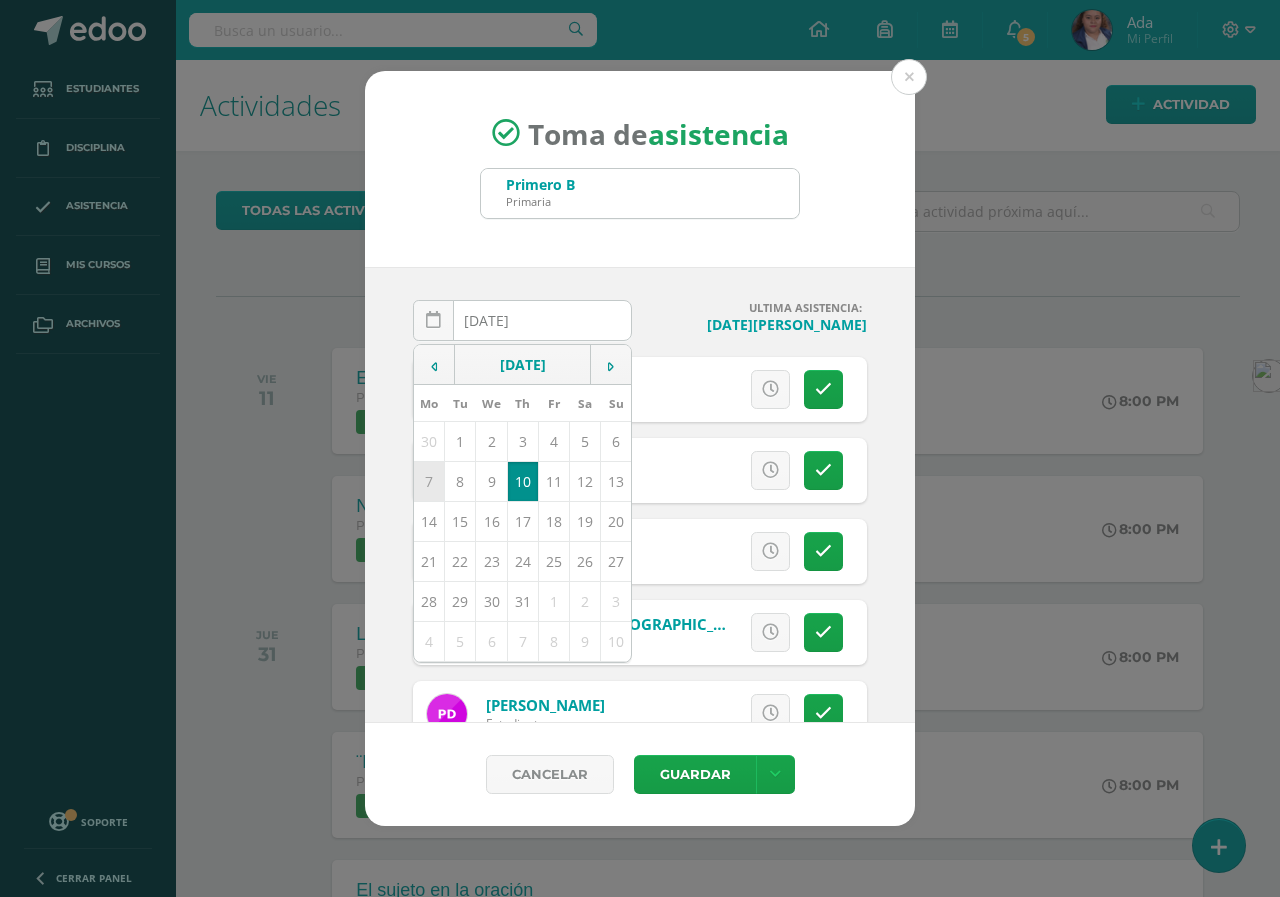 click on "7" at bounding box center (429, 482) 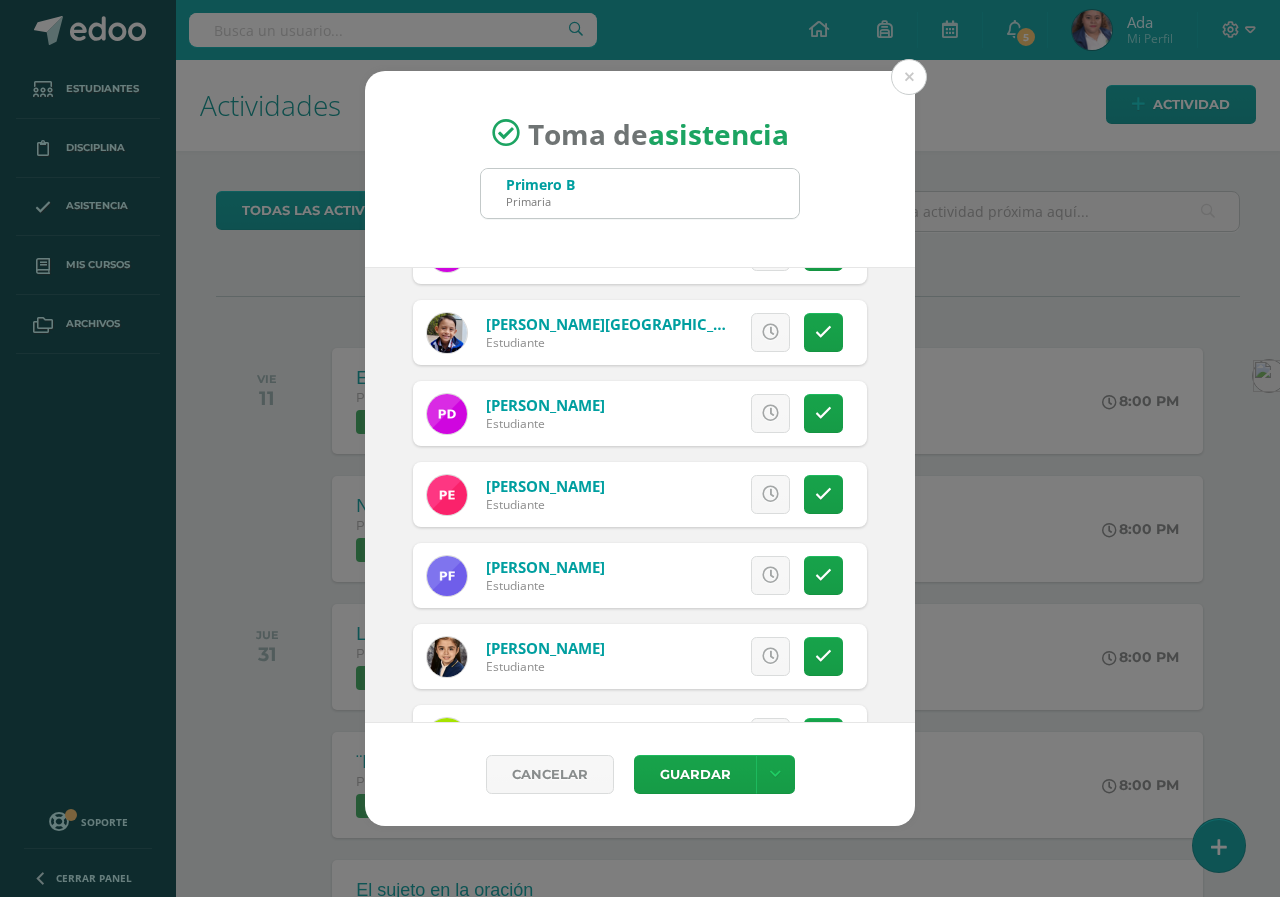 scroll, scrollTop: 500, scrollLeft: 0, axis: vertical 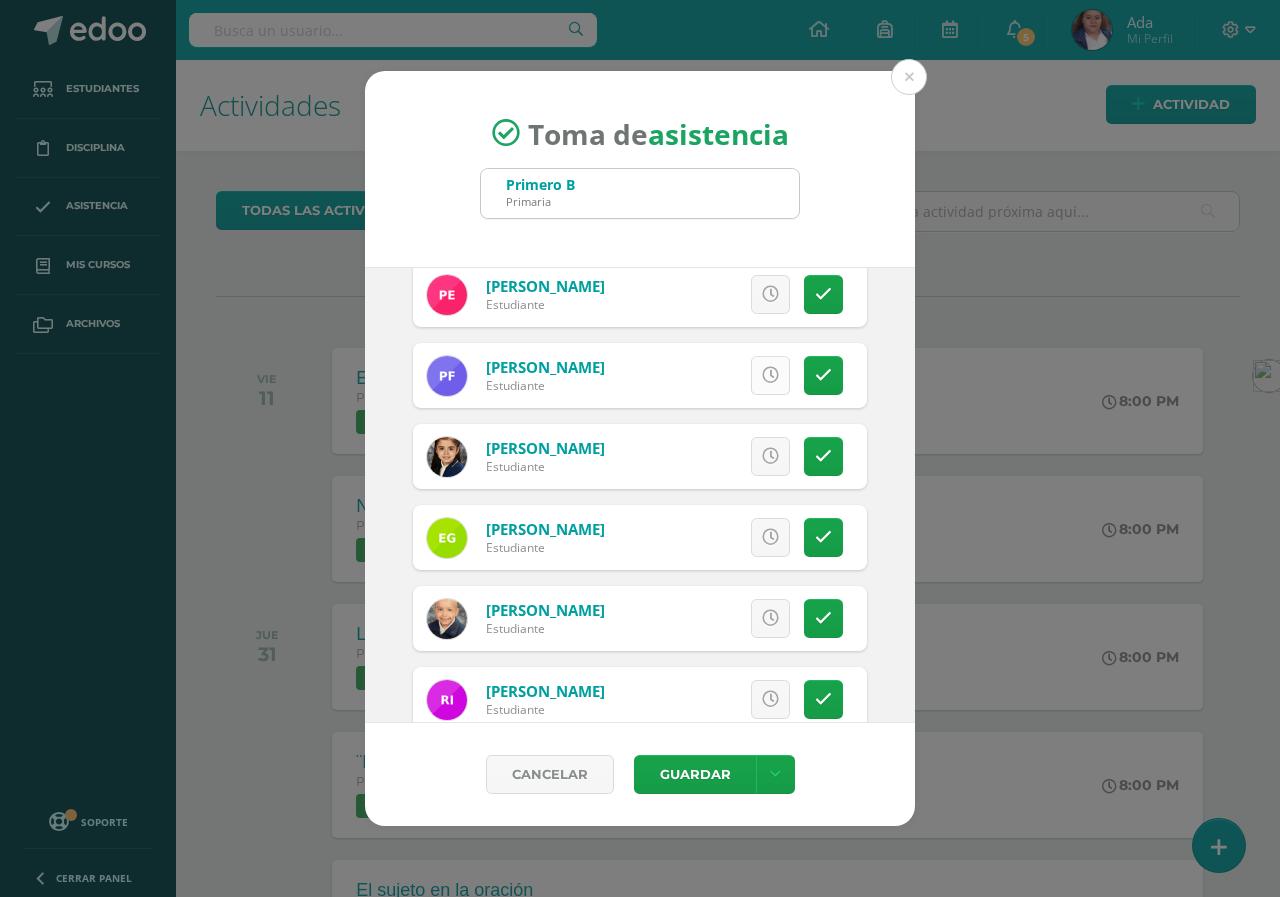 click at bounding box center (770, 375) 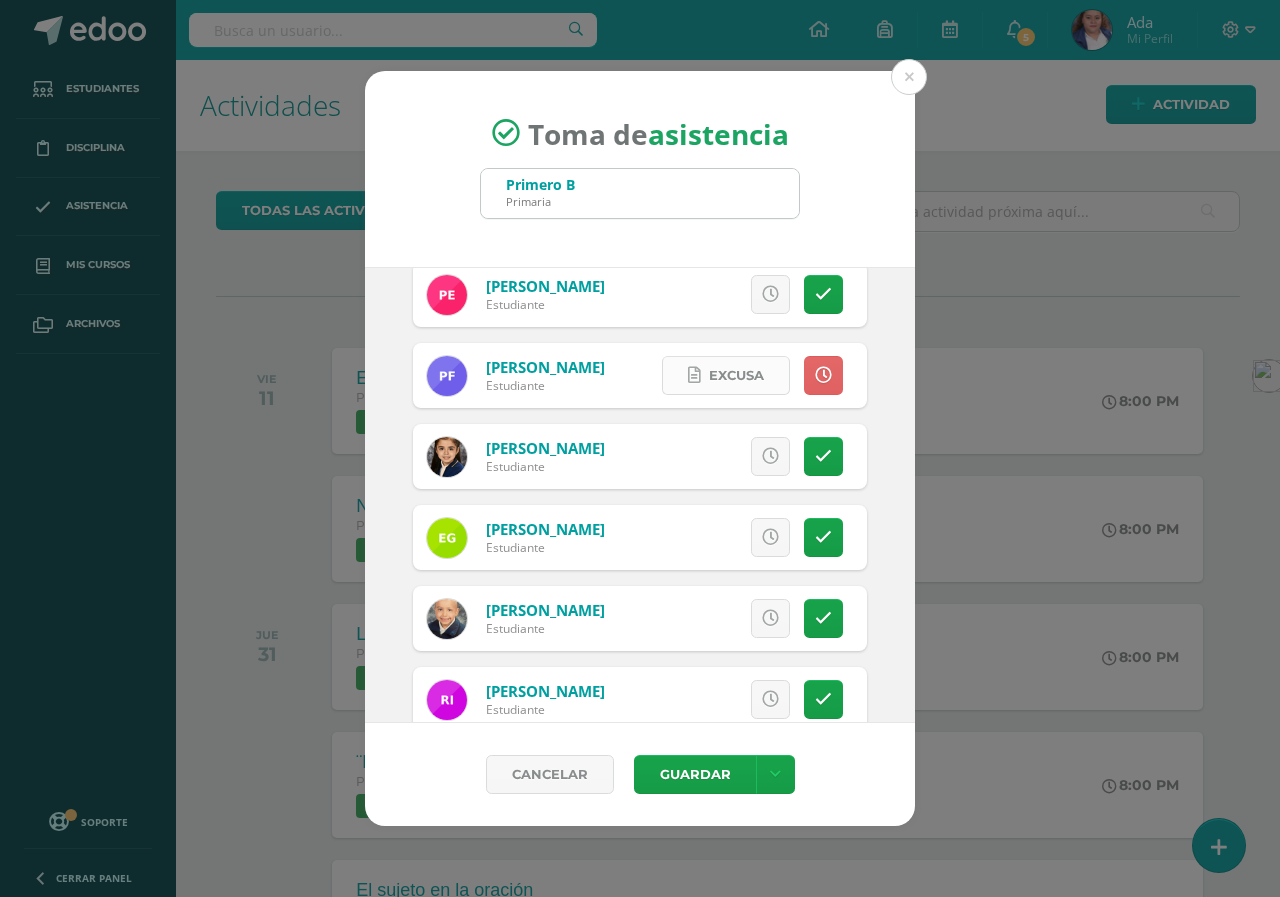 click on "Excusa" at bounding box center (736, 375) 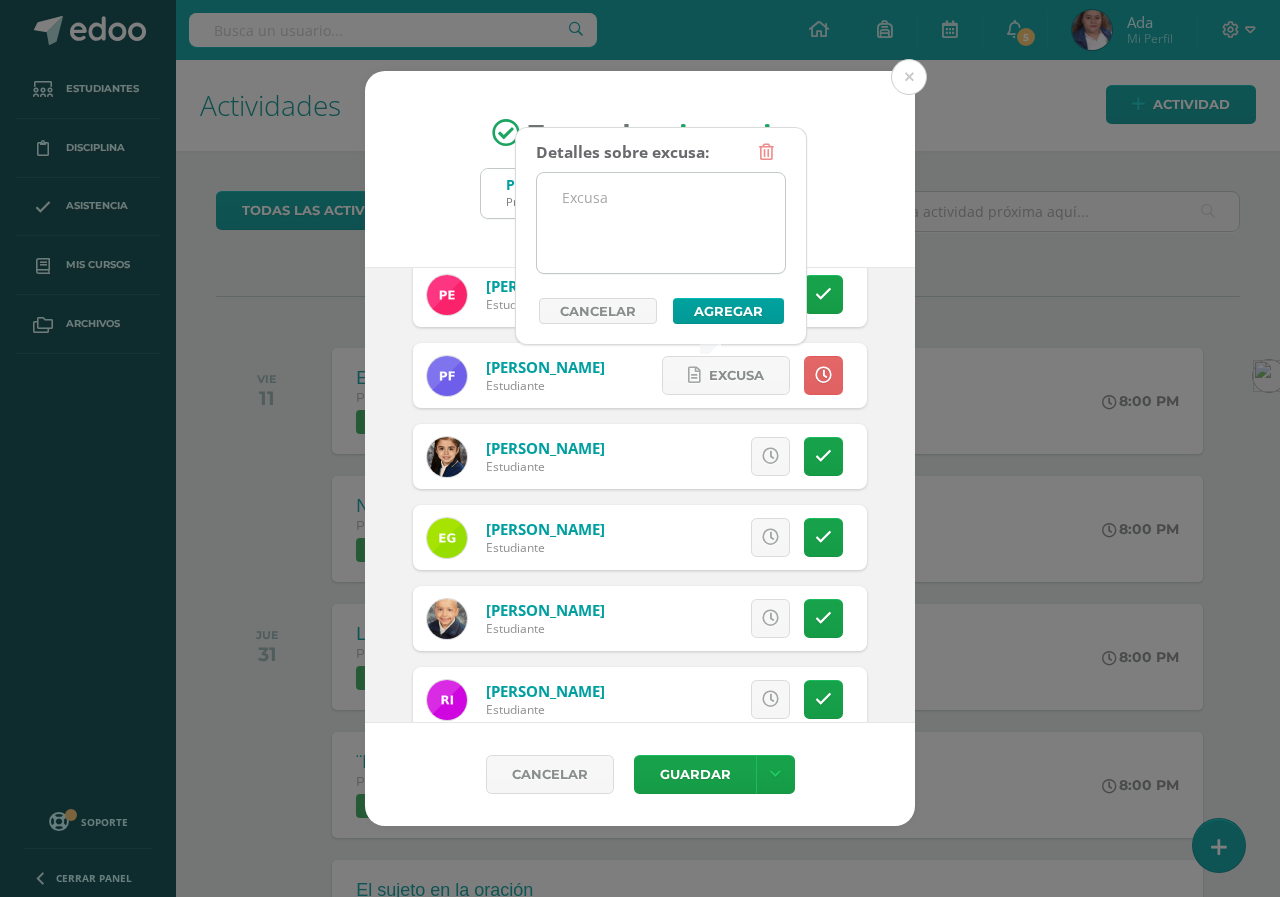click at bounding box center [661, 223] 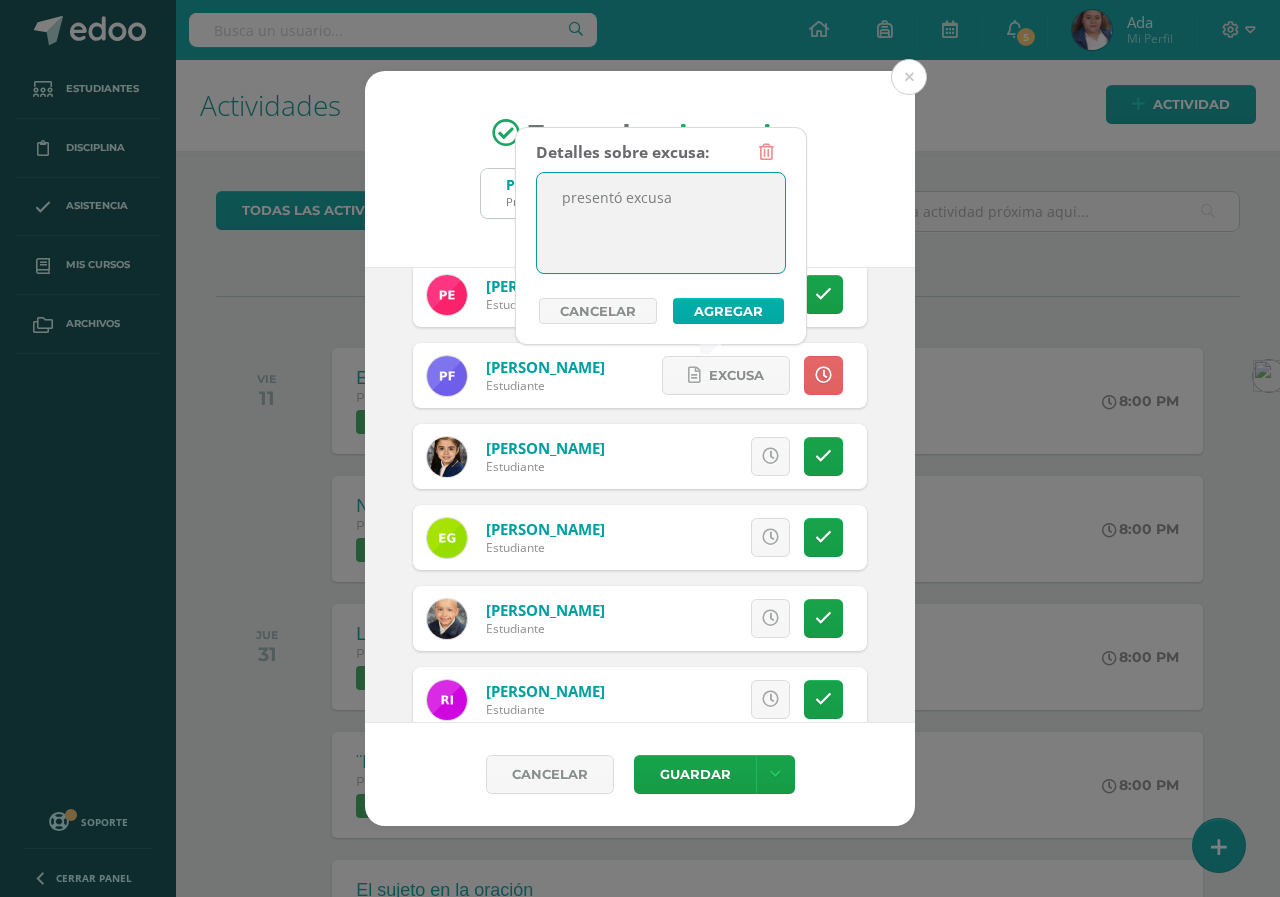 type on "presentó excusa" 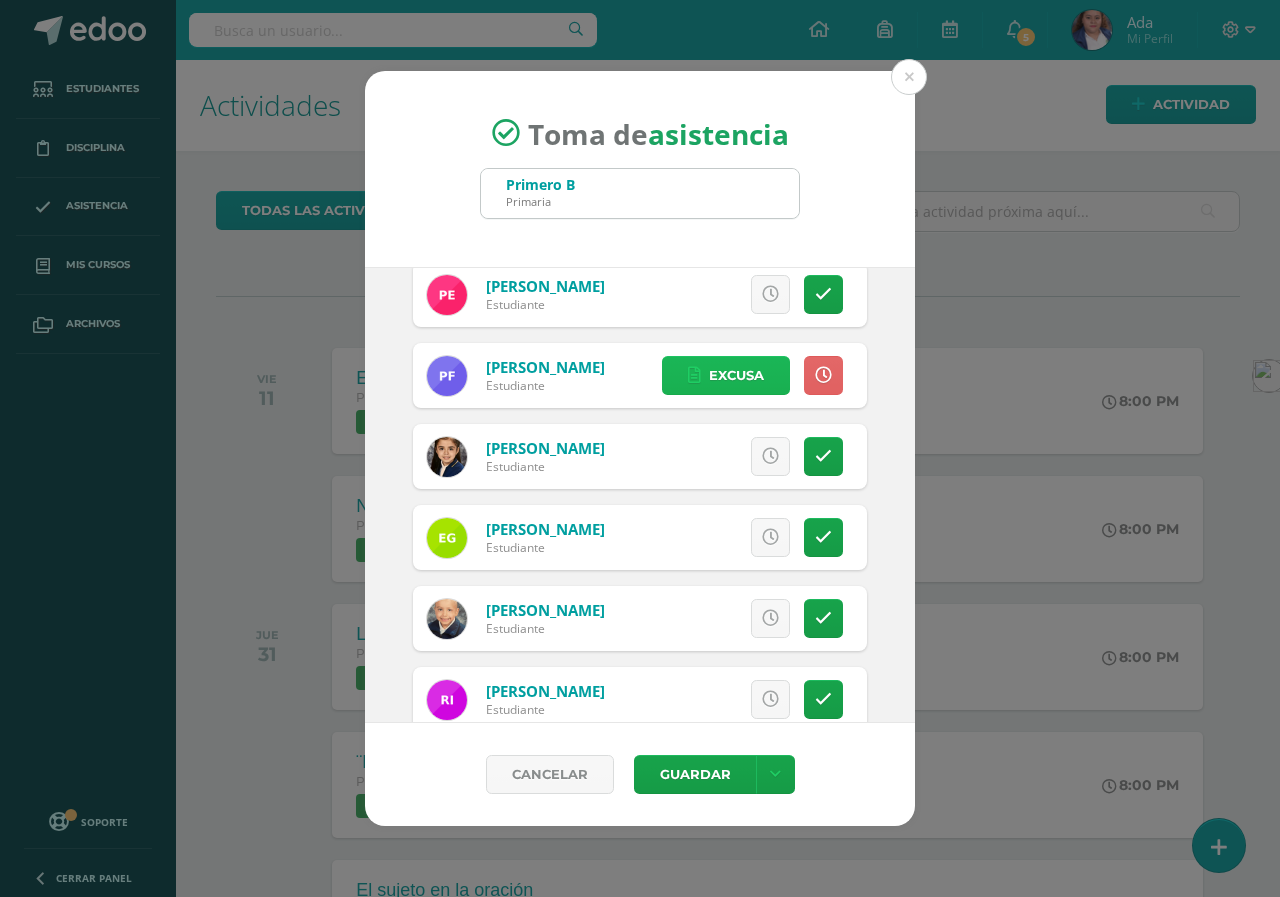 click on "Excusa" at bounding box center [736, 375] 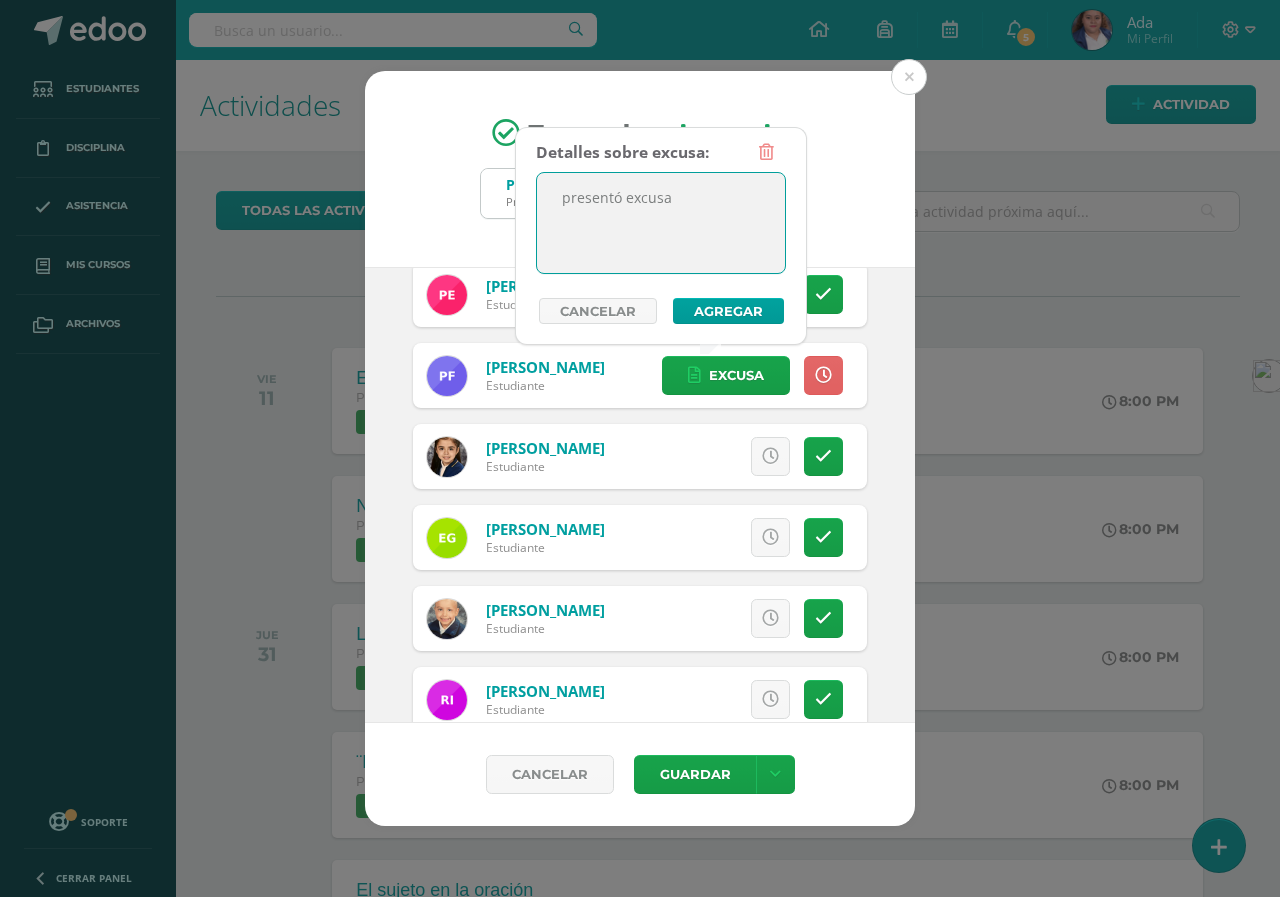 drag, startPoint x: 692, startPoint y: 207, endPoint x: 507, endPoint y: 218, distance: 185.32674 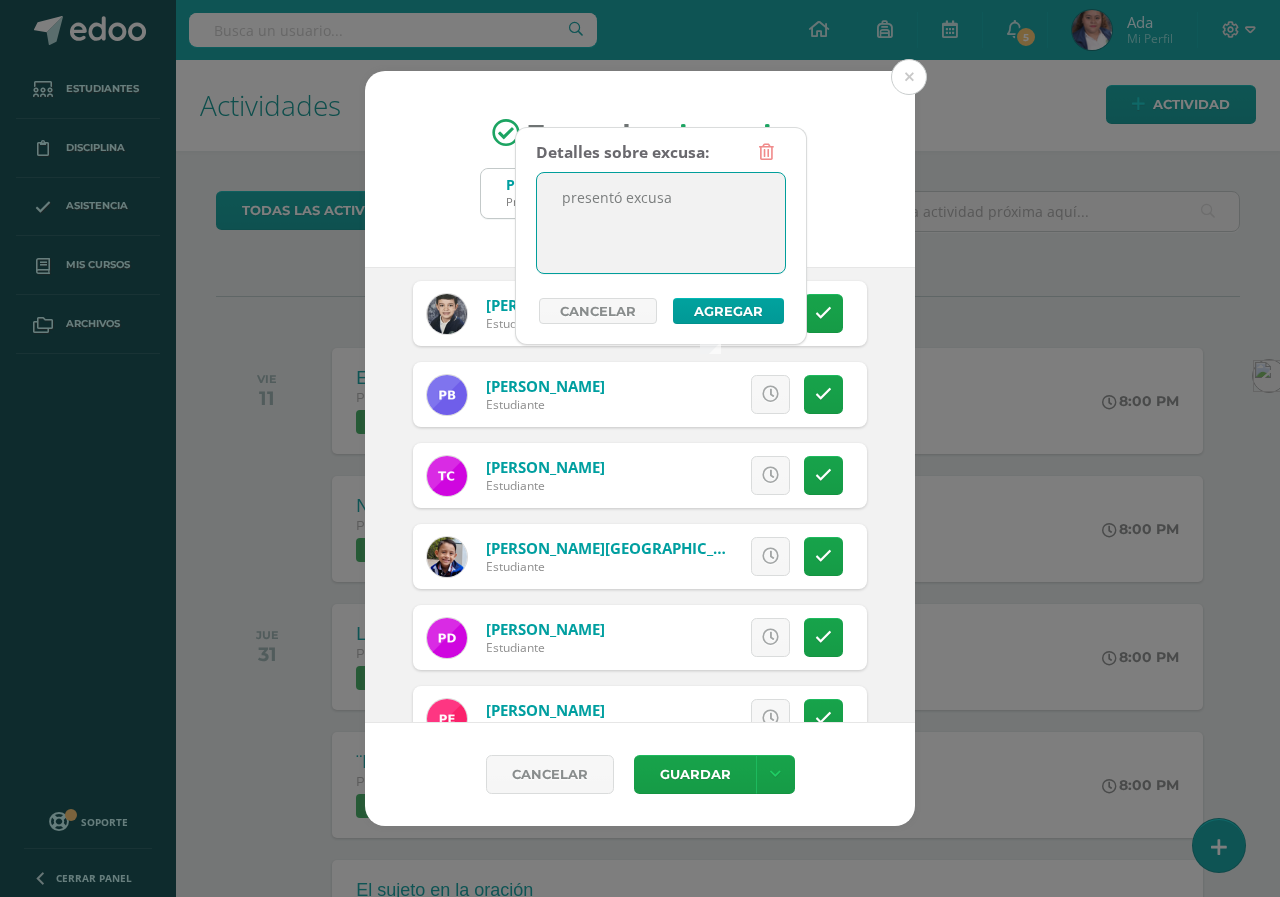 scroll, scrollTop: 0, scrollLeft: 0, axis: both 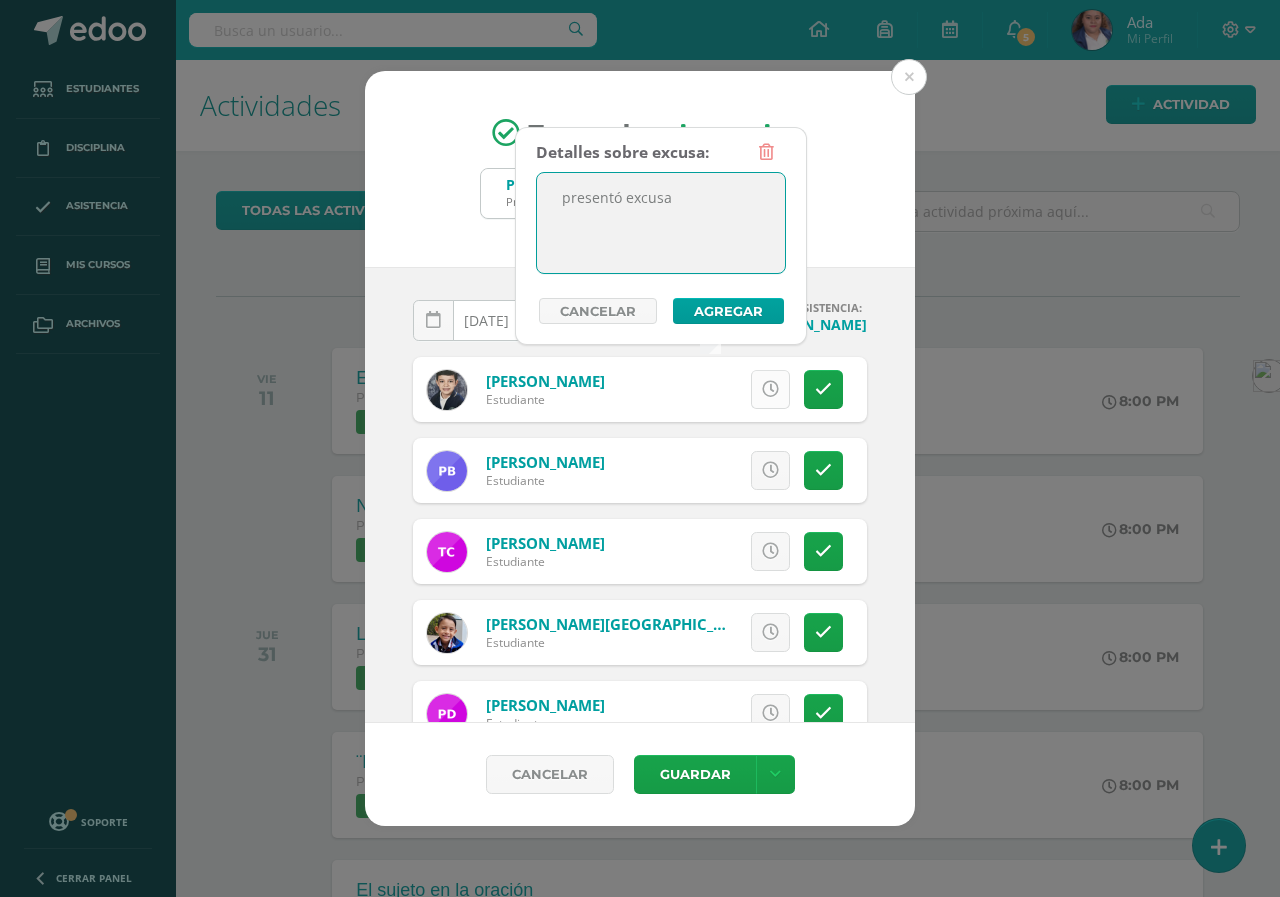 click at bounding box center [770, 389] 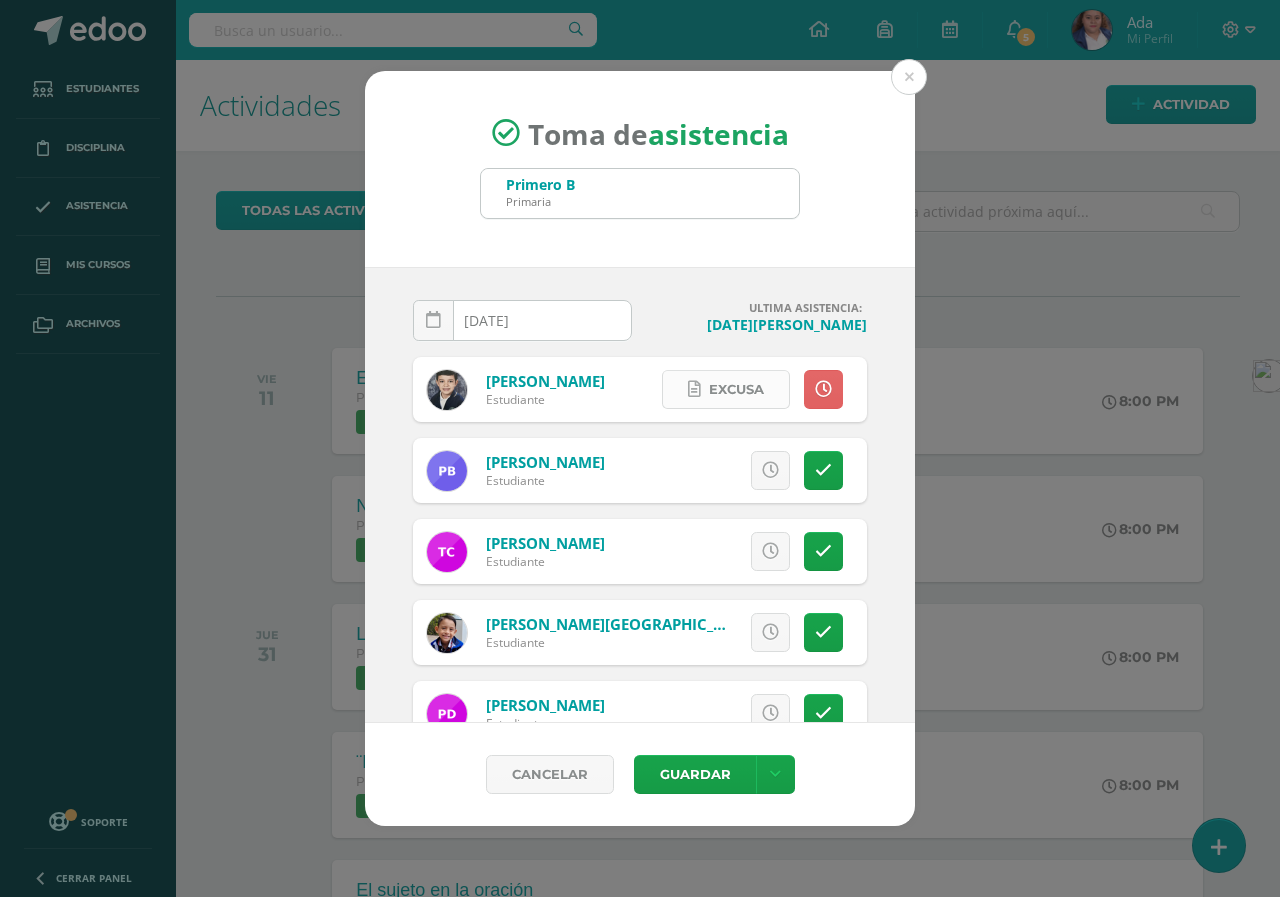 click on "Excusa" at bounding box center [726, 389] 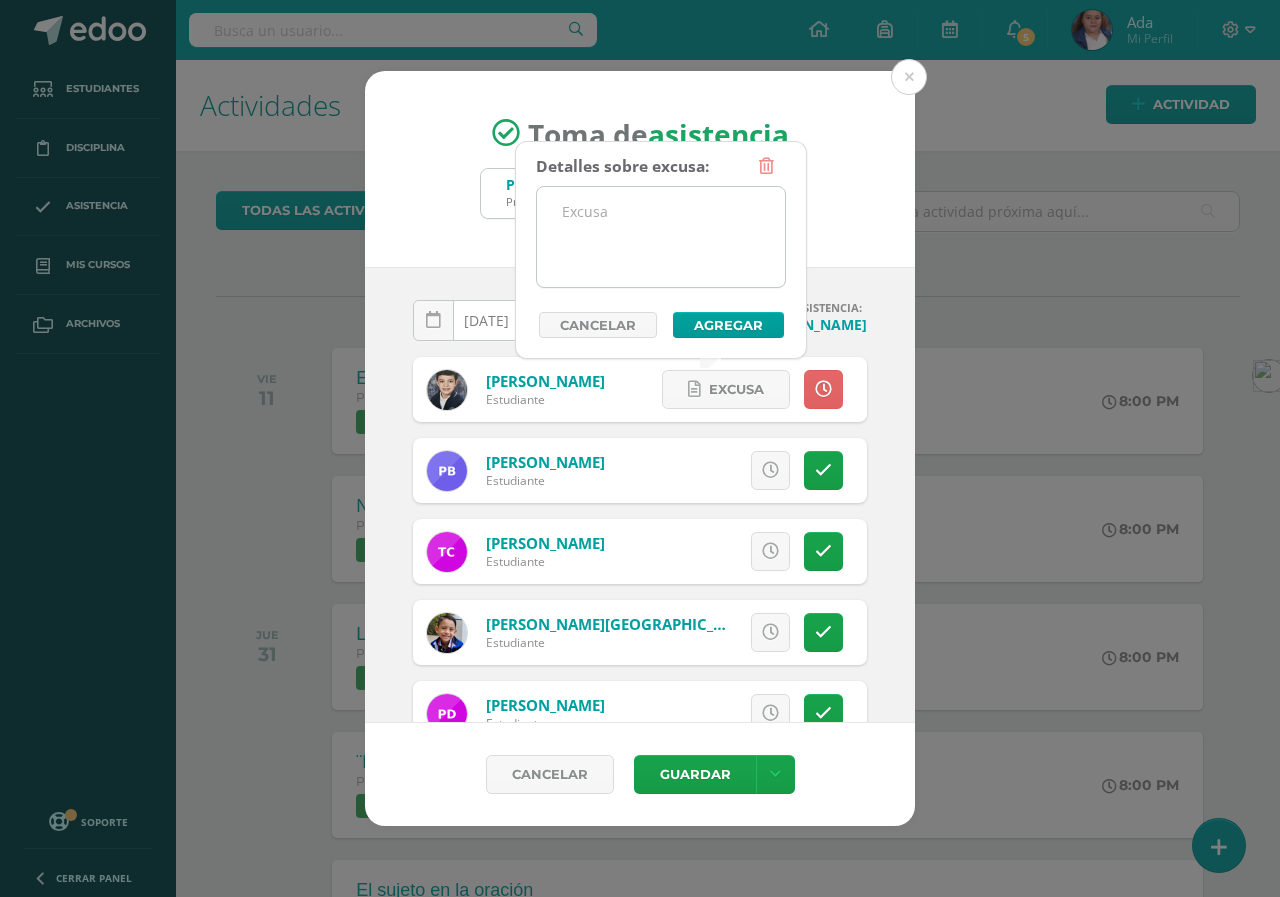 click at bounding box center (661, 237) 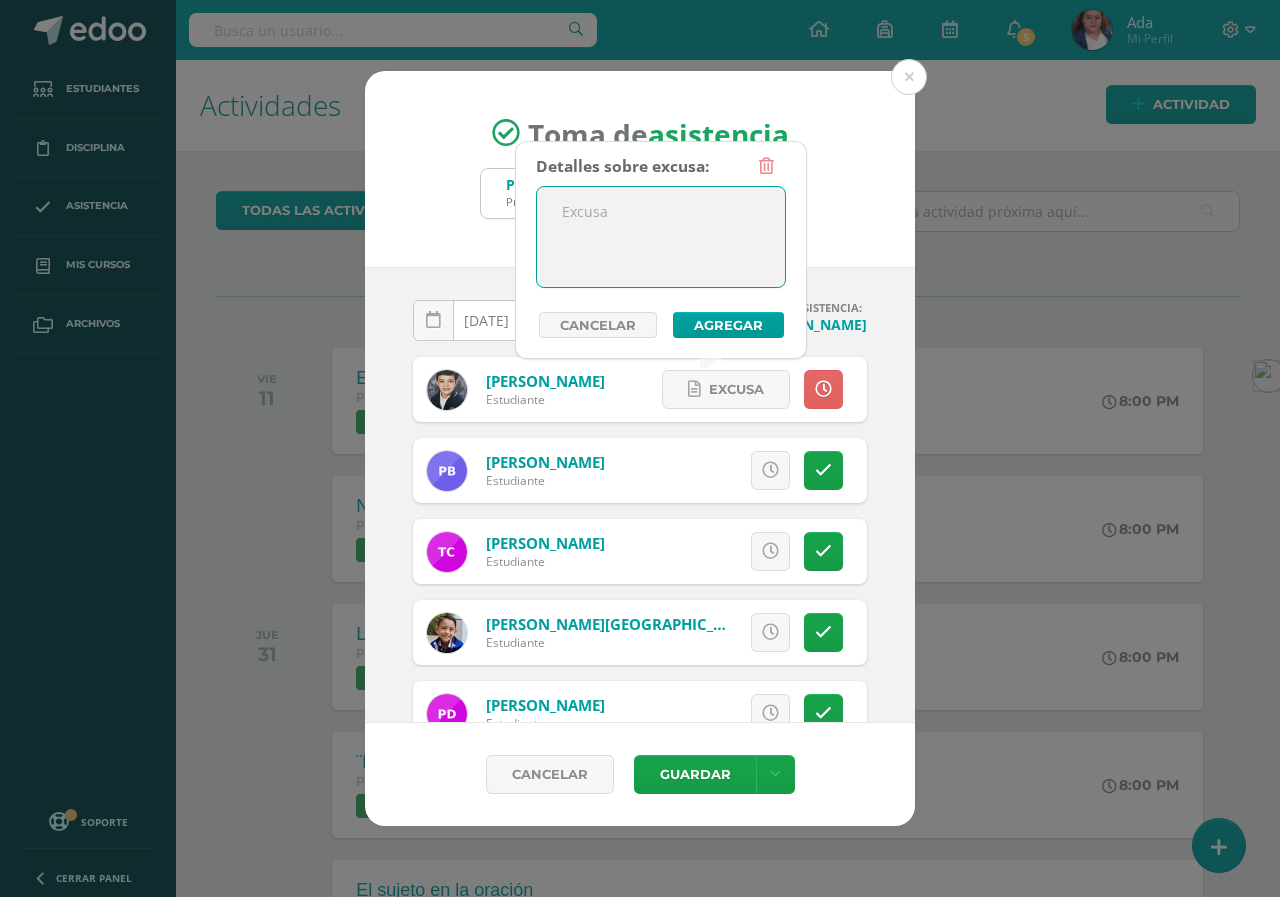 paste on "presentó excusa" 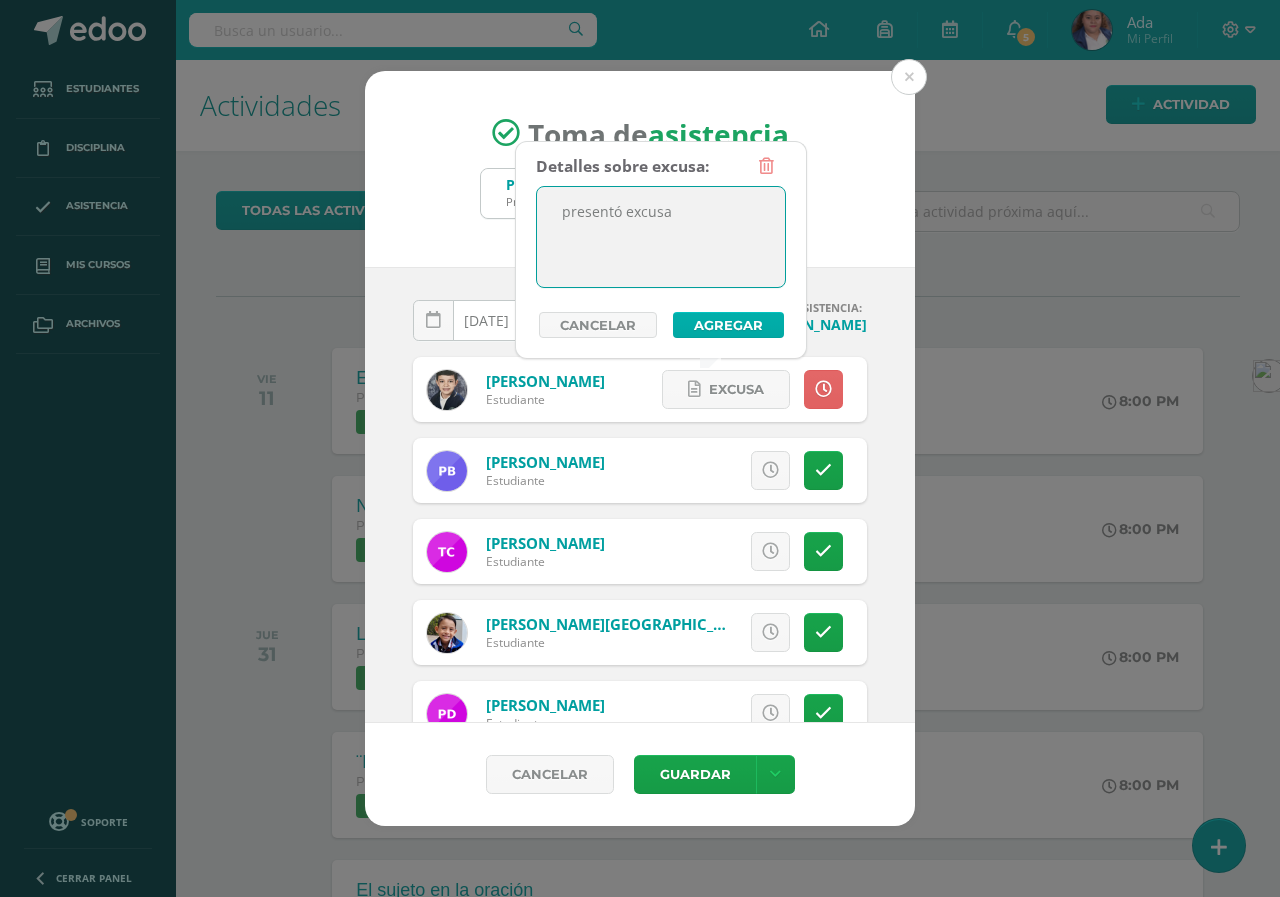 type on "presentó excusa" 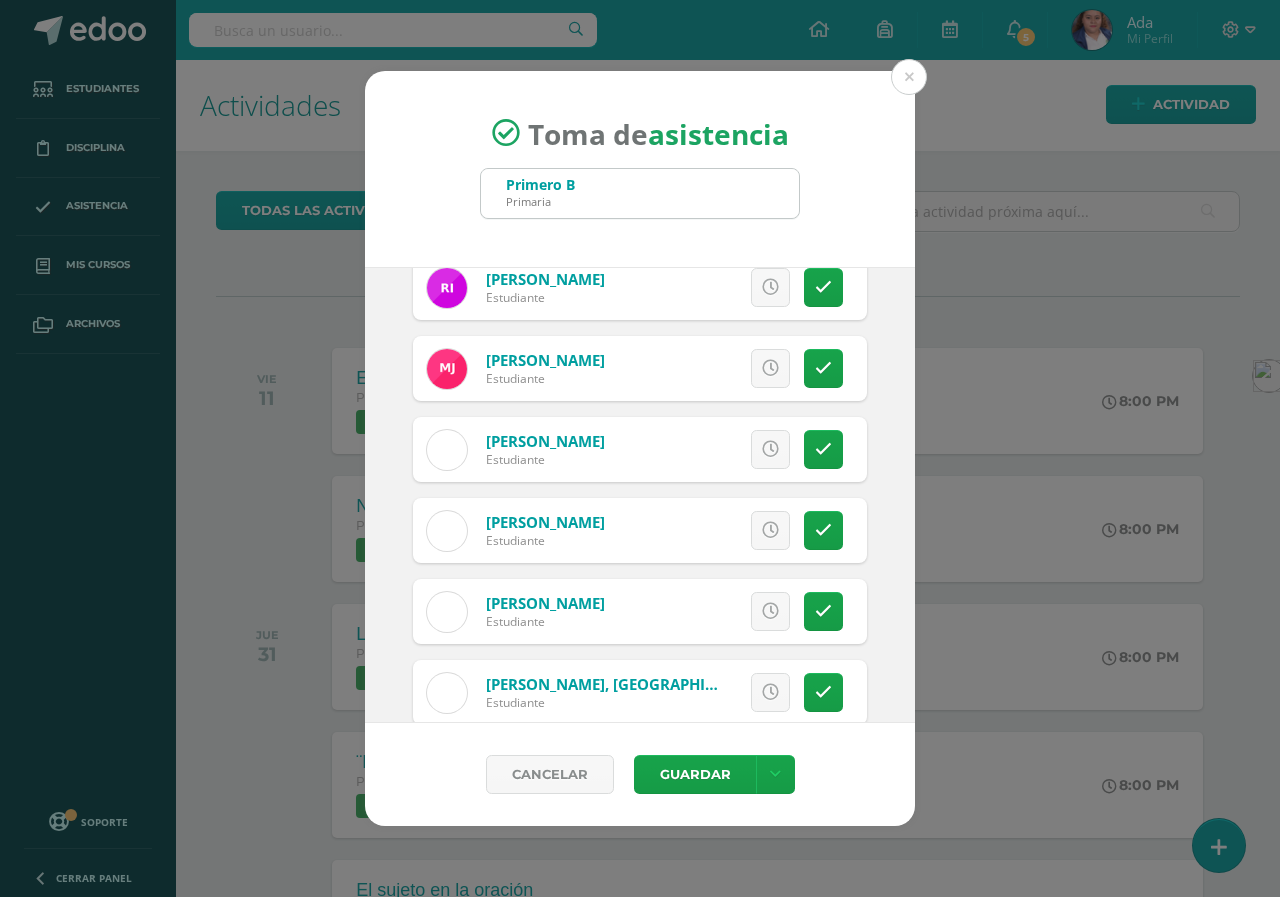 scroll, scrollTop: 1028, scrollLeft: 0, axis: vertical 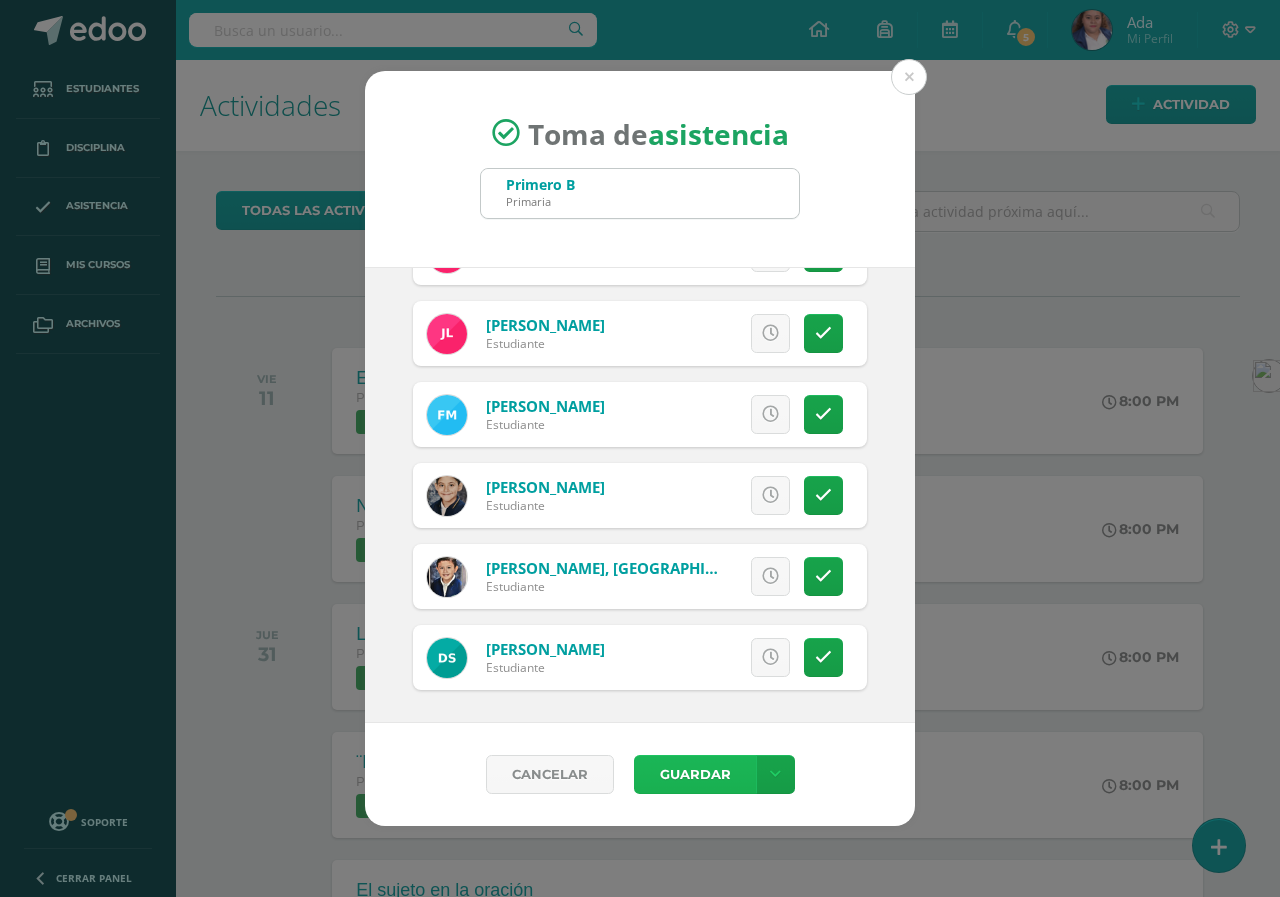 click on "Guardar" at bounding box center (695, 774) 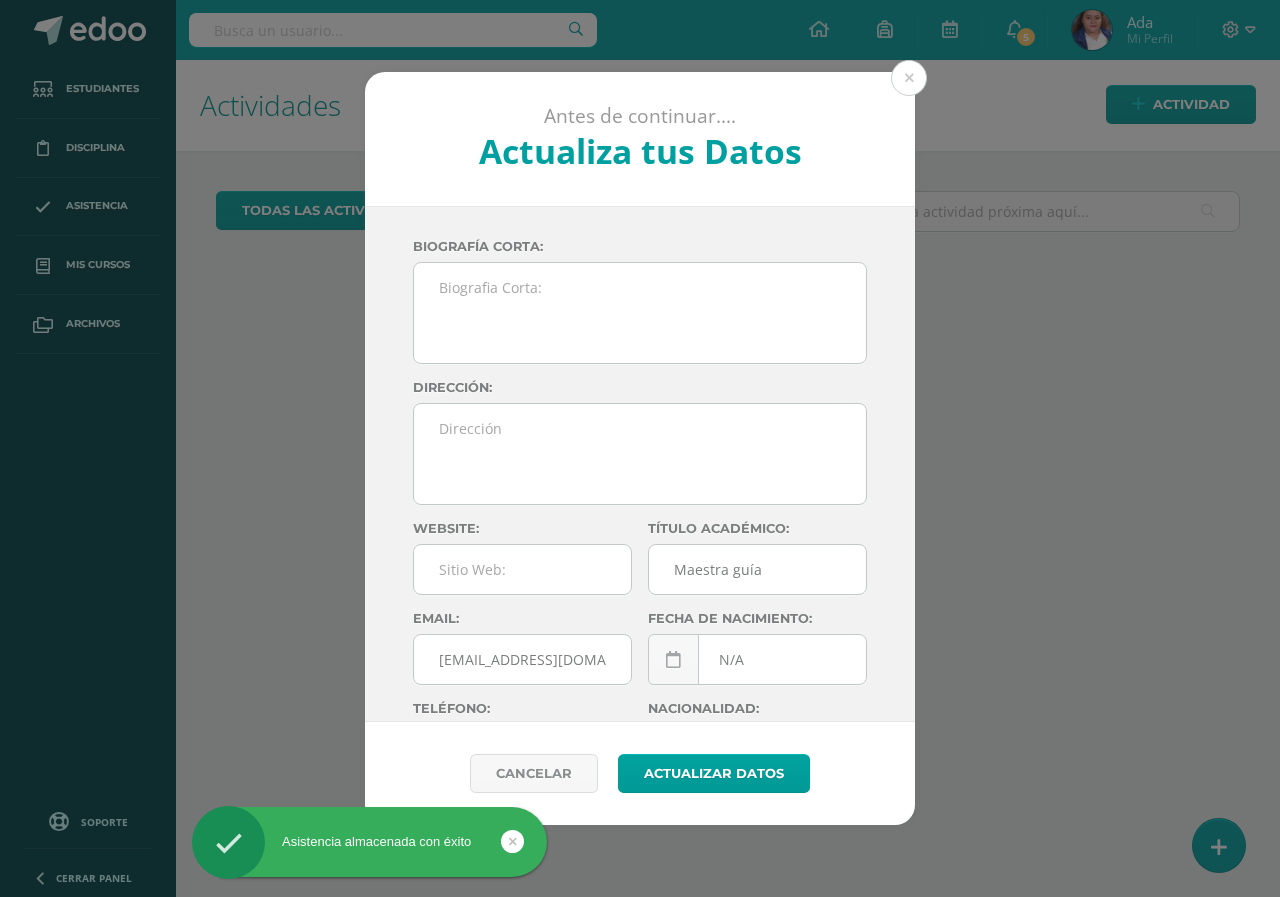 scroll, scrollTop: 0, scrollLeft: 0, axis: both 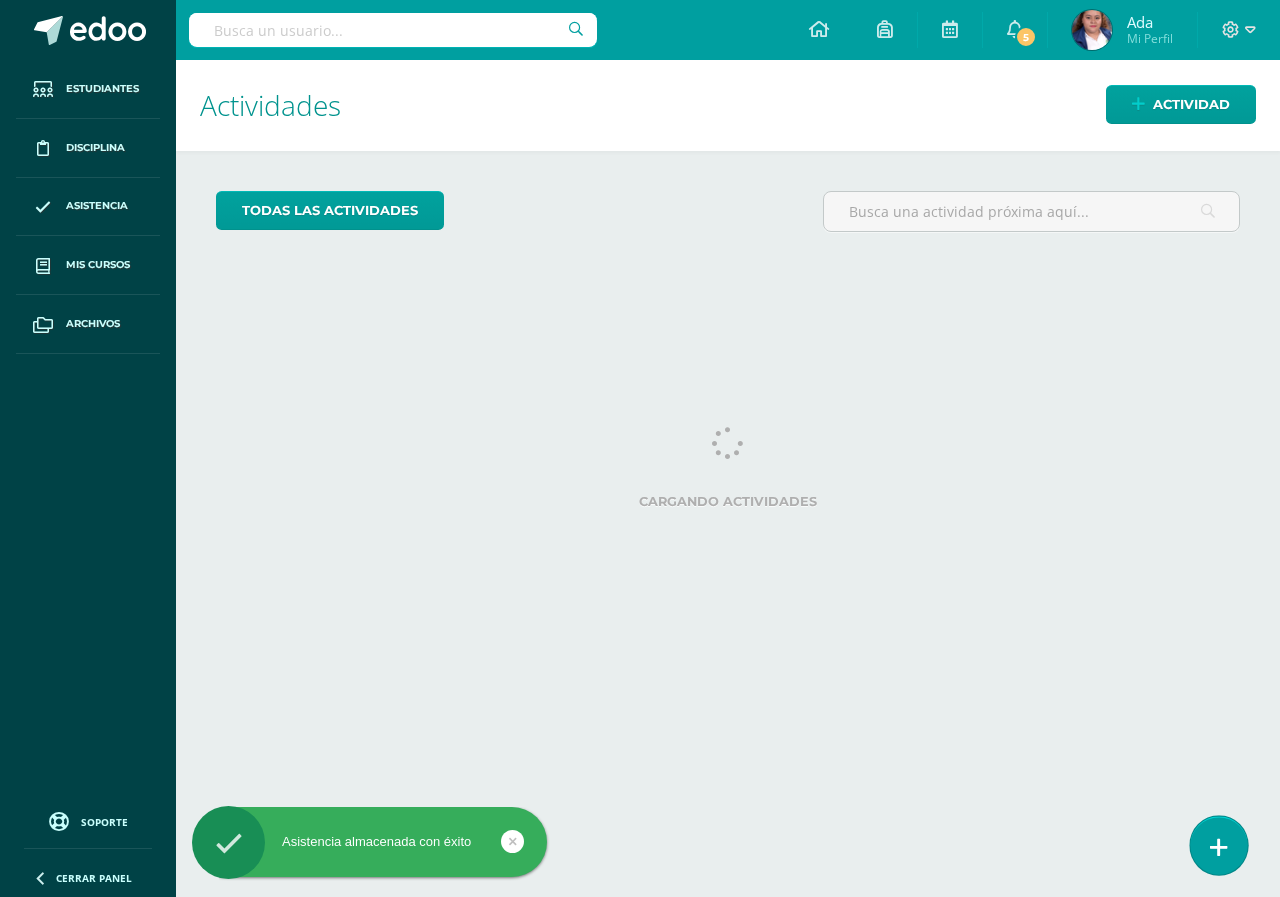 click at bounding box center (1219, 847) 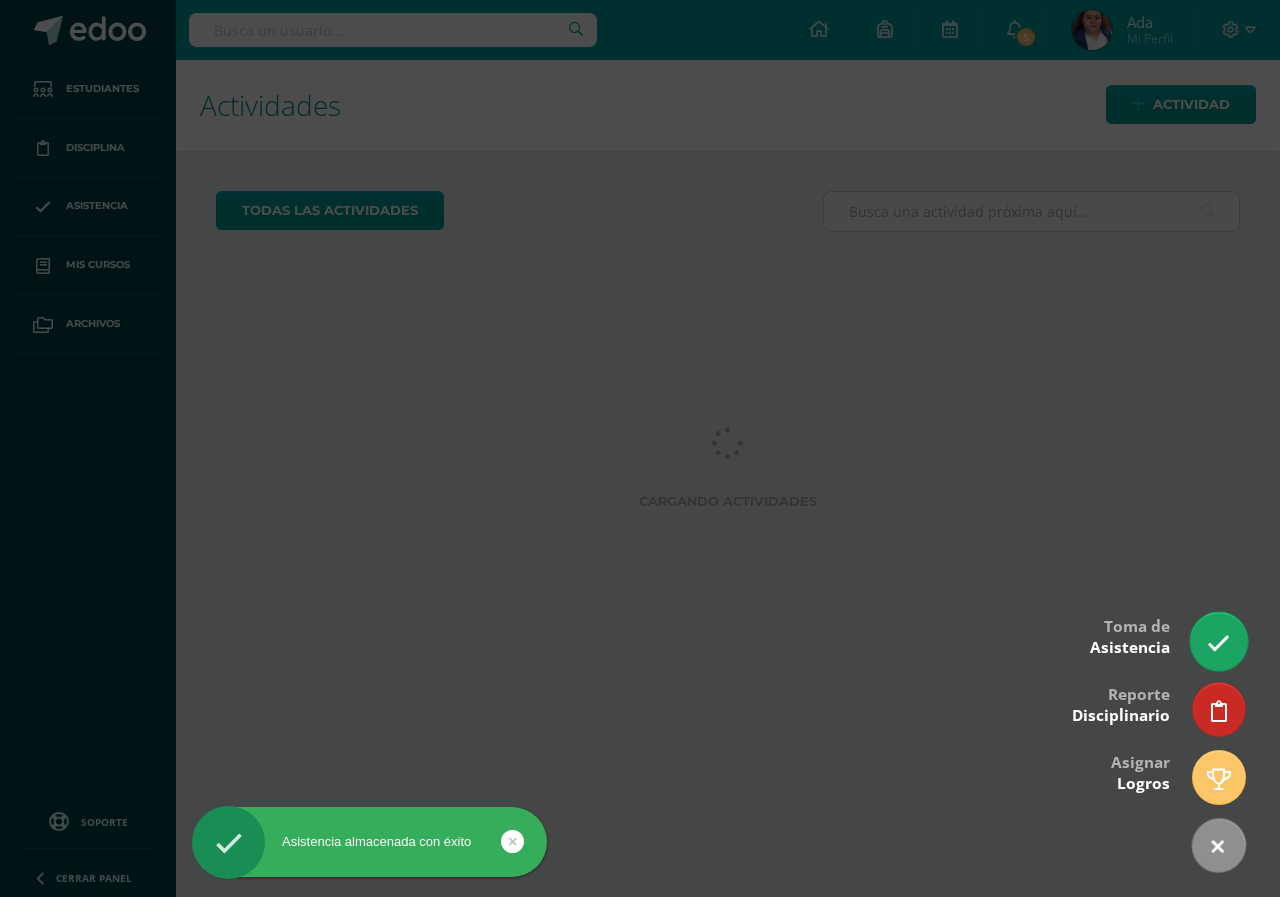 click at bounding box center (1218, 641) 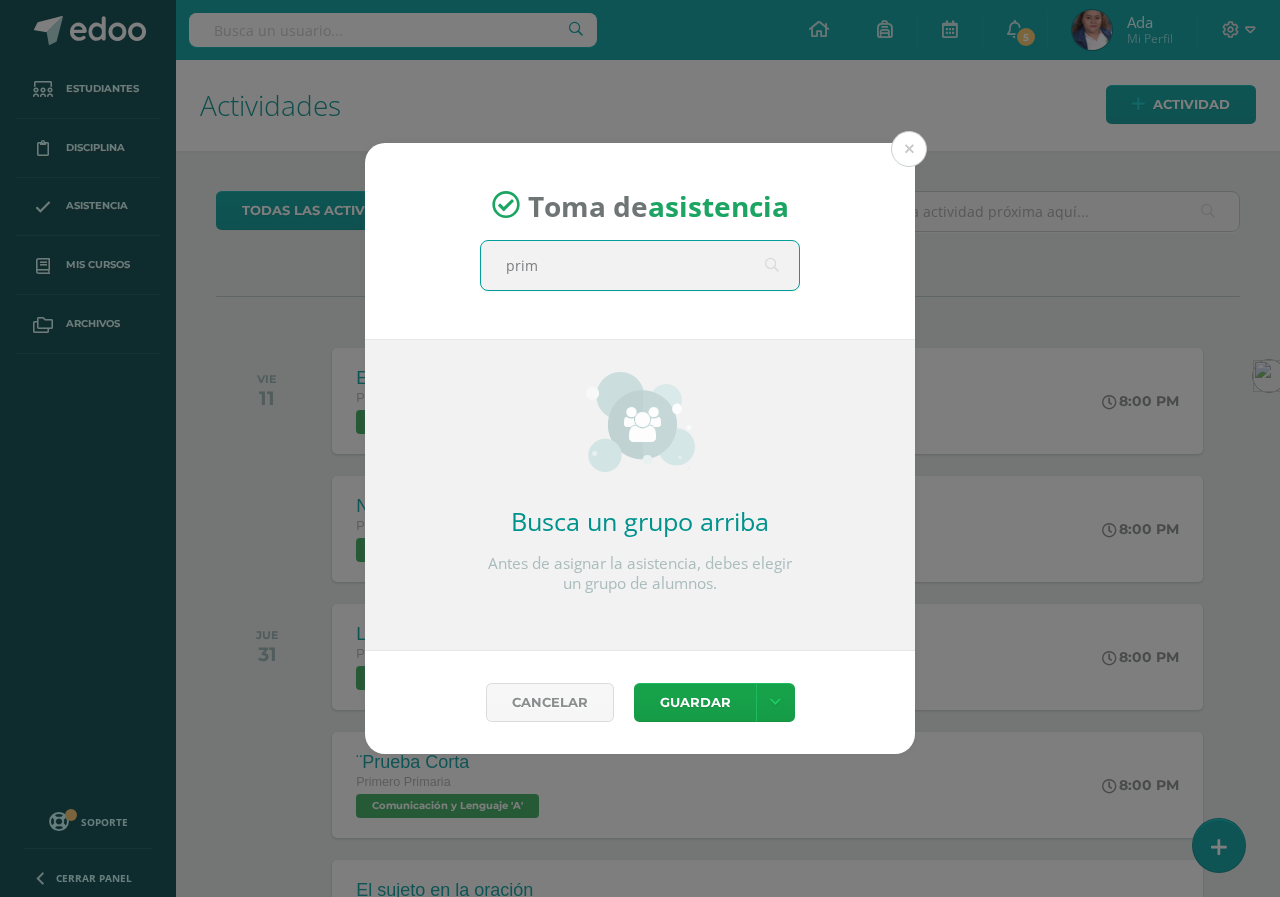 type on "prime" 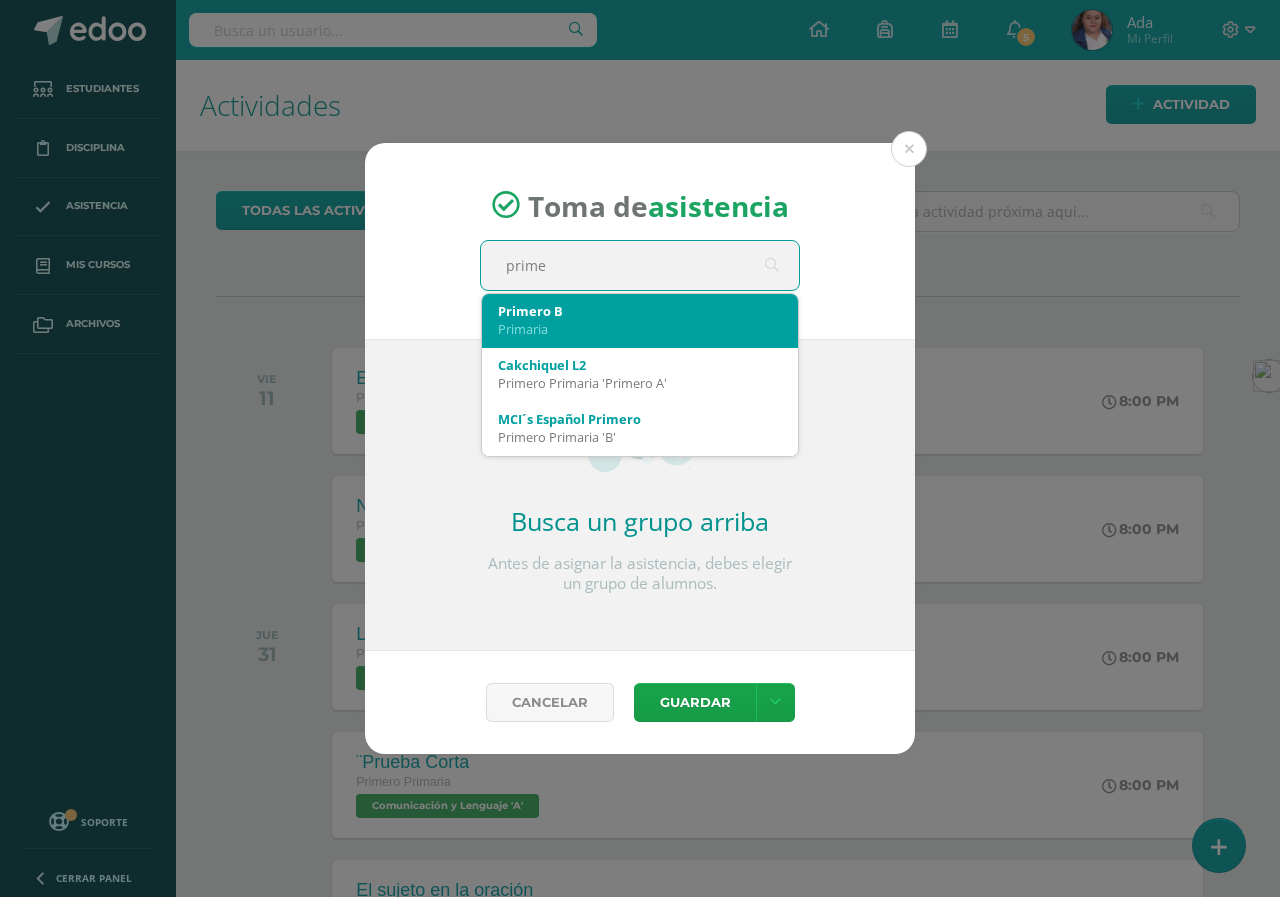click on "Primaria" at bounding box center [640, 329] 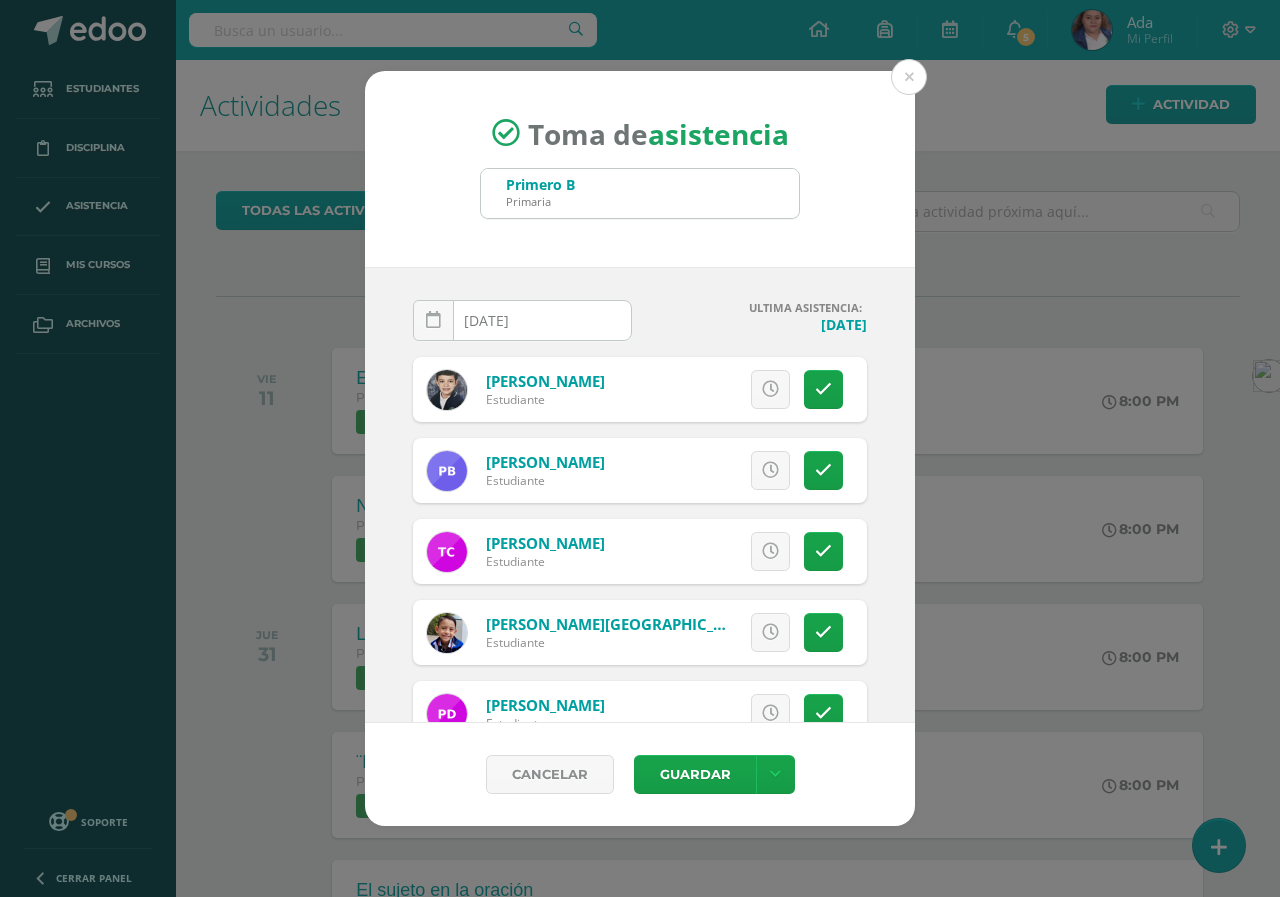 click on "[DATE]" at bounding box center (522, 320) 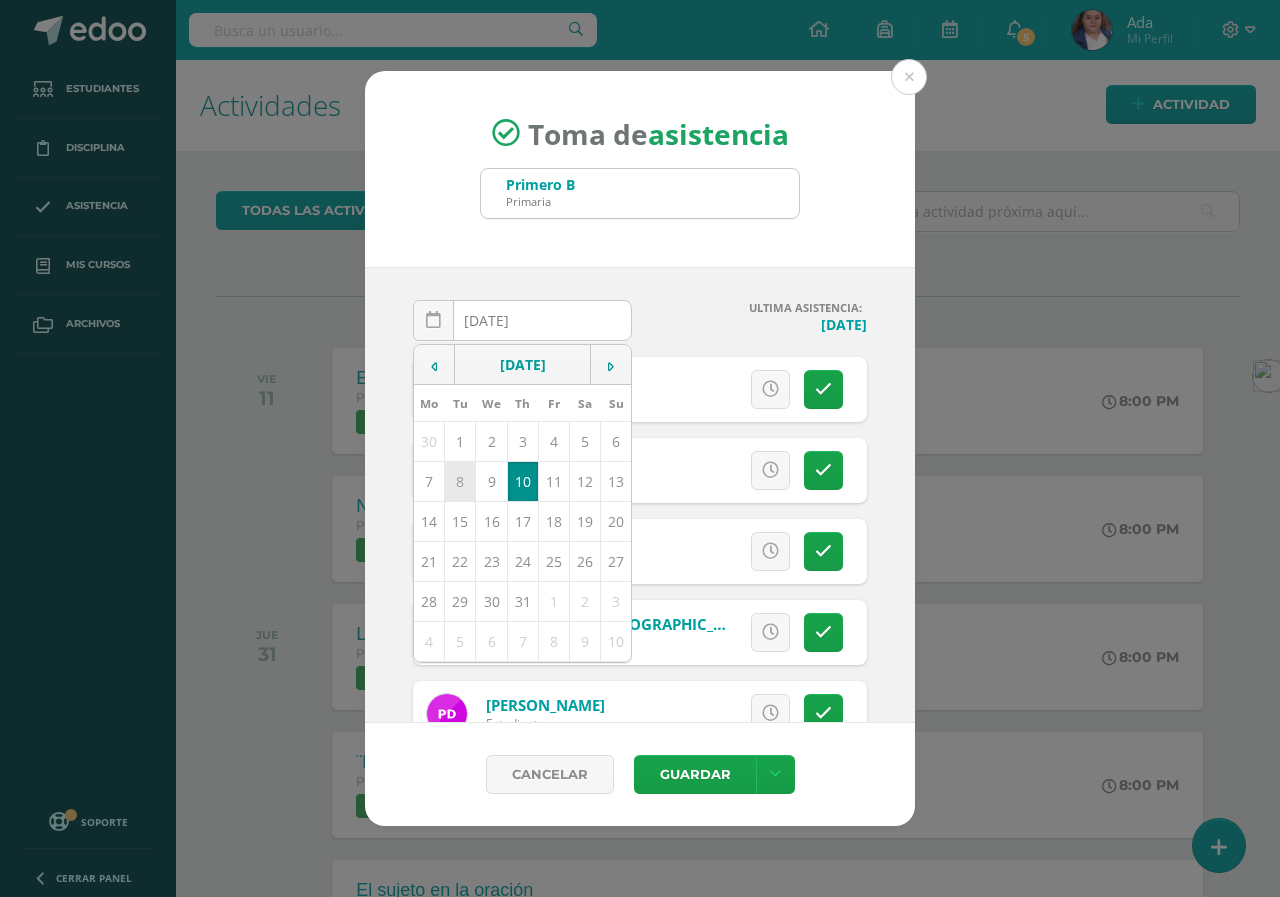 click on "8" at bounding box center (460, 482) 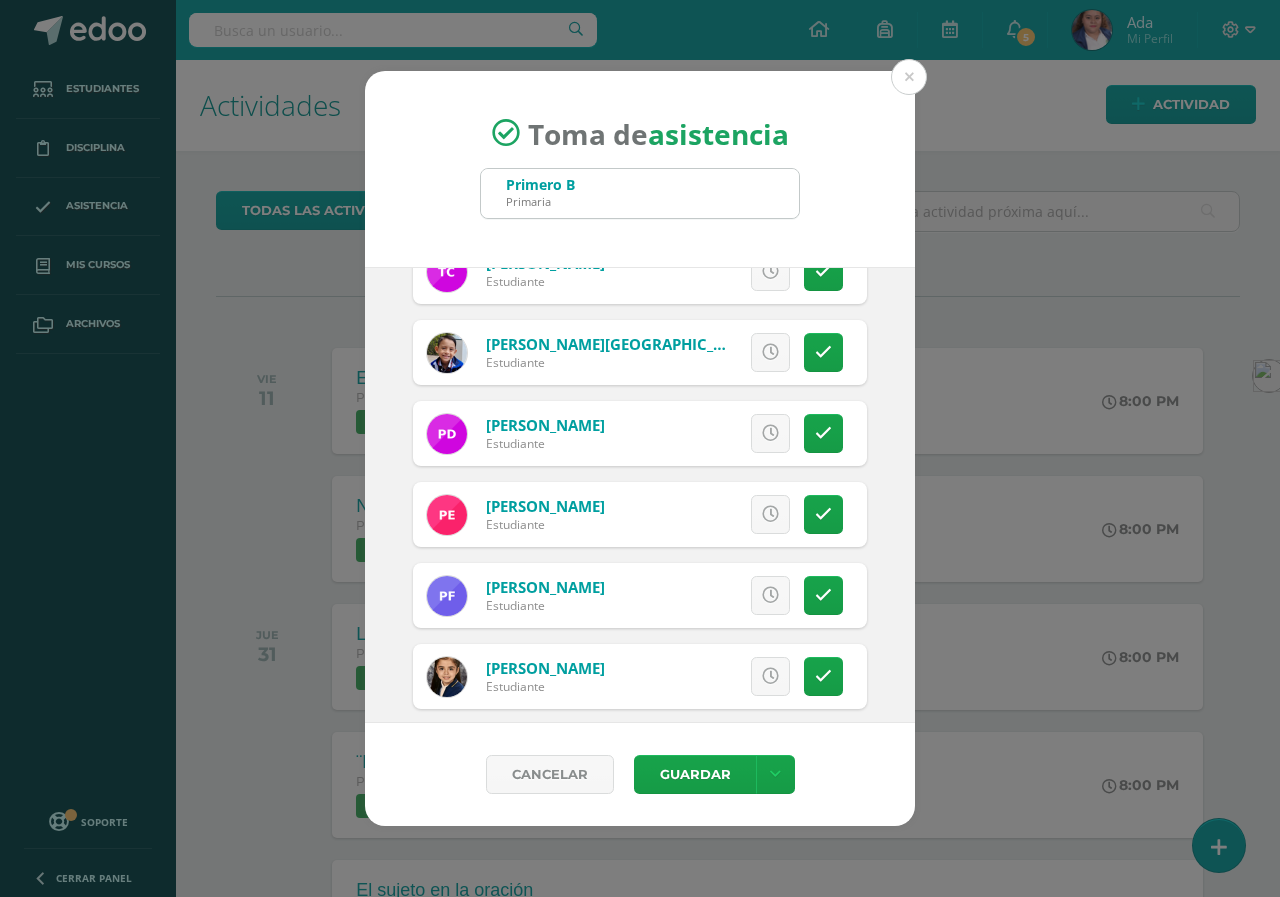 scroll, scrollTop: 300, scrollLeft: 0, axis: vertical 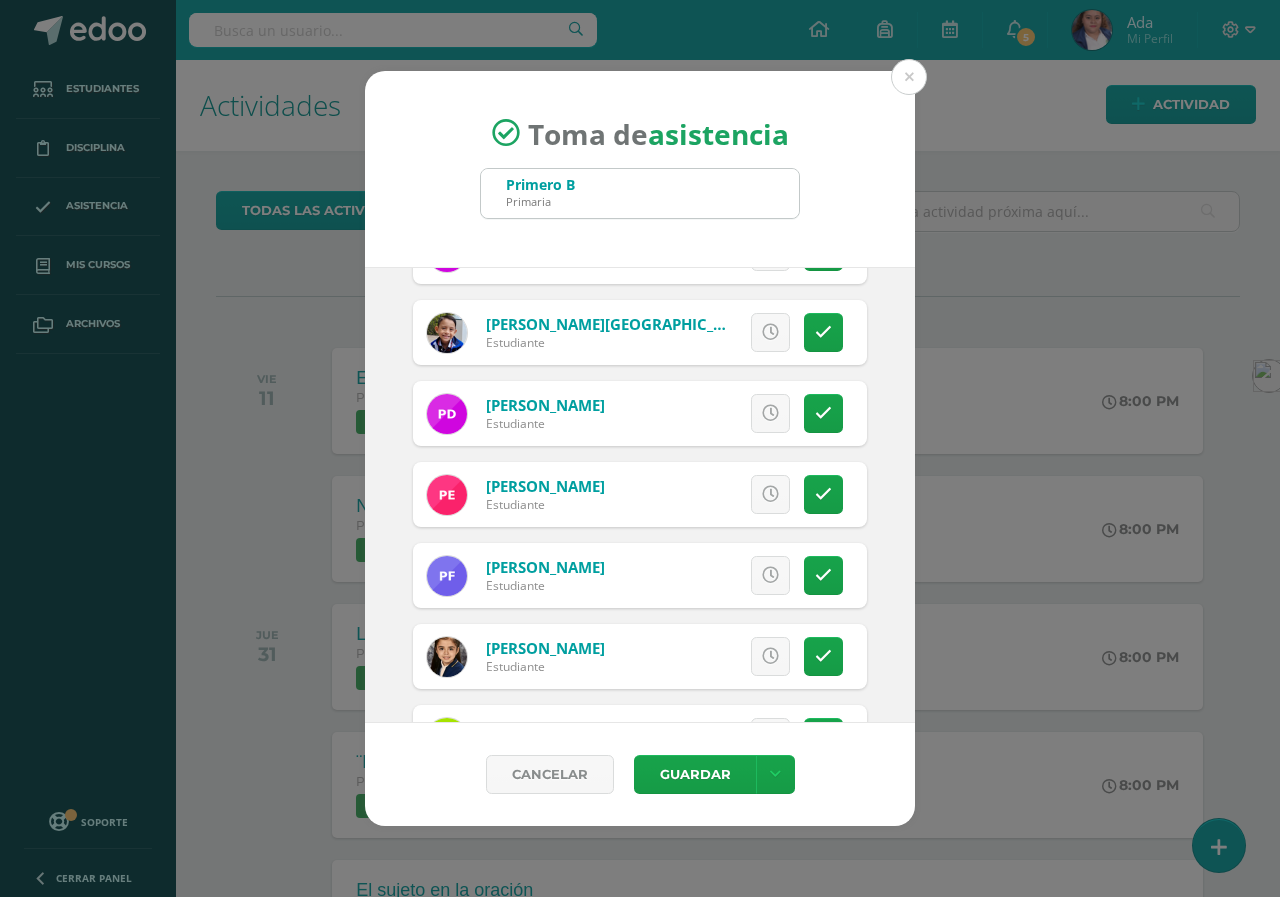 click at bounding box center (770, 494) 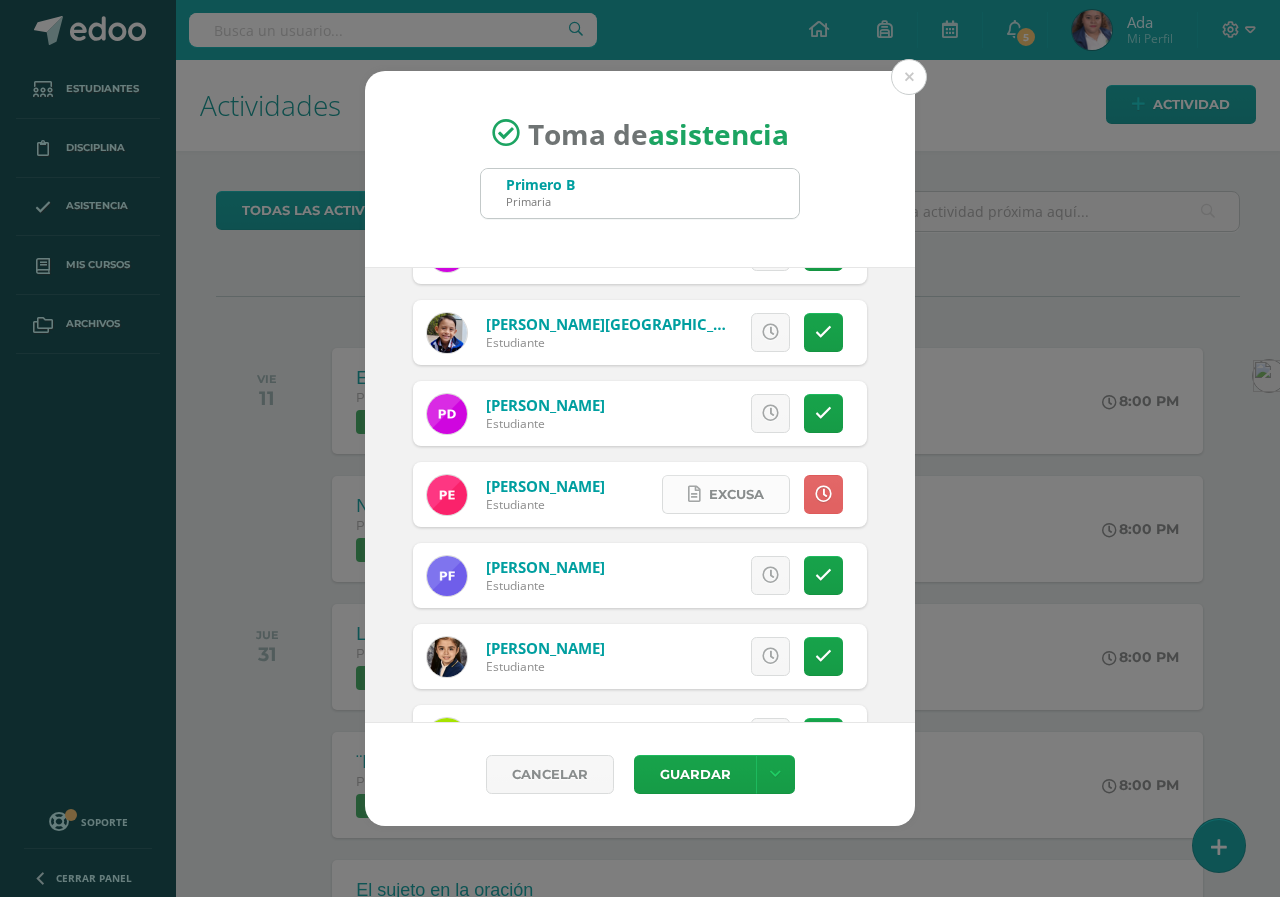 click on "Excusa" at bounding box center (736, 494) 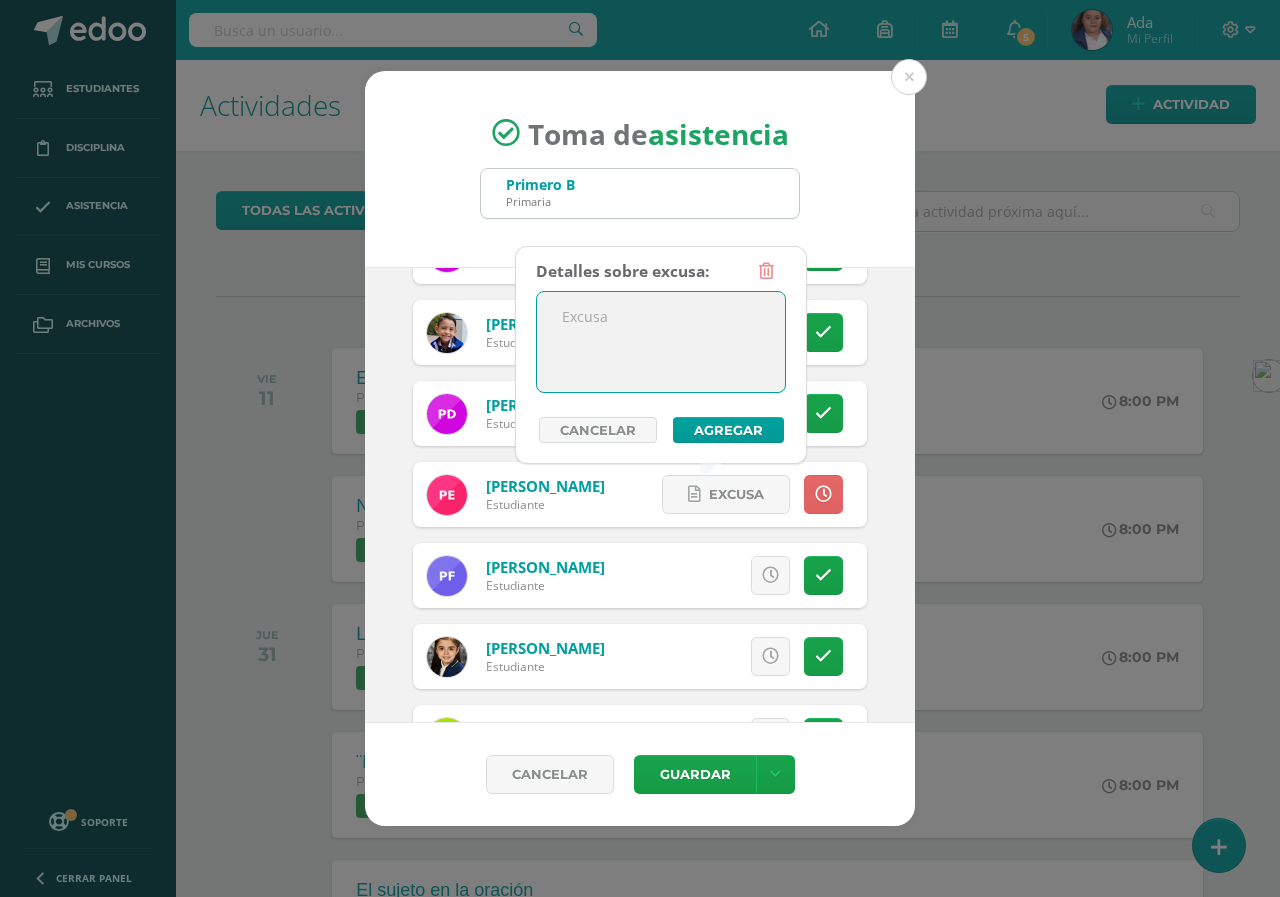 click at bounding box center [661, 342] 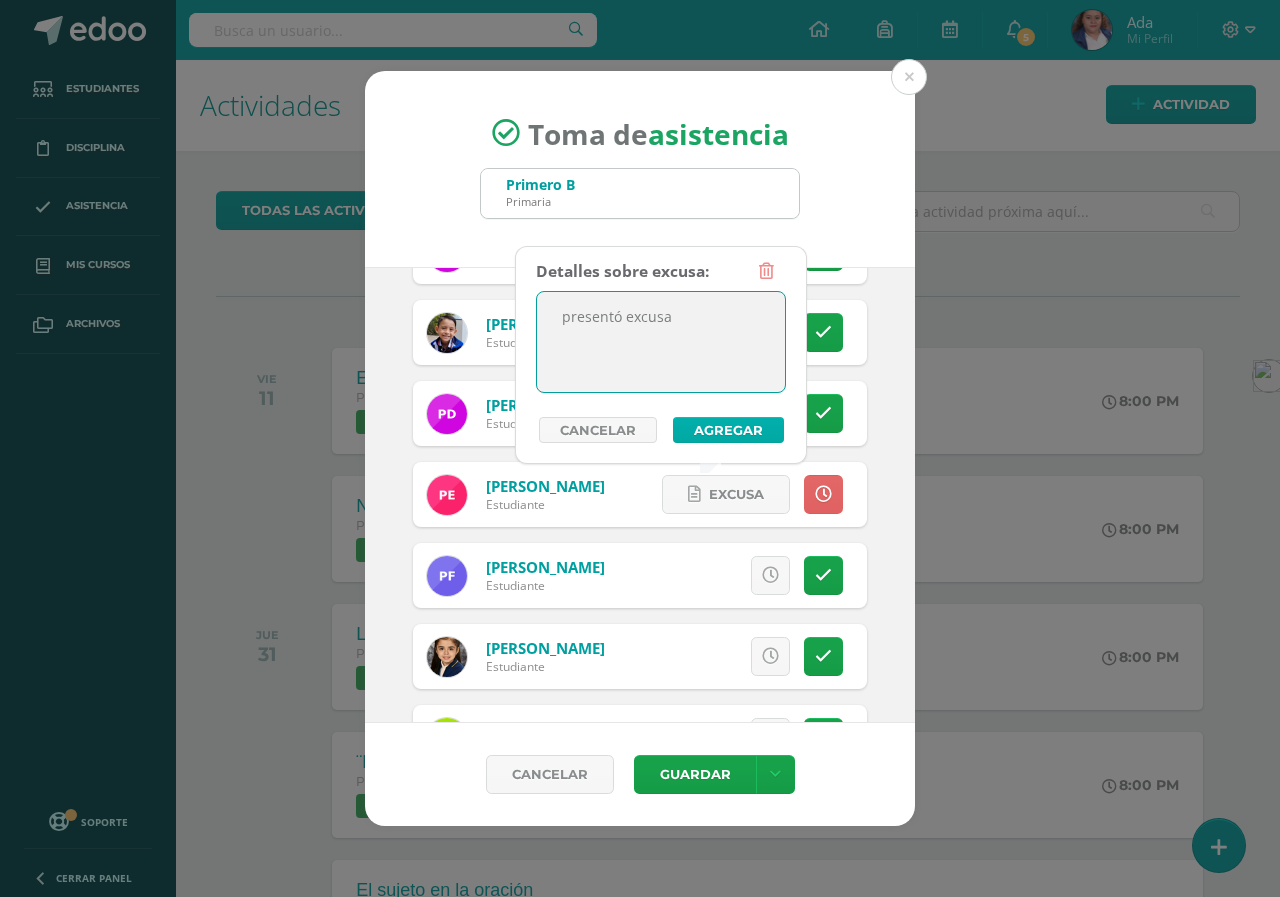 type on "presentó excusa" 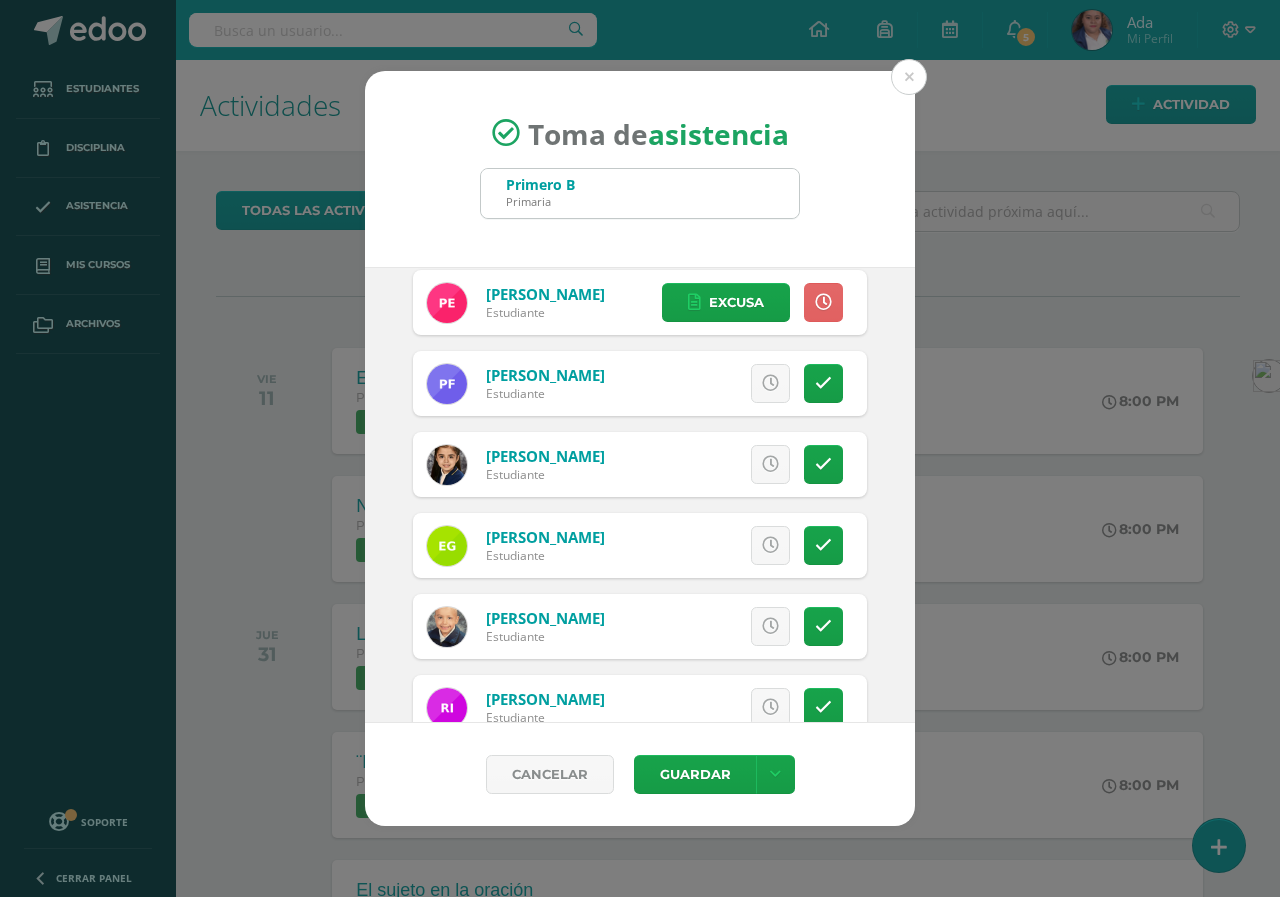 scroll, scrollTop: 500, scrollLeft: 0, axis: vertical 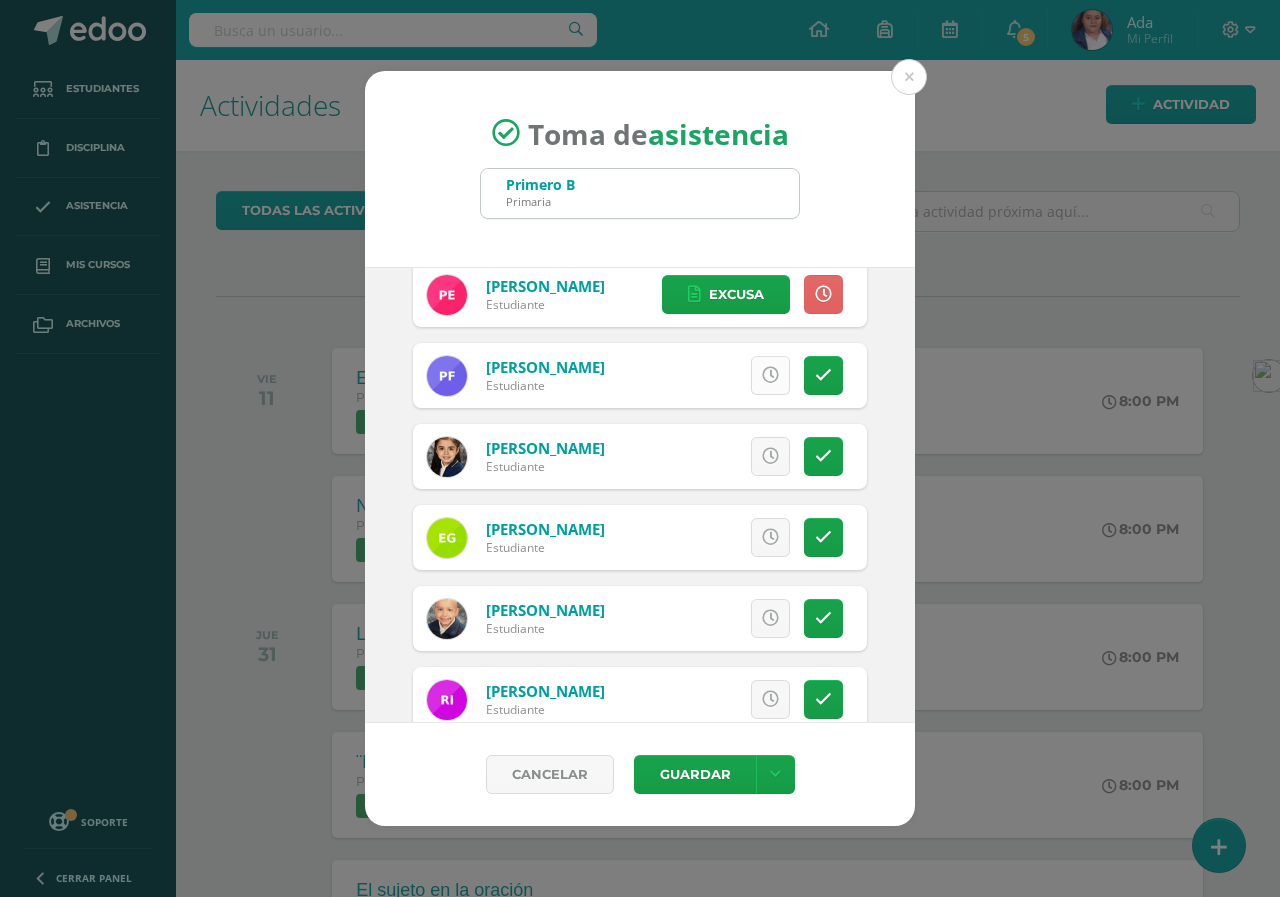 click at bounding box center (770, 375) 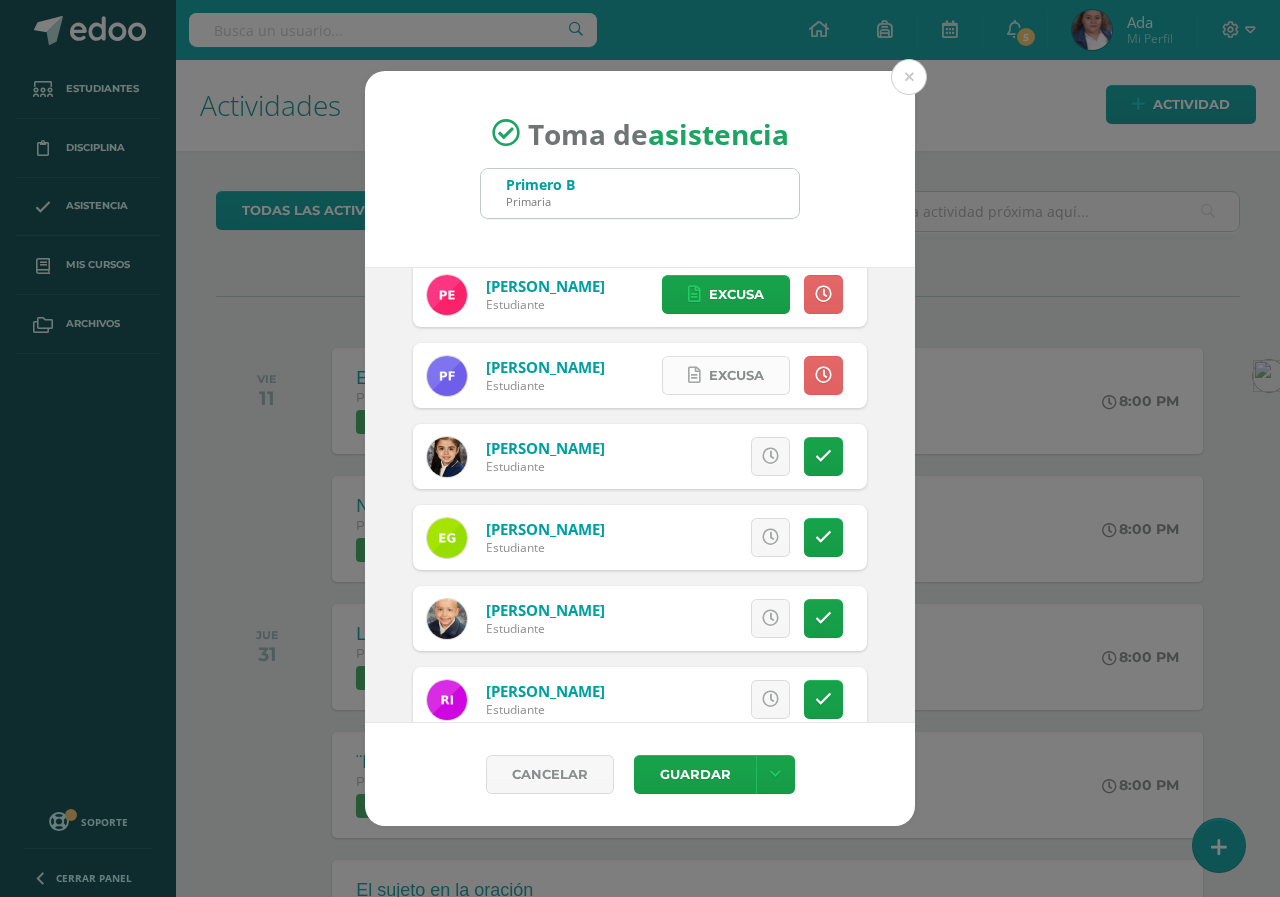 click on "Excusa" at bounding box center (736, 375) 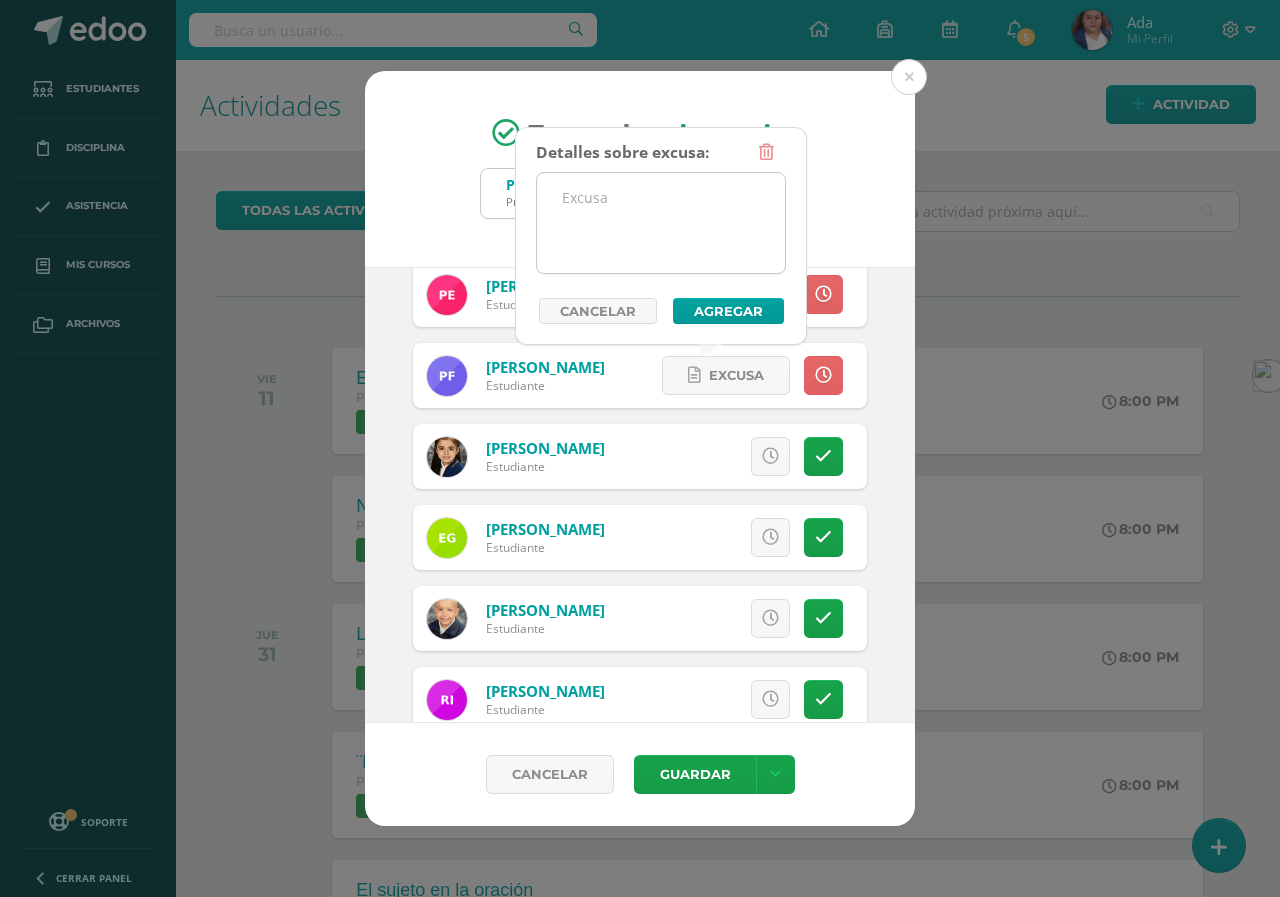 click at bounding box center [661, 223] 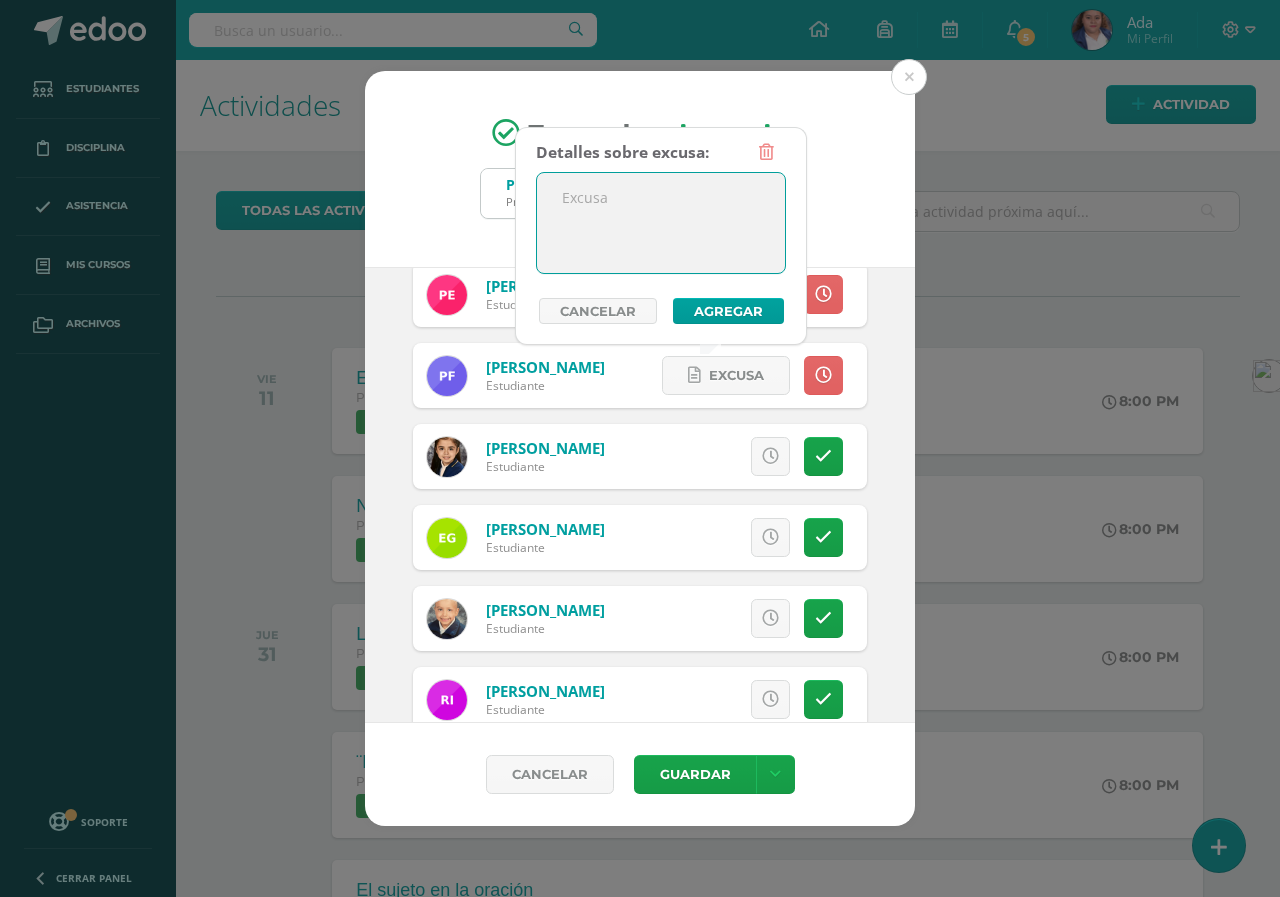 paste on "presentó excusa" 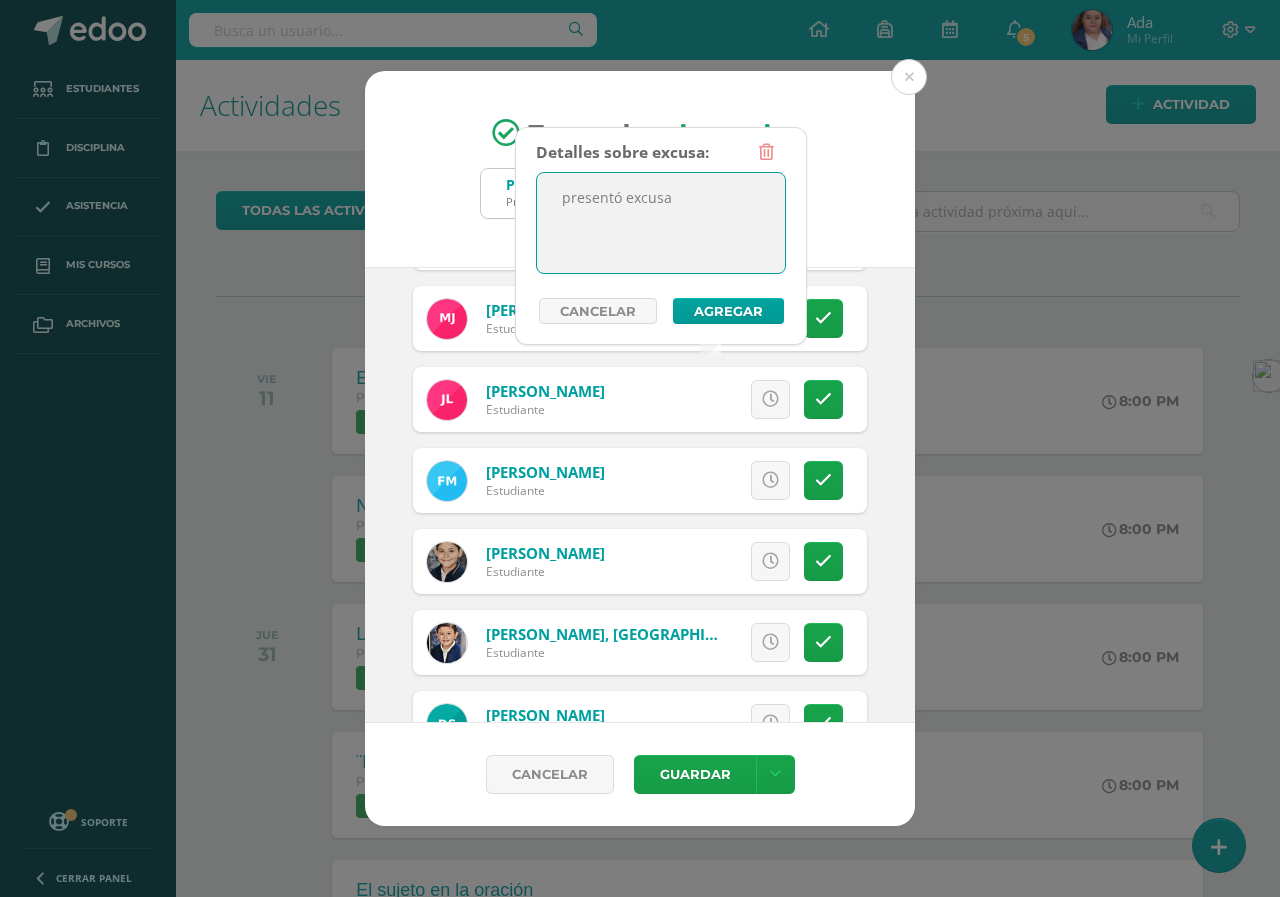 scroll, scrollTop: 1028, scrollLeft: 0, axis: vertical 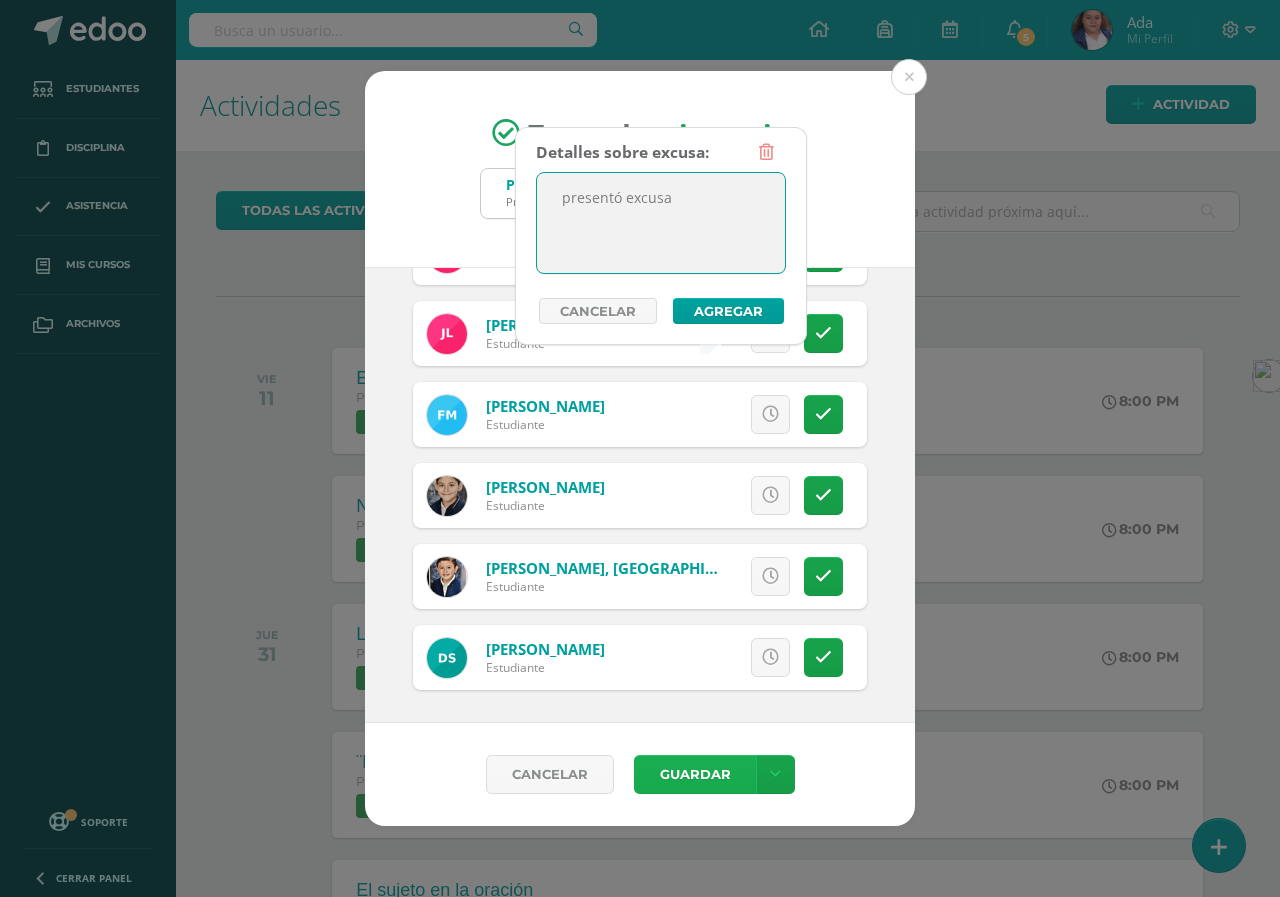 type on "presentó excusa" 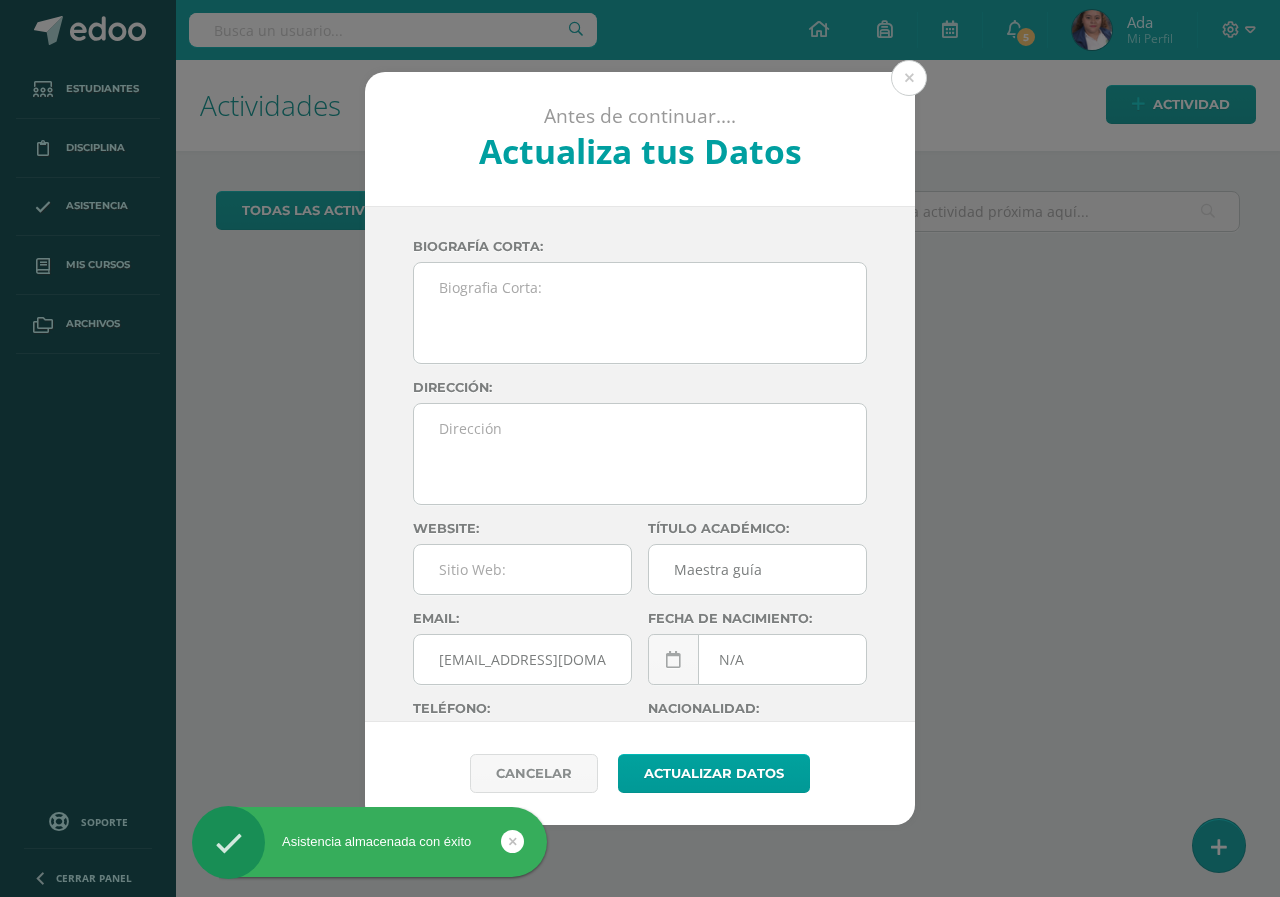 scroll, scrollTop: 0, scrollLeft: 0, axis: both 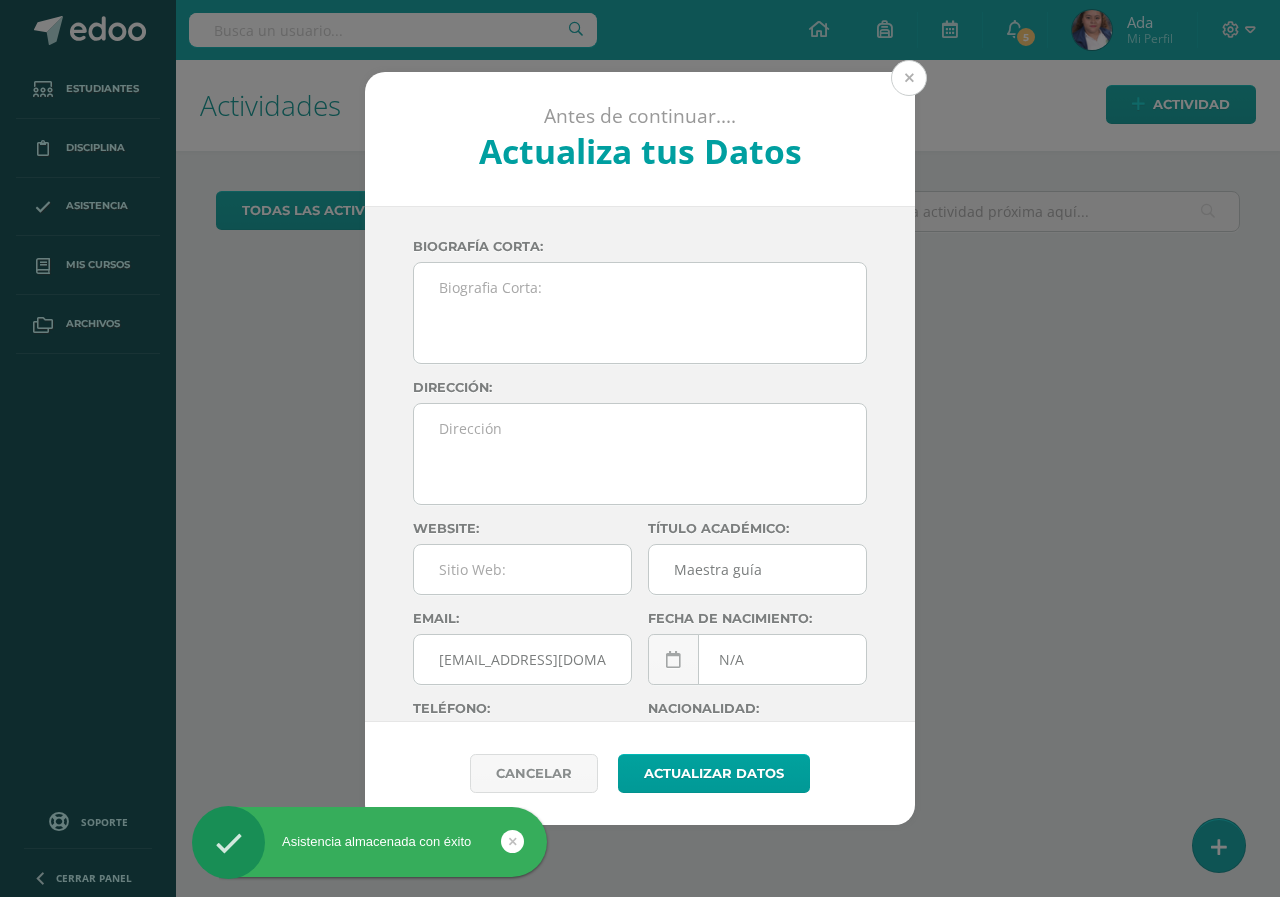 click at bounding box center (909, 78) 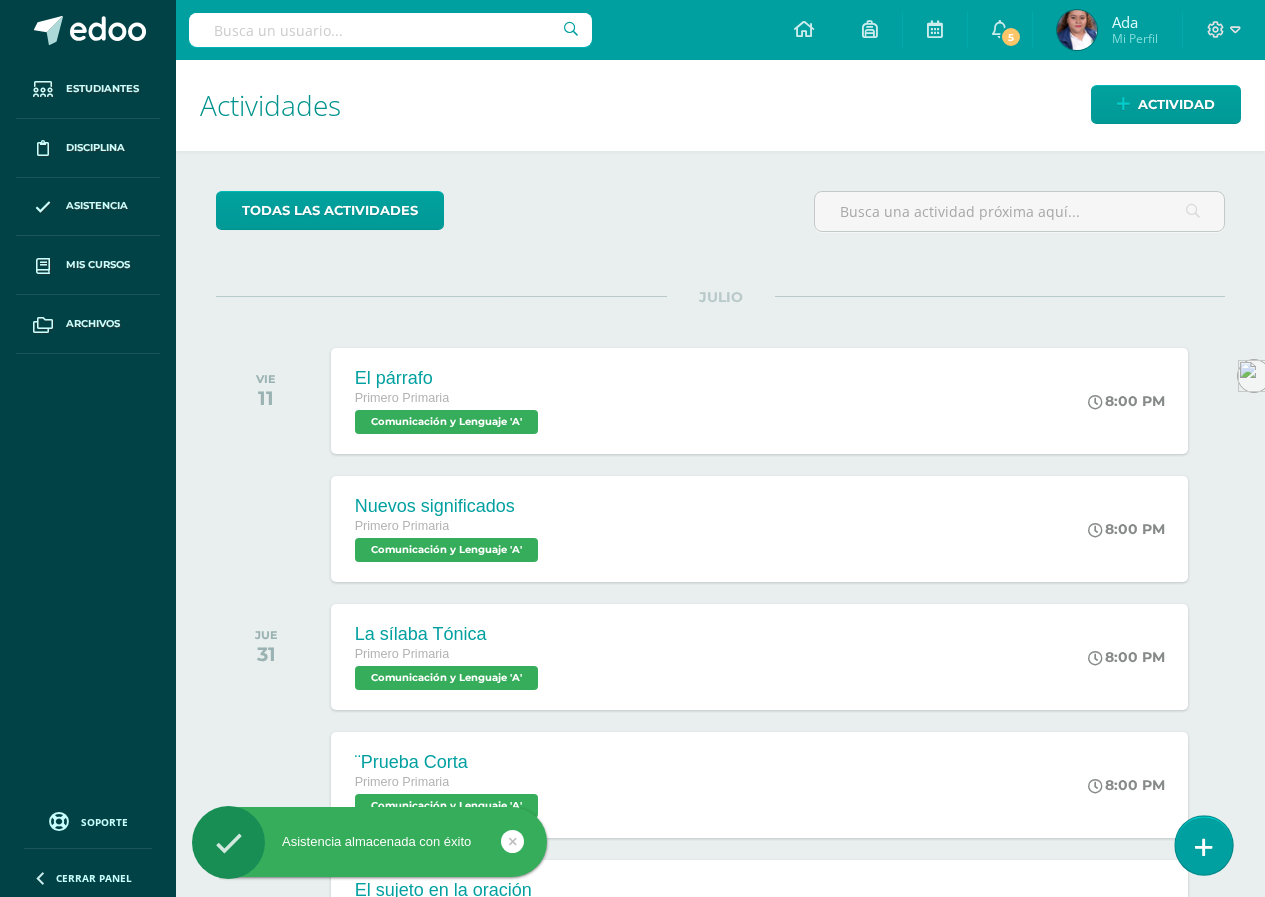 click at bounding box center (1203, 845) 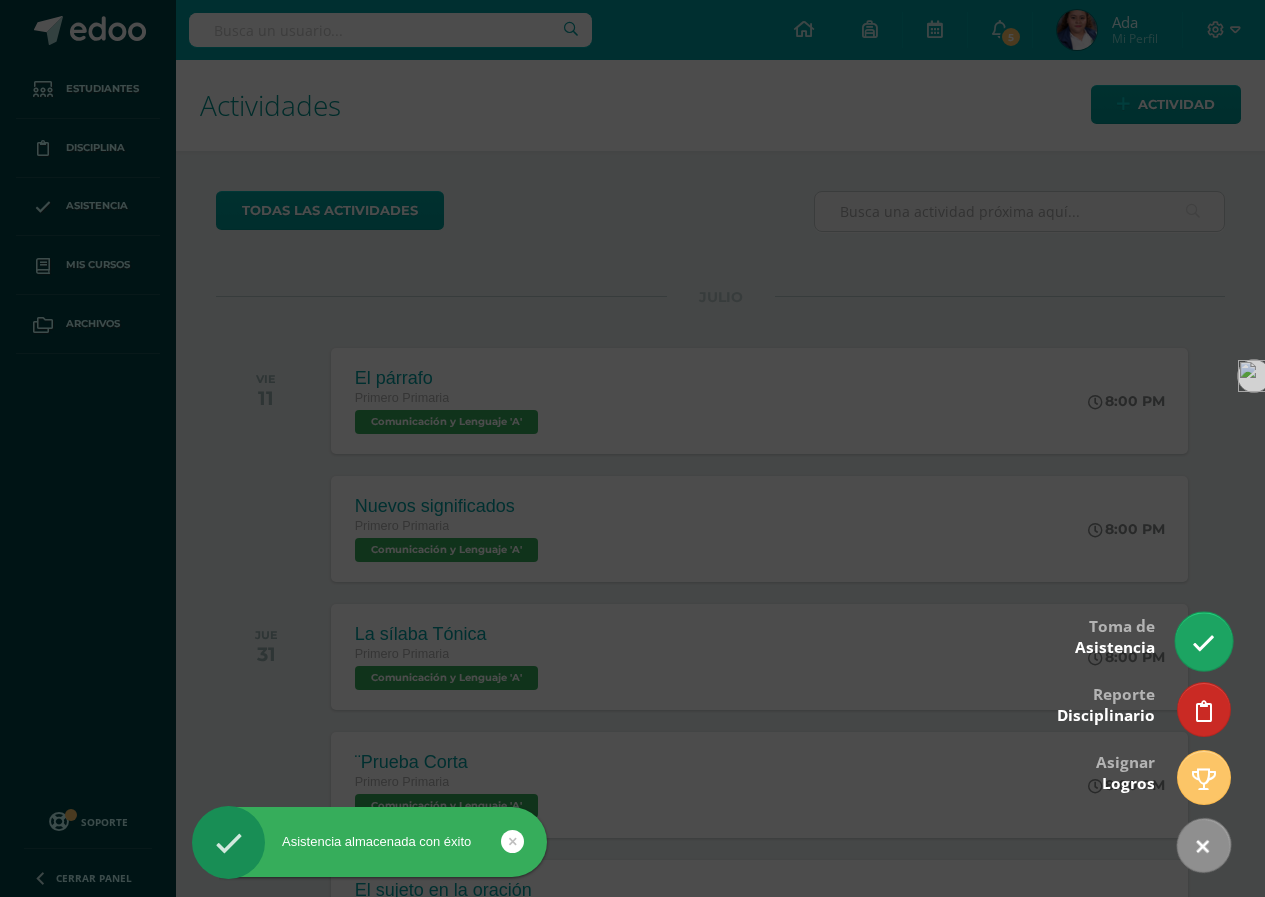 click at bounding box center (1203, 641) 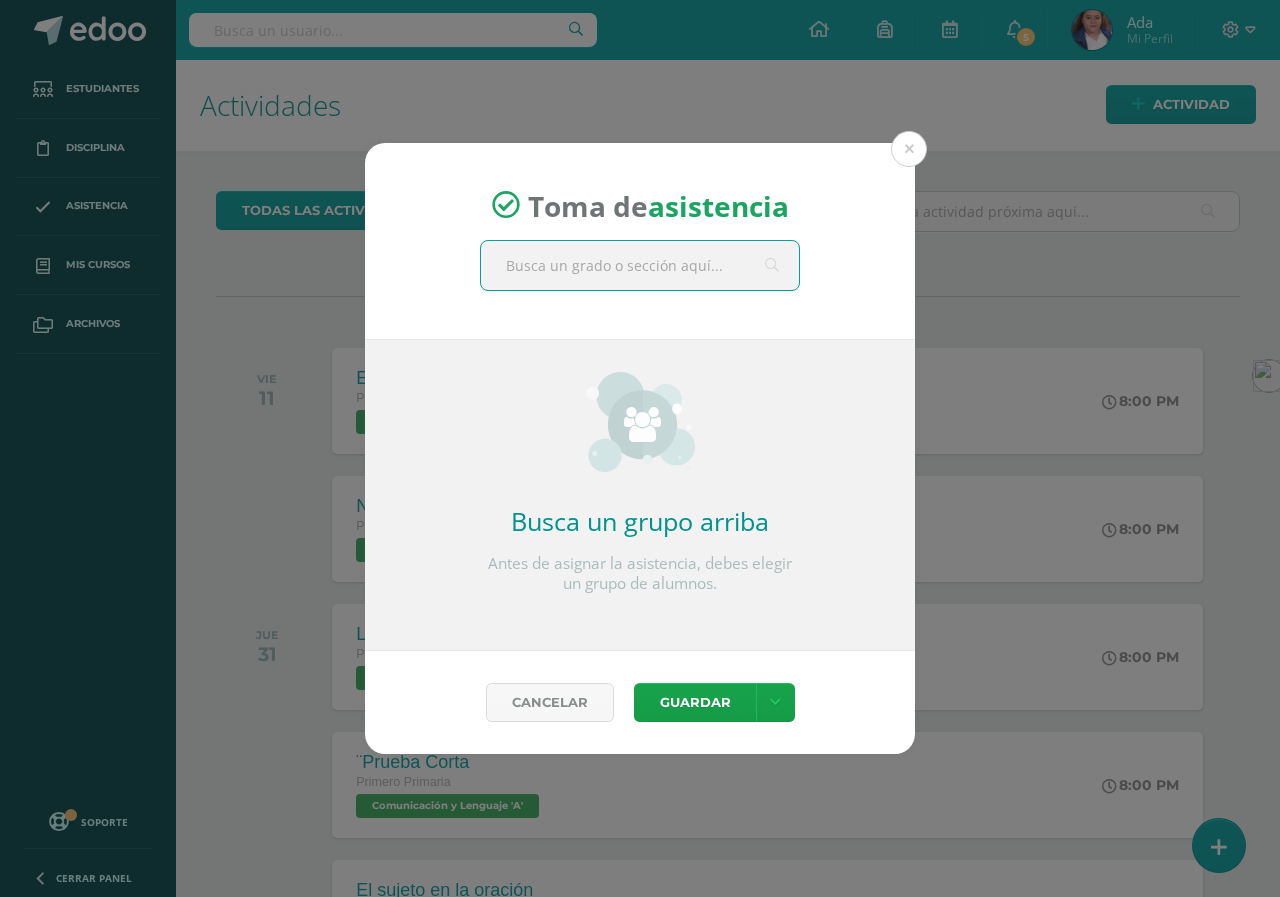 click at bounding box center [640, 265] 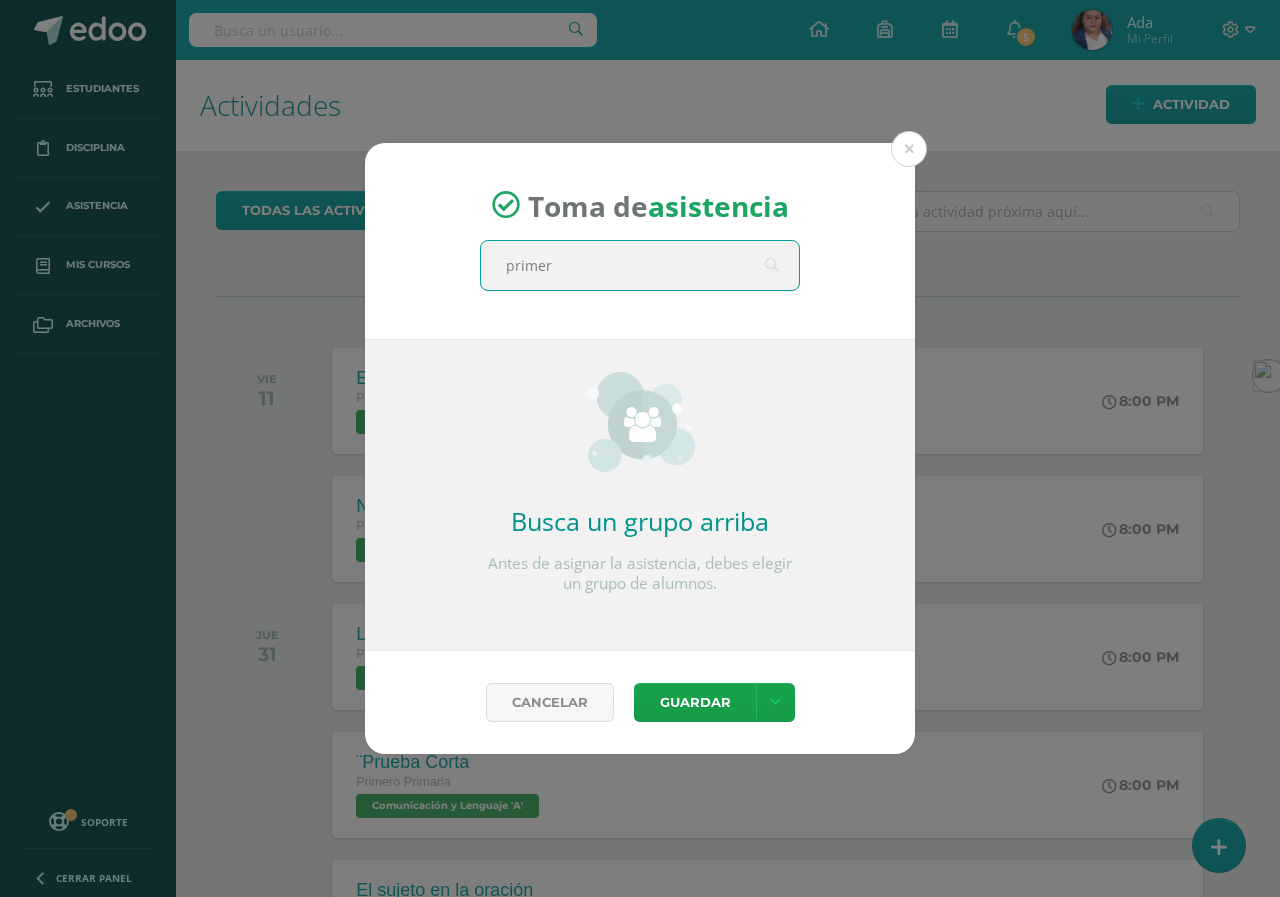 type on "primero" 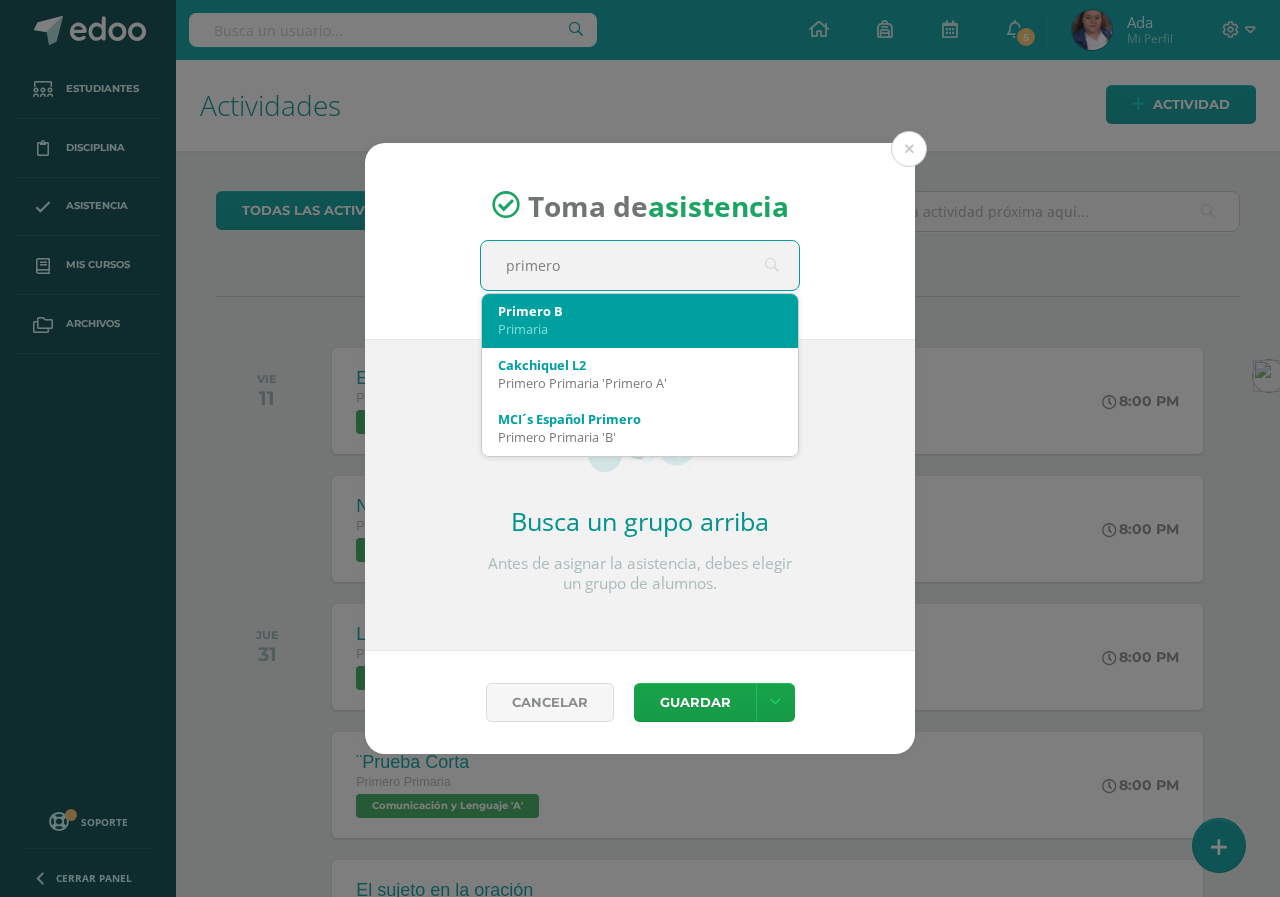 click on "Primaria" at bounding box center (640, 329) 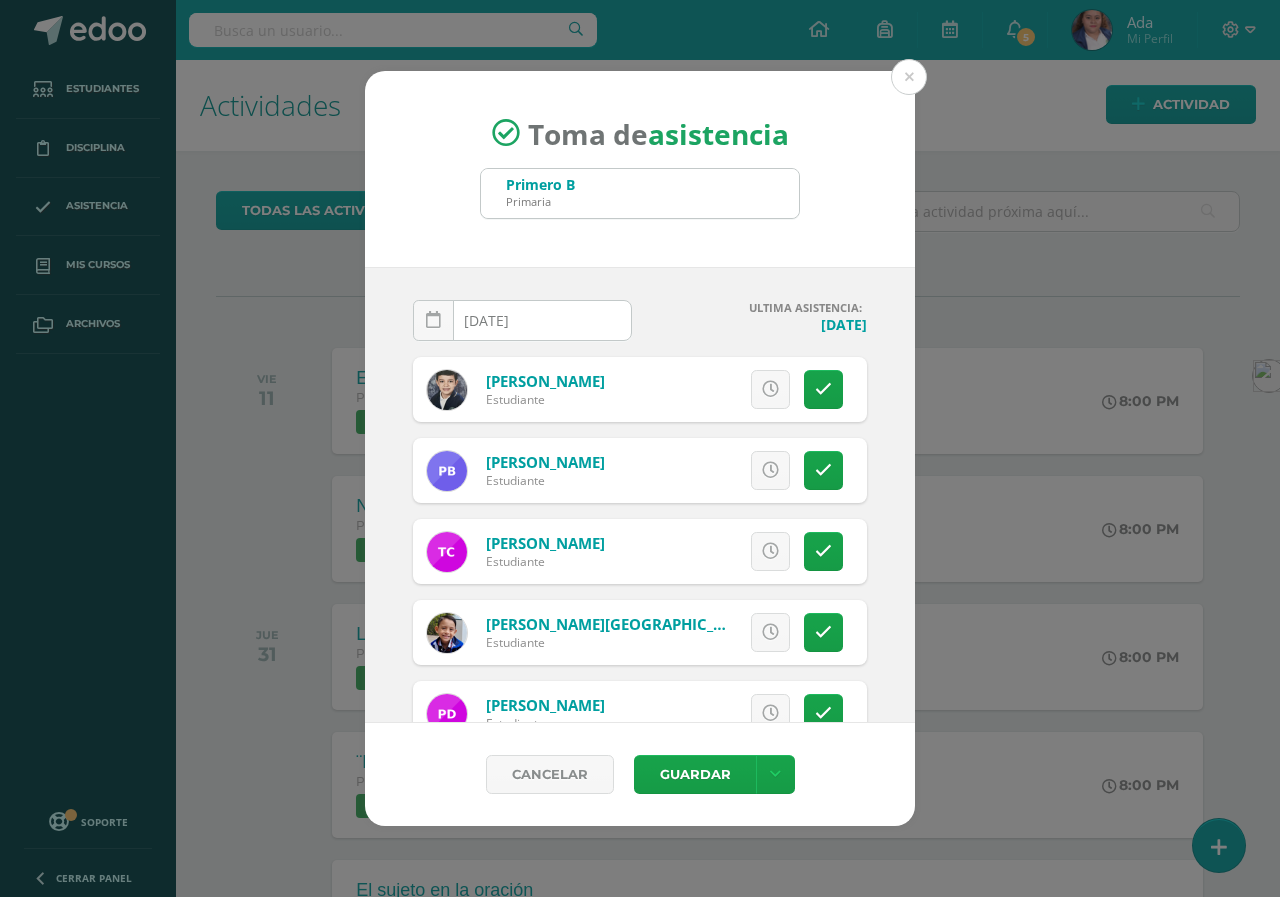 click on "[DATE]" at bounding box center (522, 320) 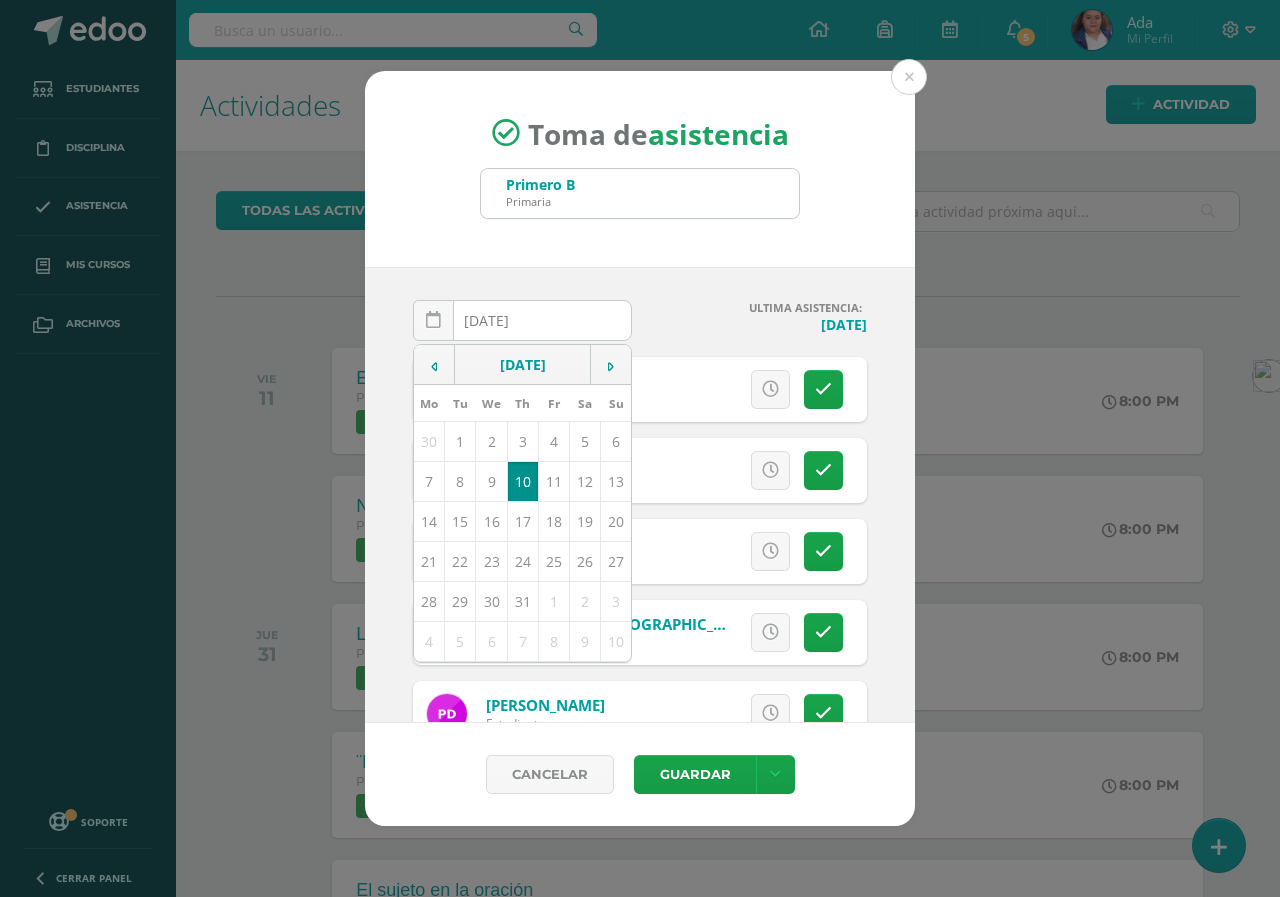 click on "10" at bounding box center (522, 482) 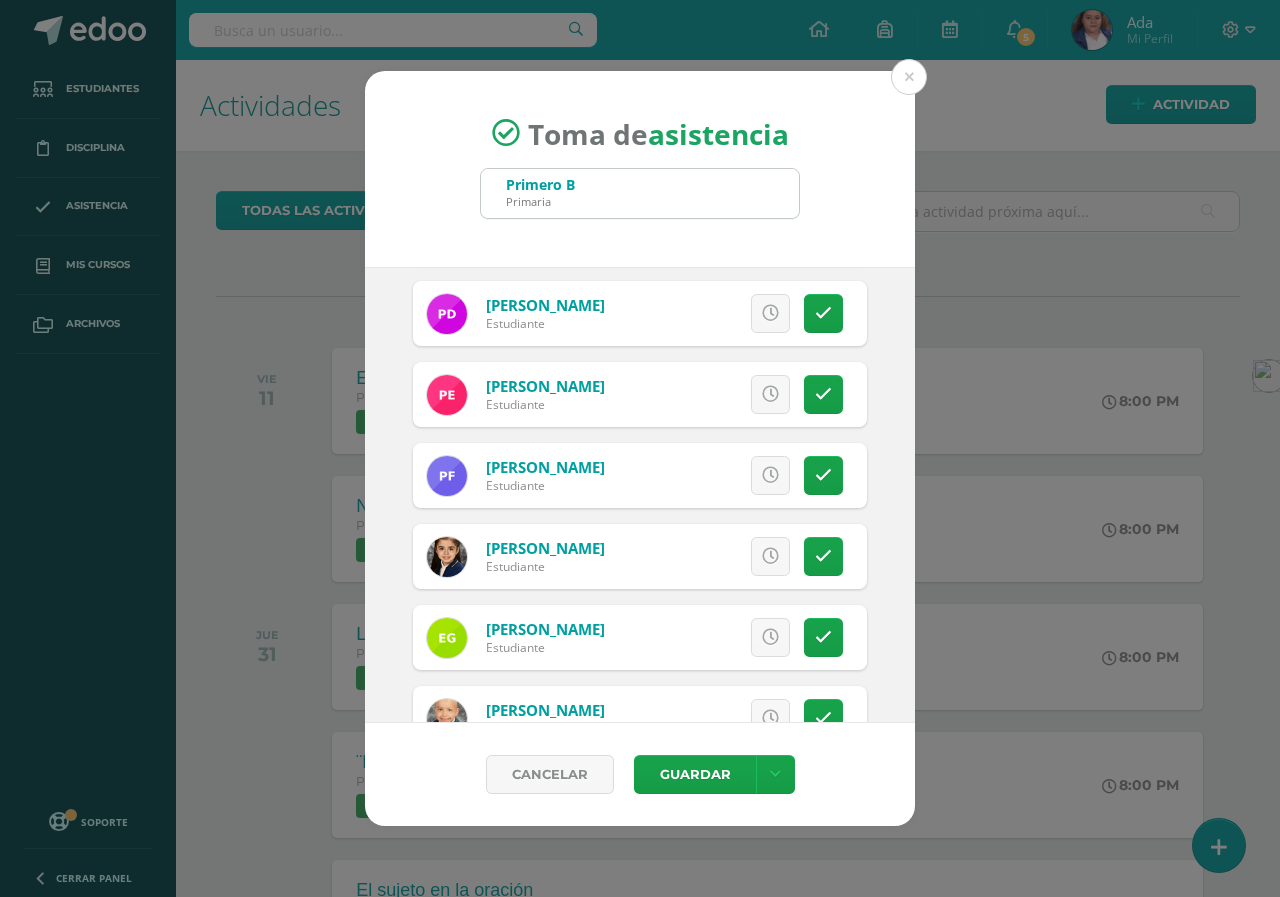 scroll, scrollTop: 500, scrollLeft: 0, axis: vertical 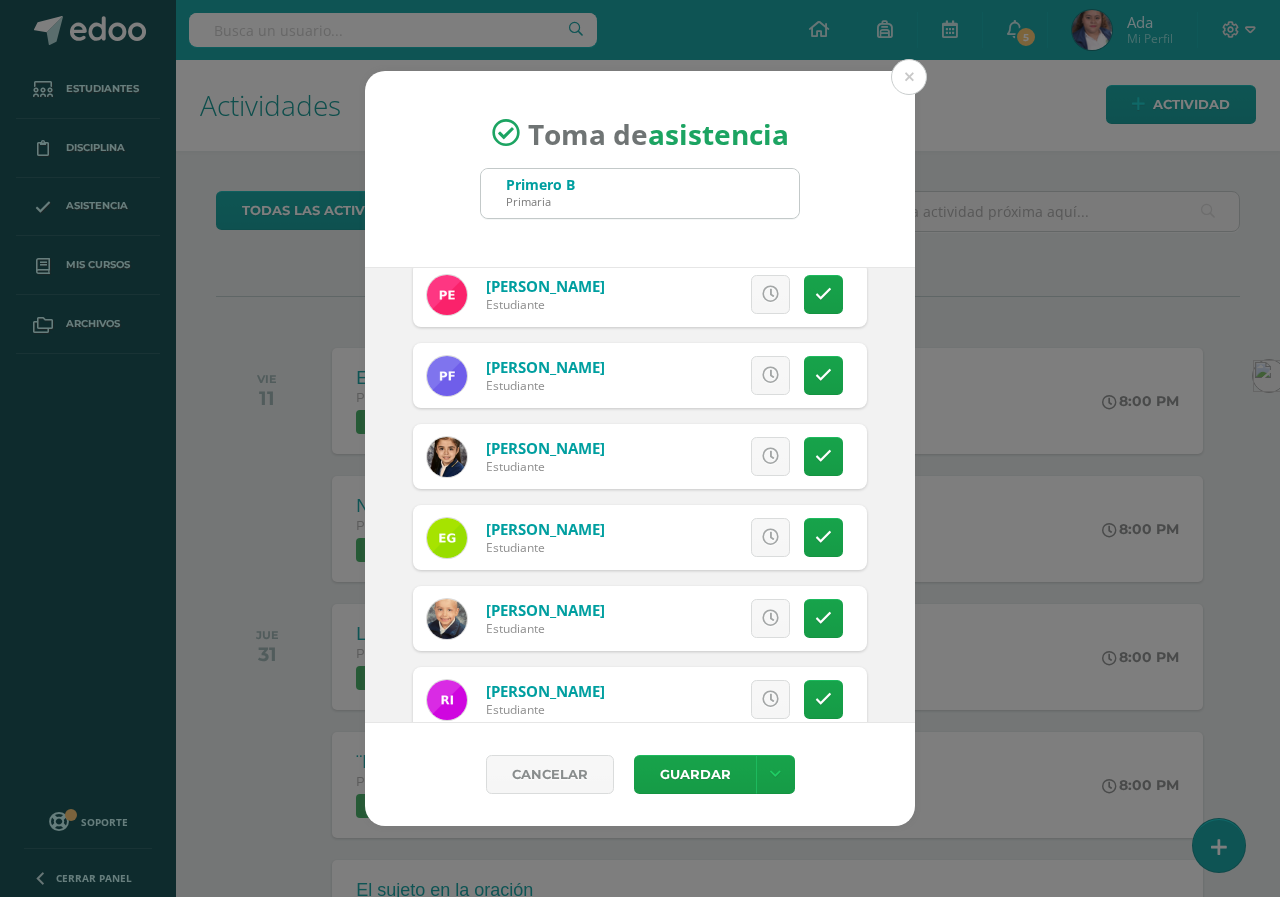 click at bounding box center [770, 375] 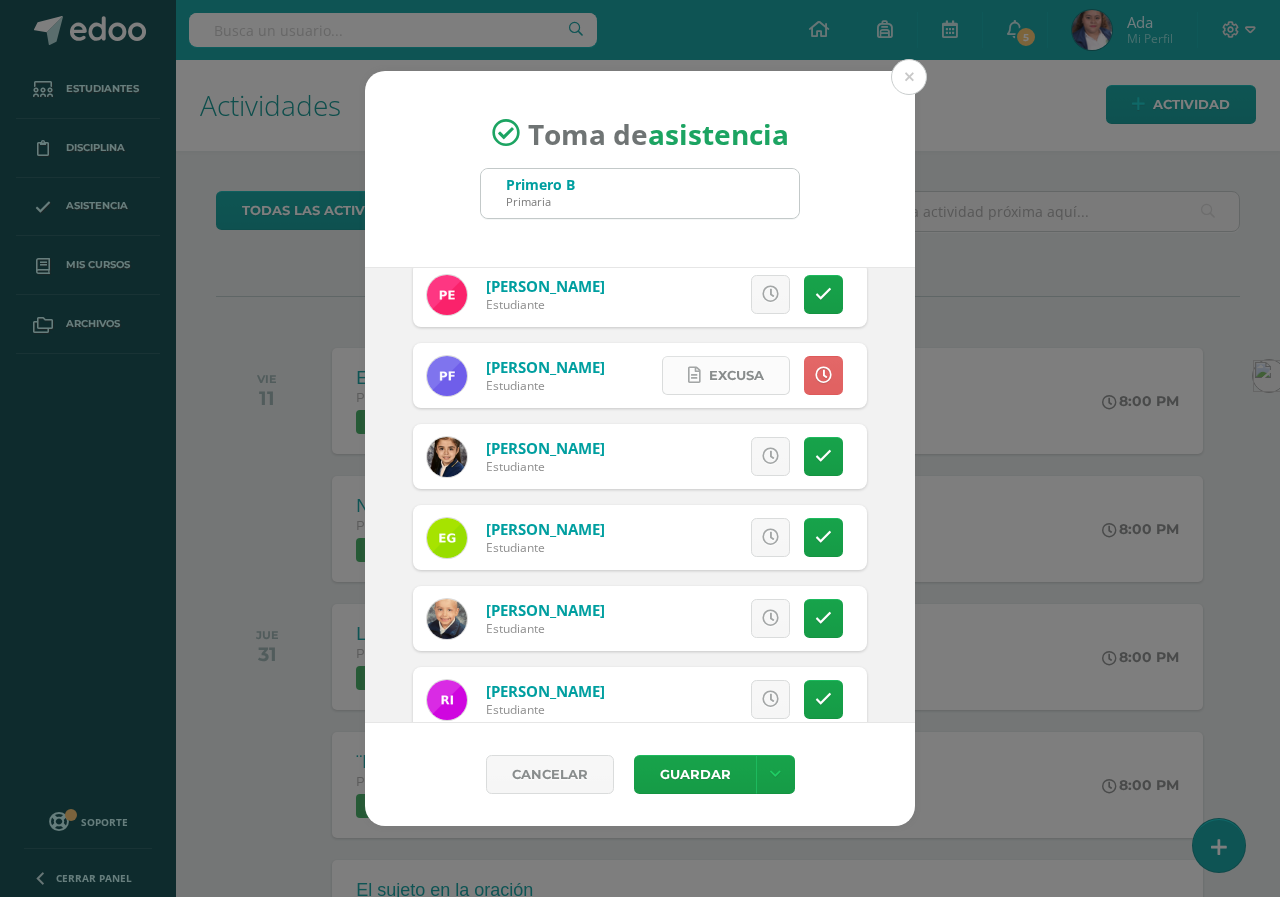 click on "Excusa" at bounding box center (736, 375) 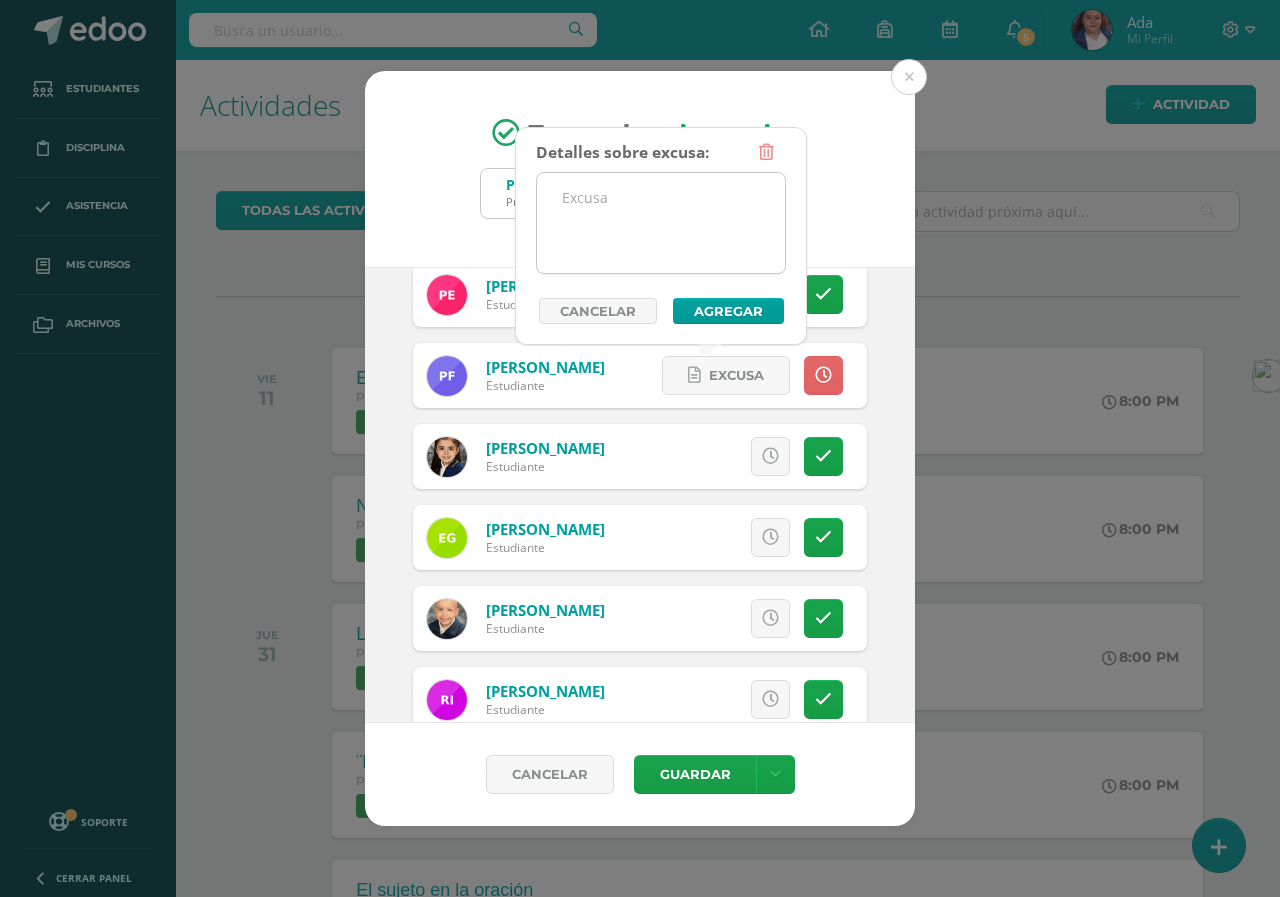 click at bounding box center (661, 223) 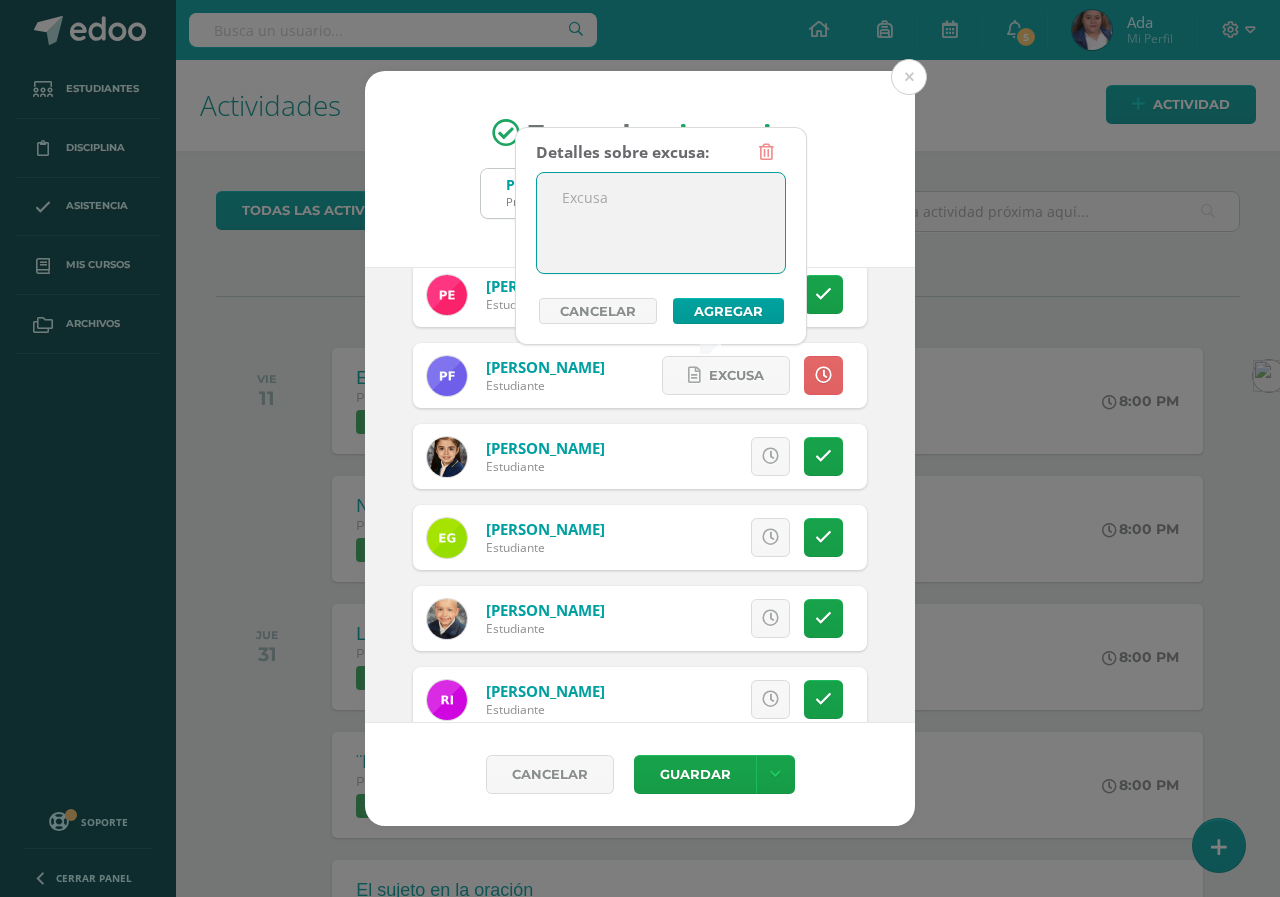 paste on "presentó excusa" 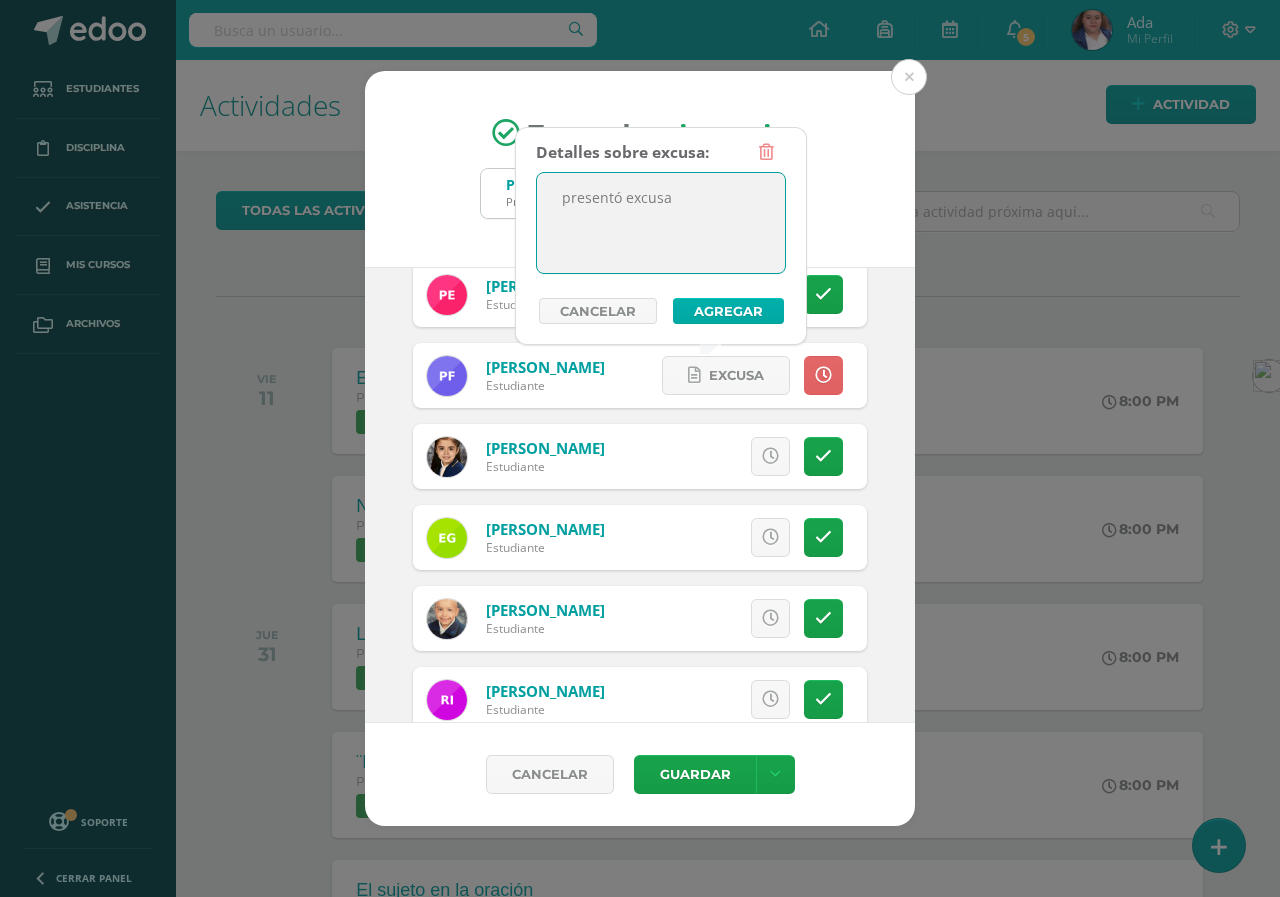 type on "presentó excusa" 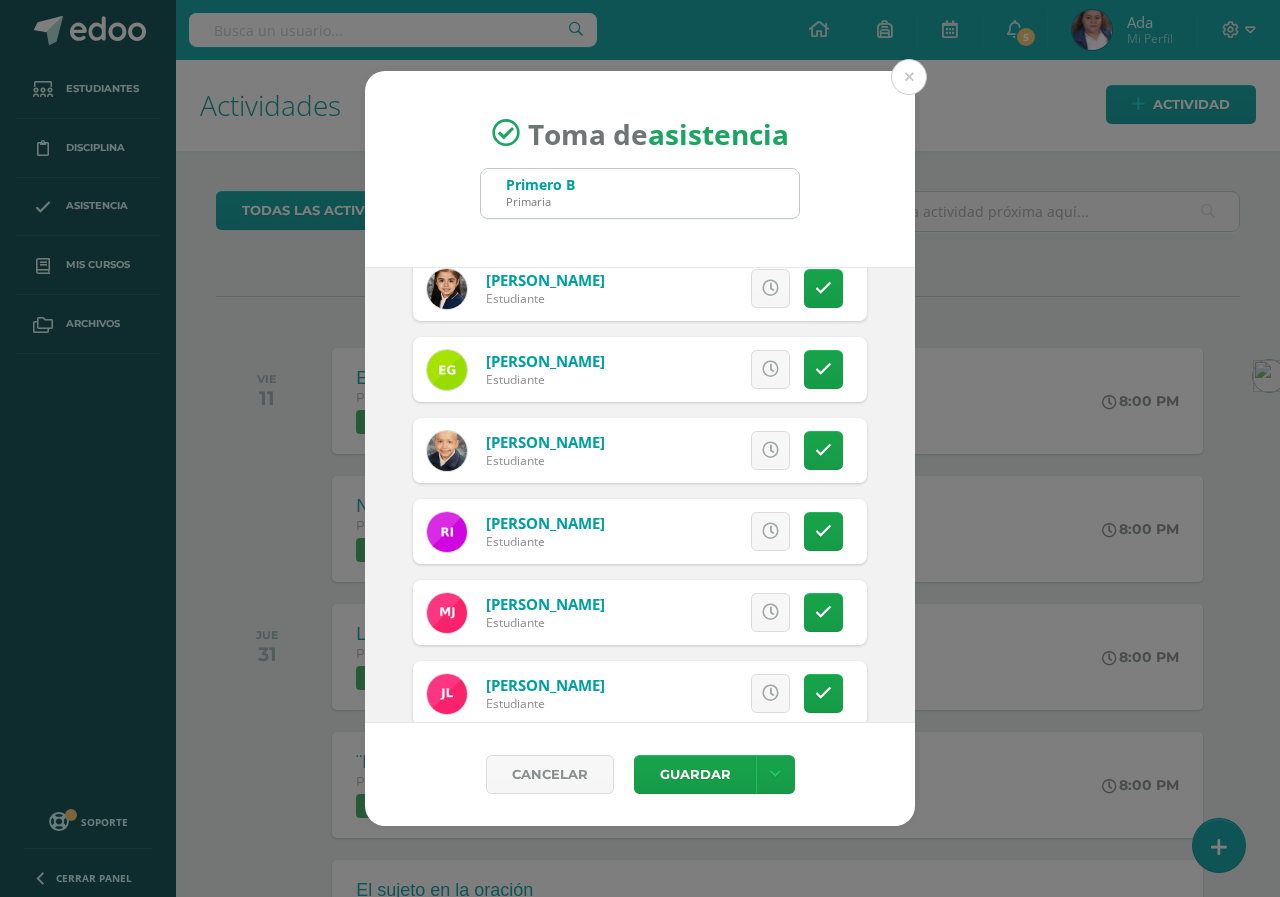 scroll, scrollTop: 700, scrollLeft: 0, axis: vertical 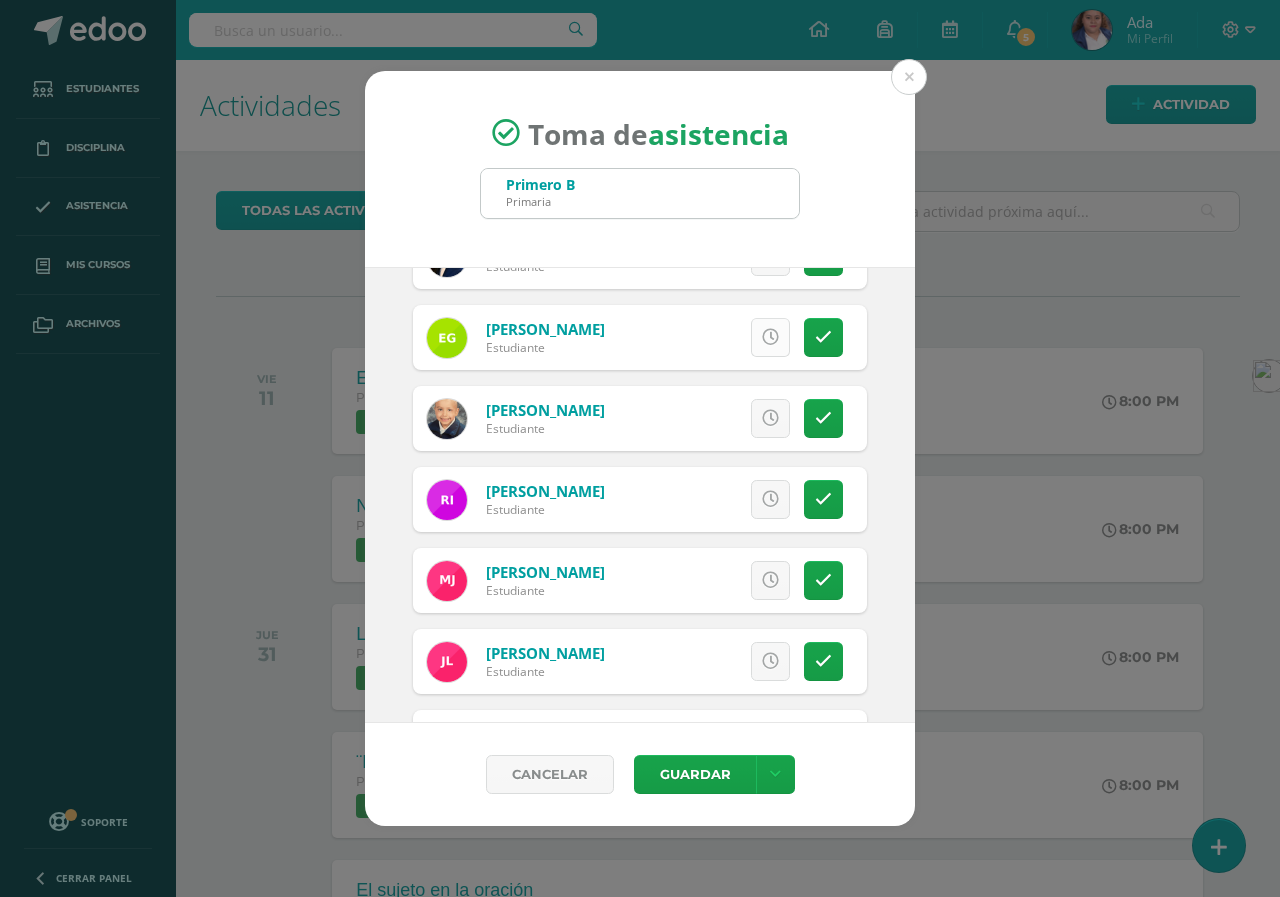 click at bounding box center [770, 337] 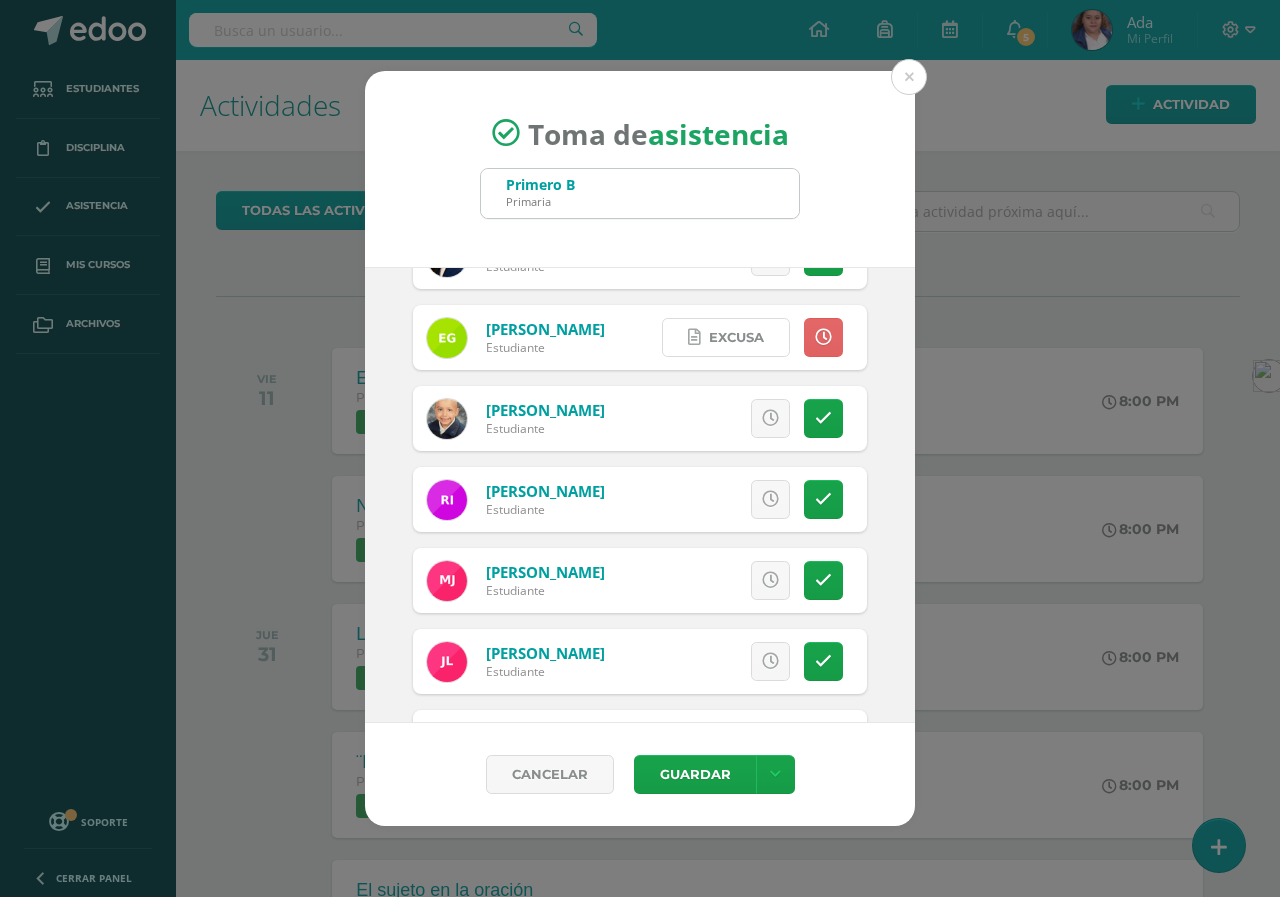 drag, startPoint x: 702, startPoint y: 336, endPoint x: 677, endPoint y: 308, distance: 37.536648 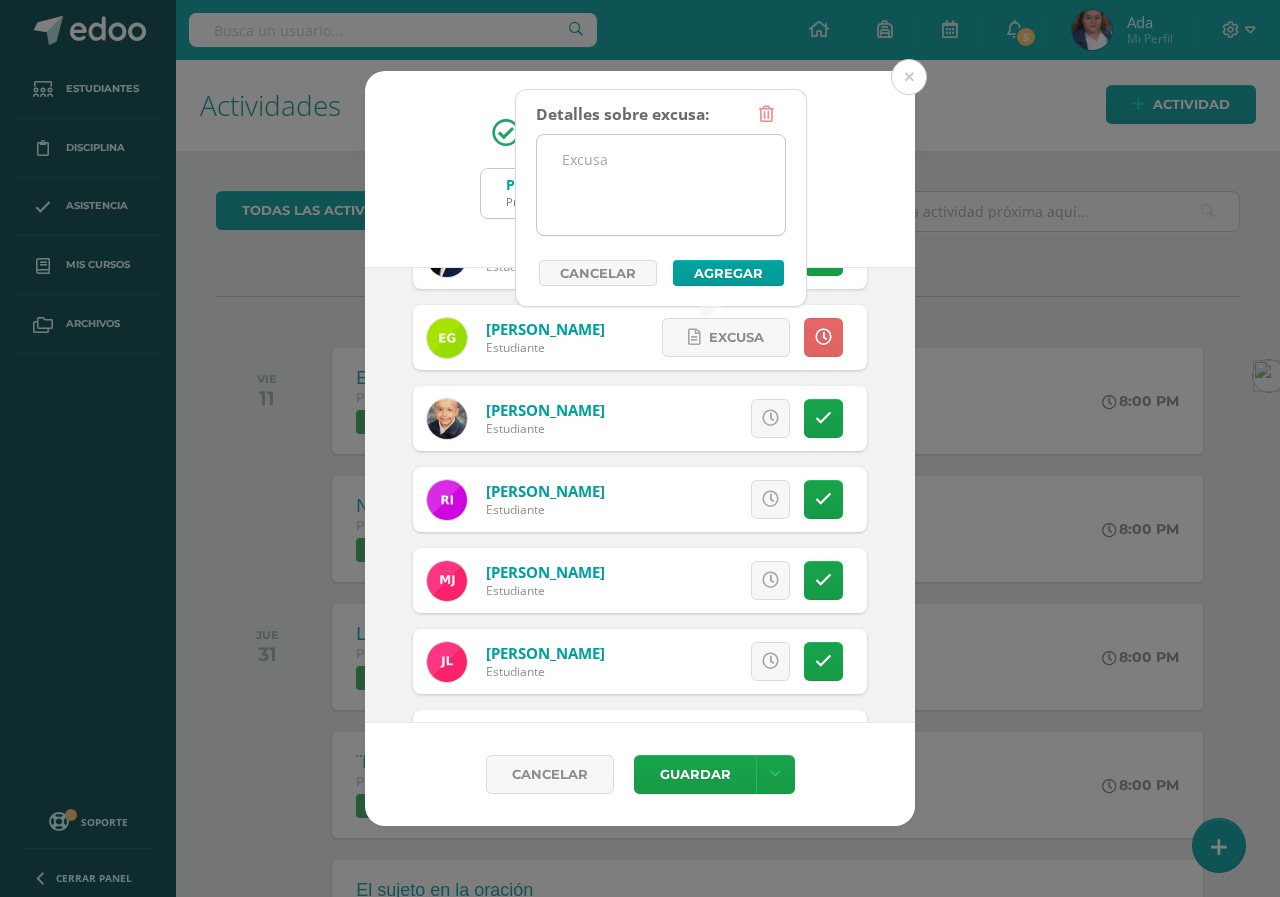 click at bounding box center (661, 185) 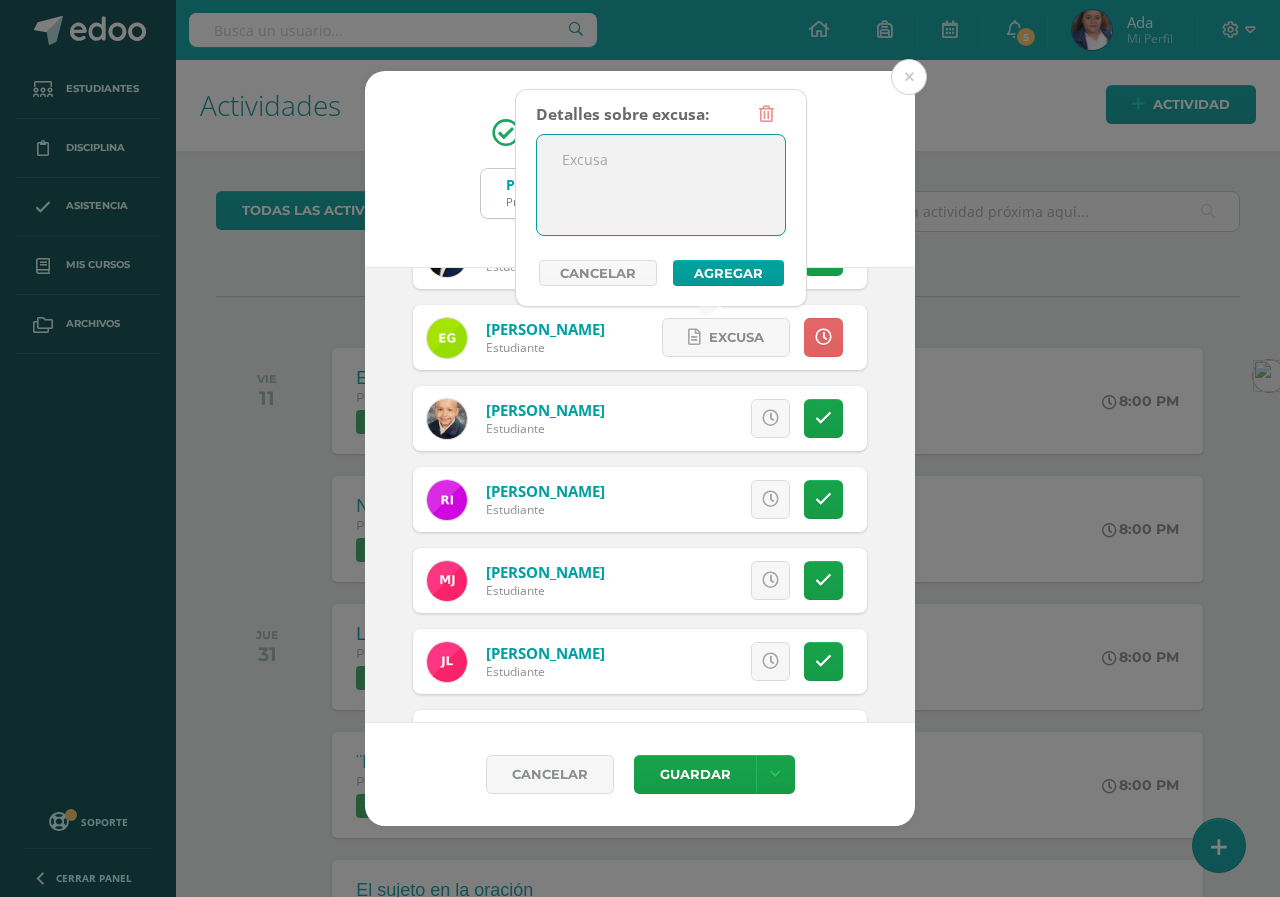 paste on "presentó excusa" 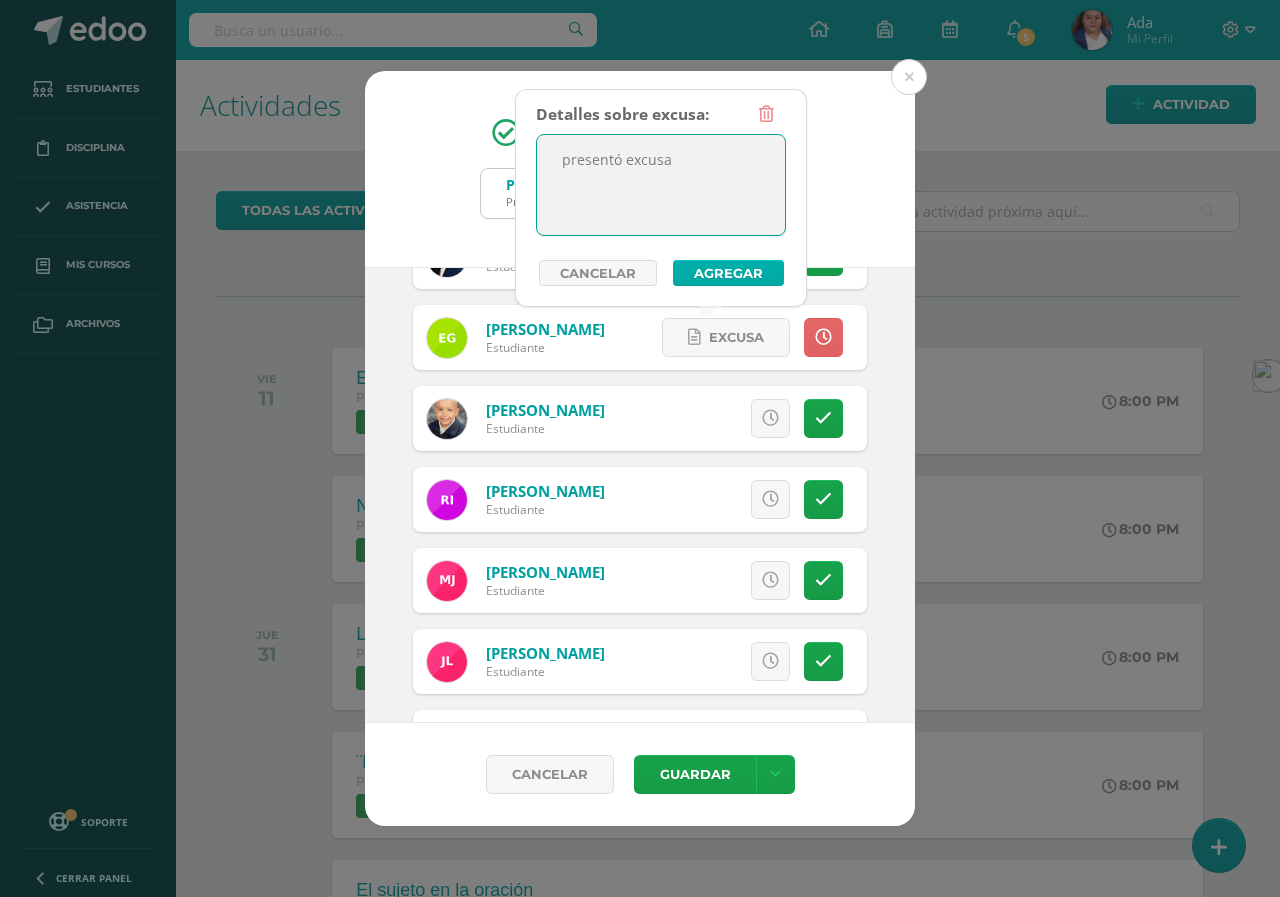 type on "presentó excusa" 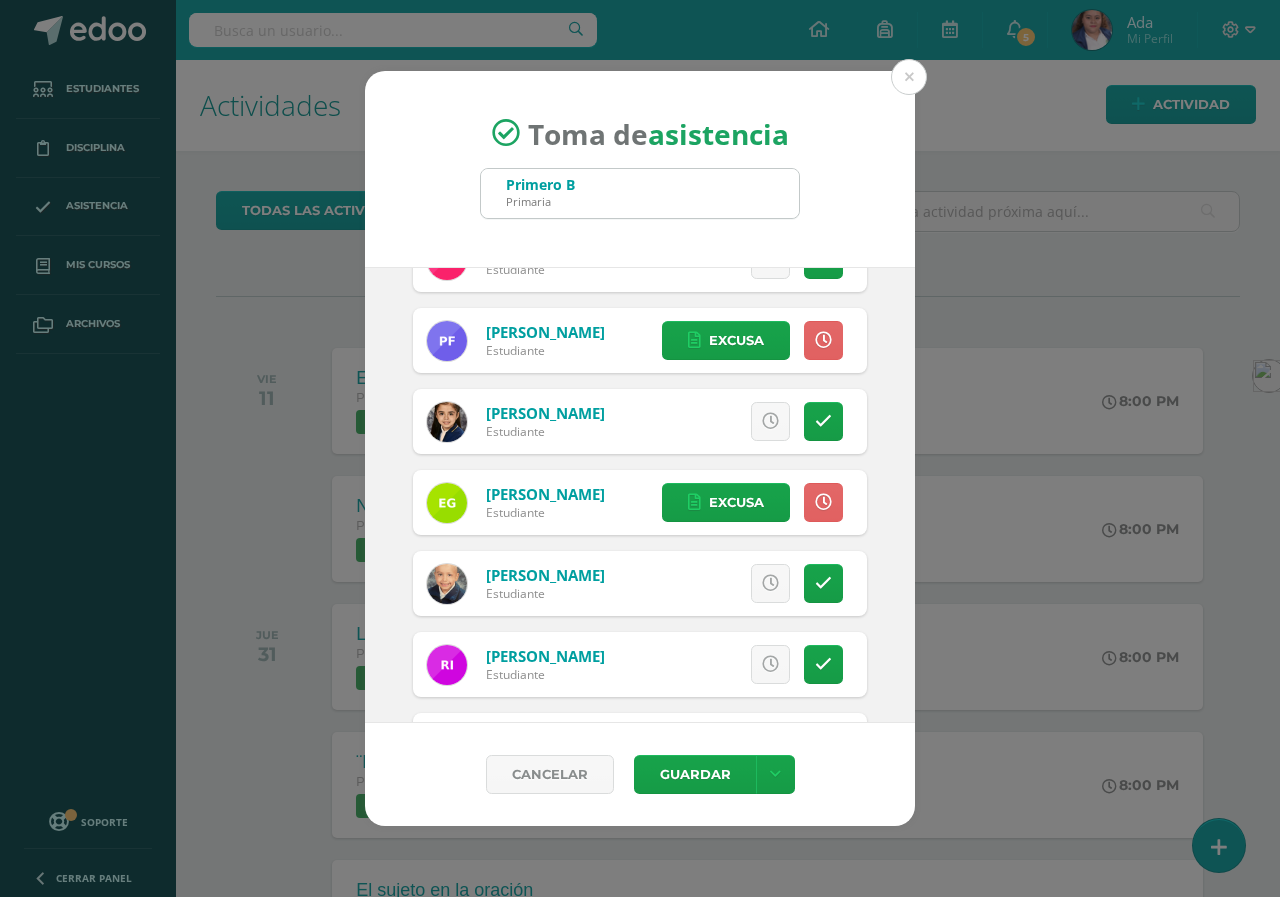 scroll, scrollTop: 500, scrollLeft: 0, axis: vertical 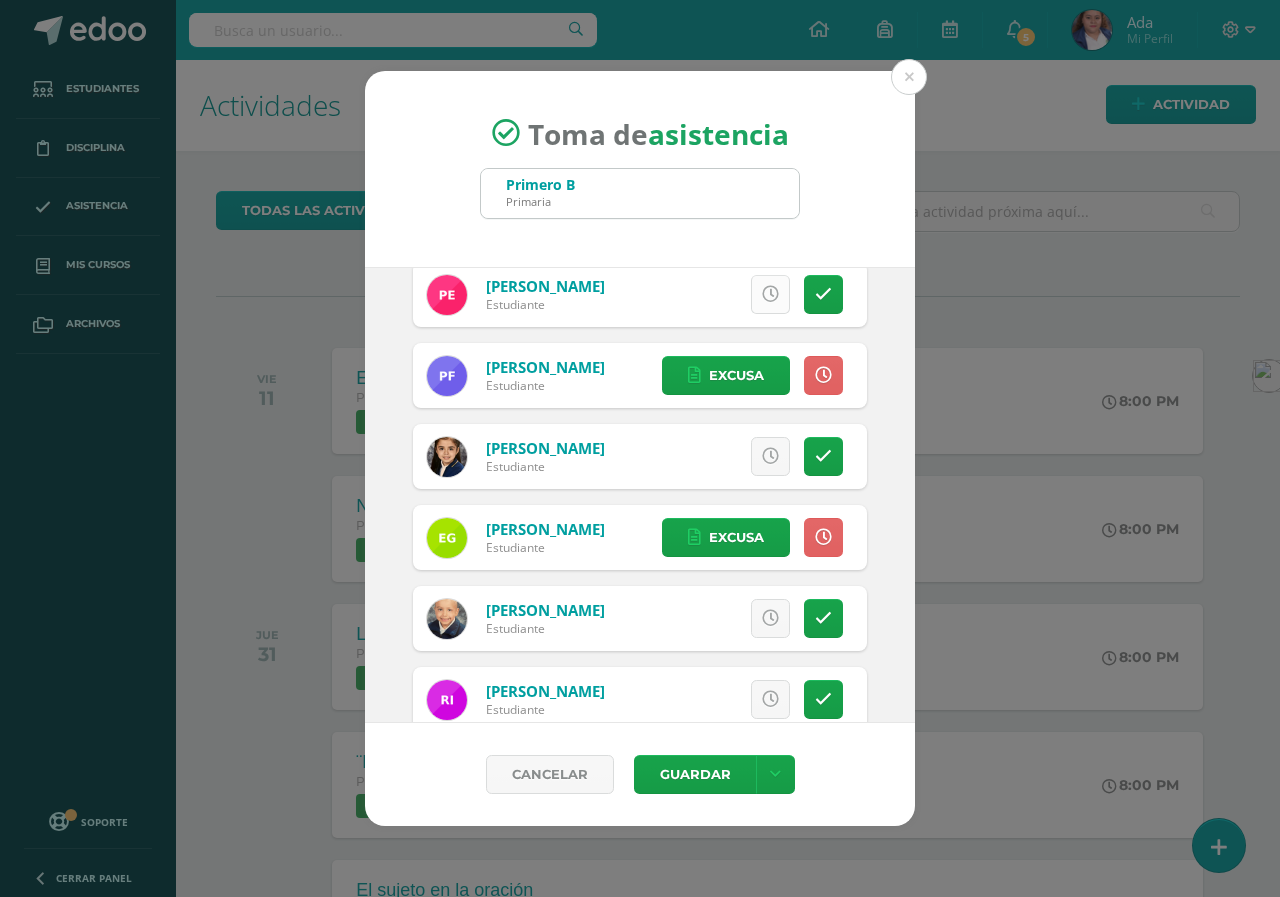 click at bounding box center [770, 294] 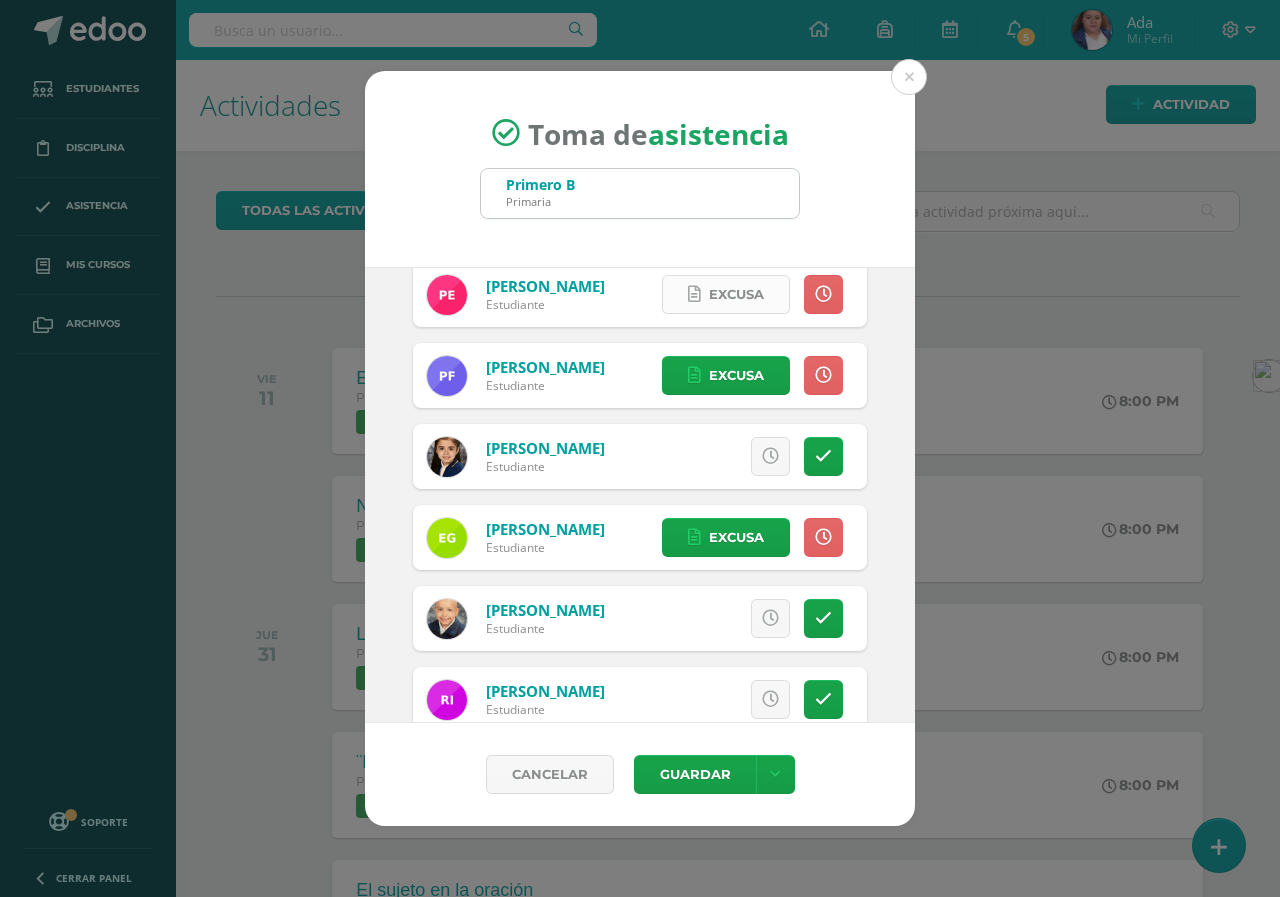 click on "Excusa" at bounding box center (736, 294) 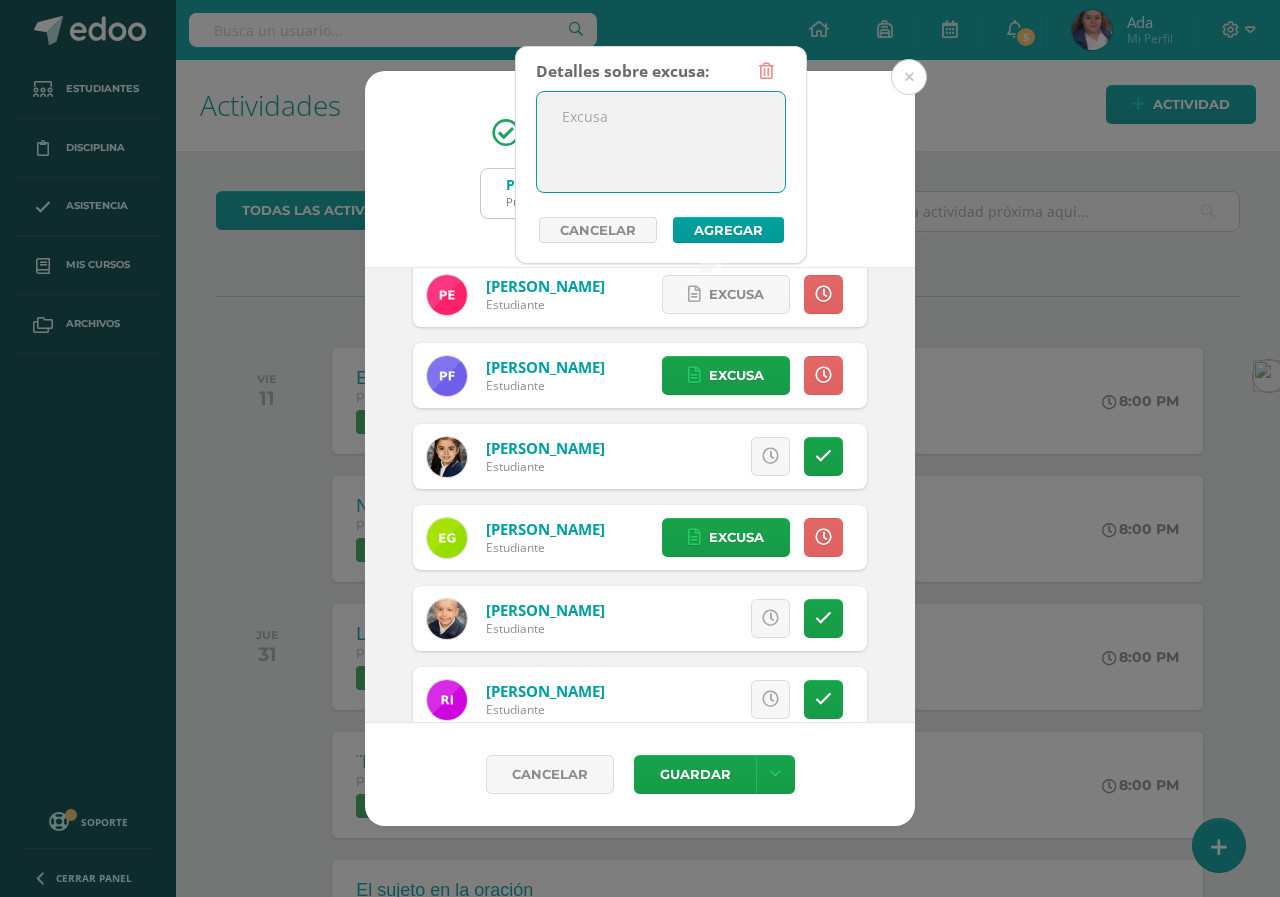 click at bounding box center (661, 142) 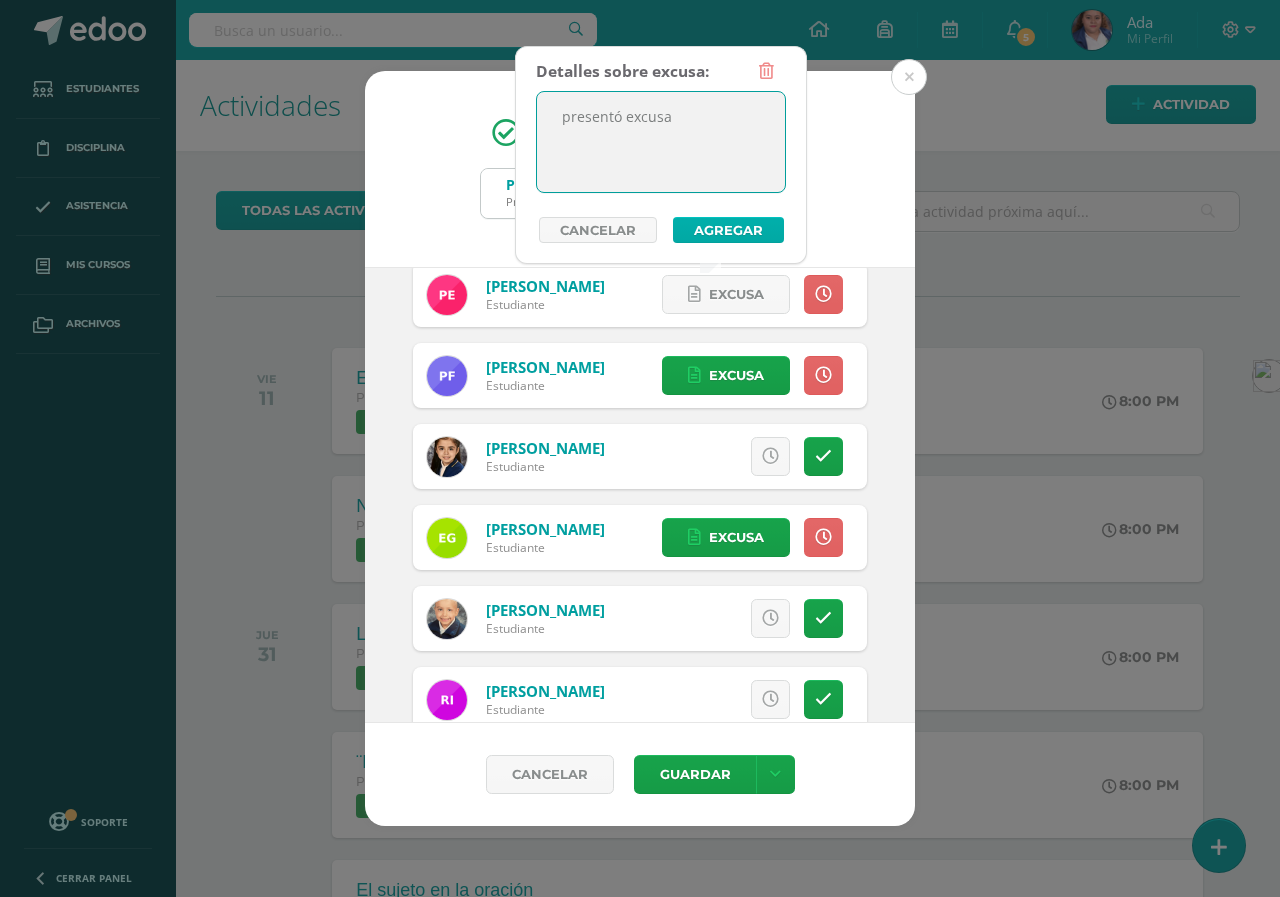 type on "presentó excusa" 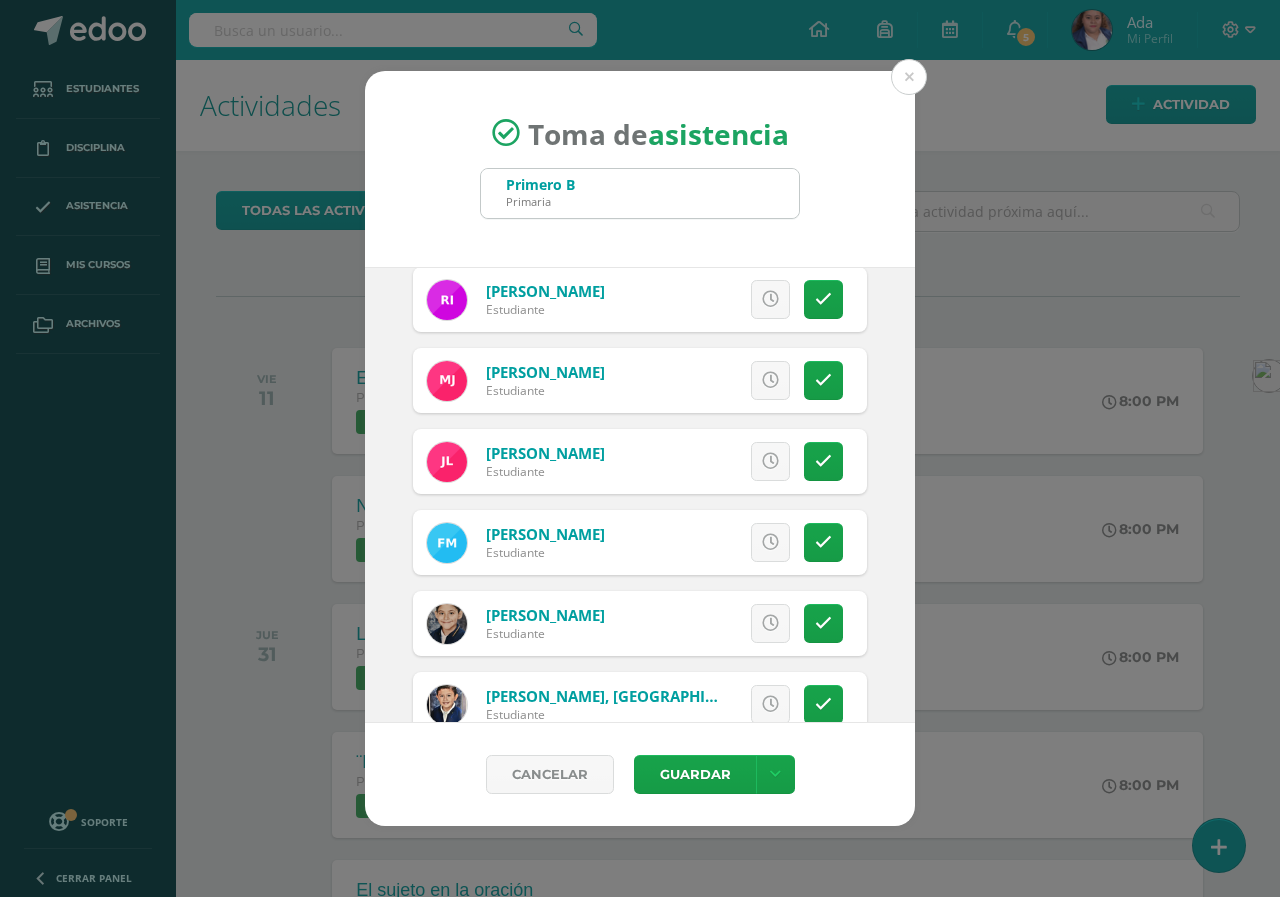 scroll, scrollTop: 1028, scrollLeft: 0, axis: vertical 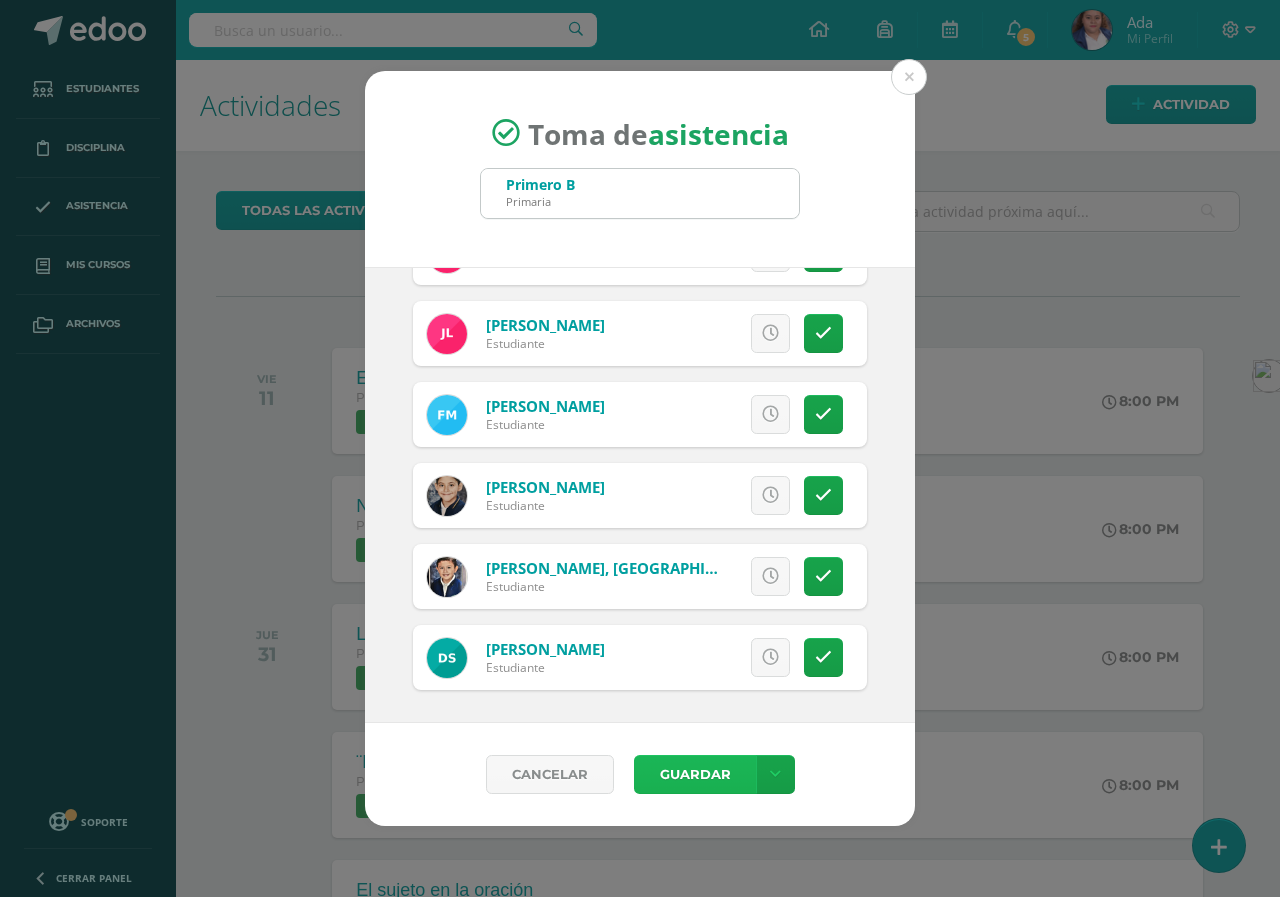 click on "Guardar" at bounding box center (695, 774) 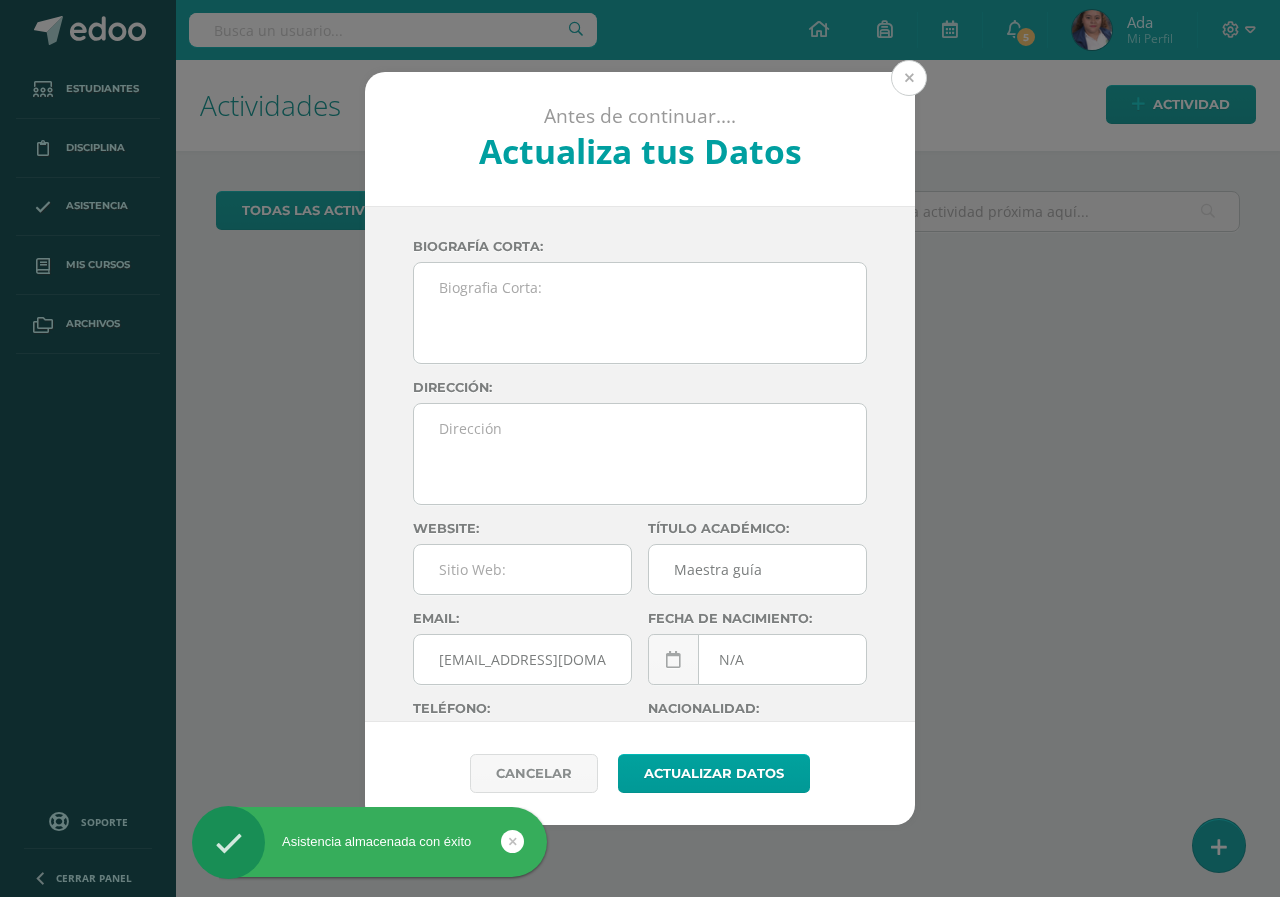 scroll, scrollTop: 0, scrollLeft: 0, axis: both 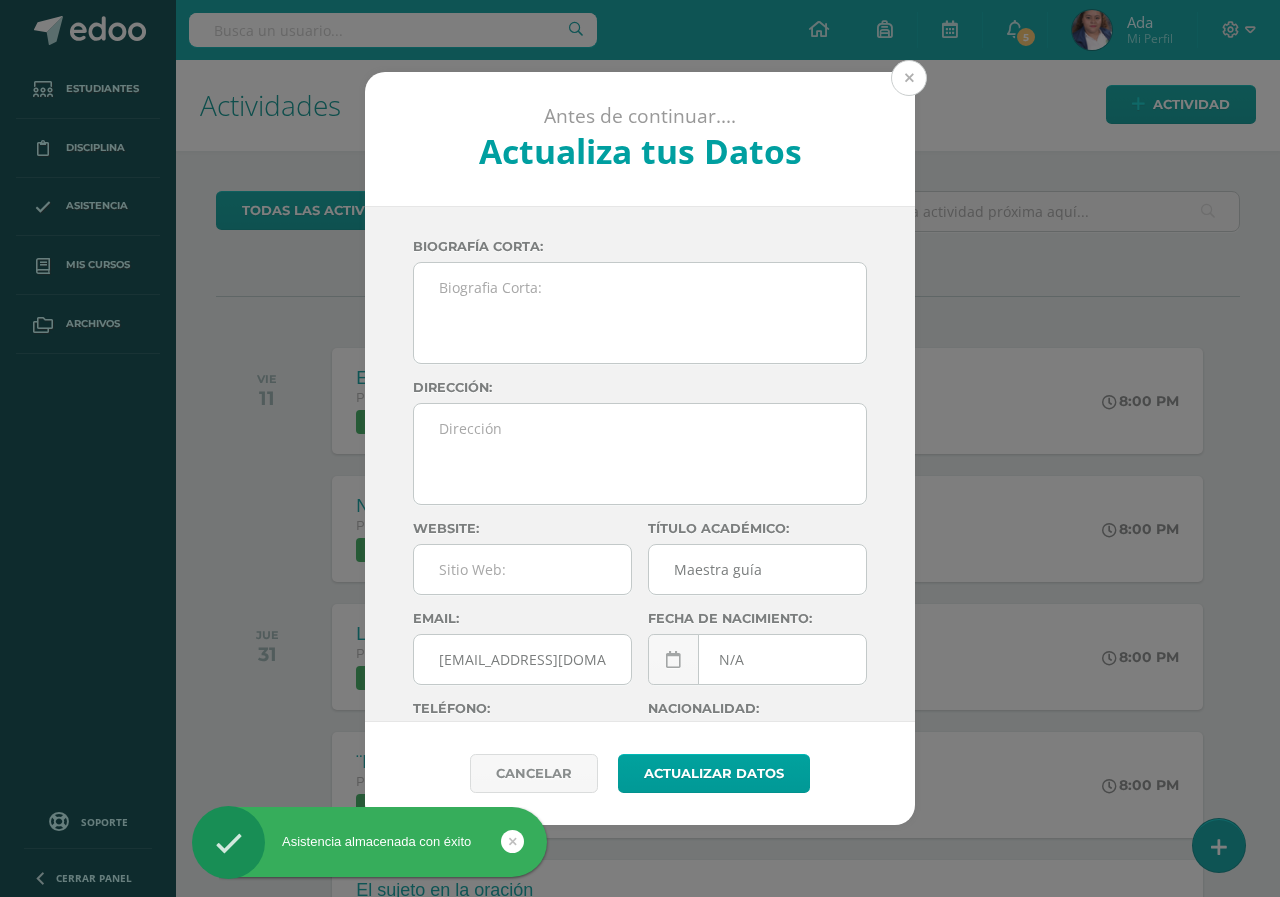 click at bounding box center (909, 78) 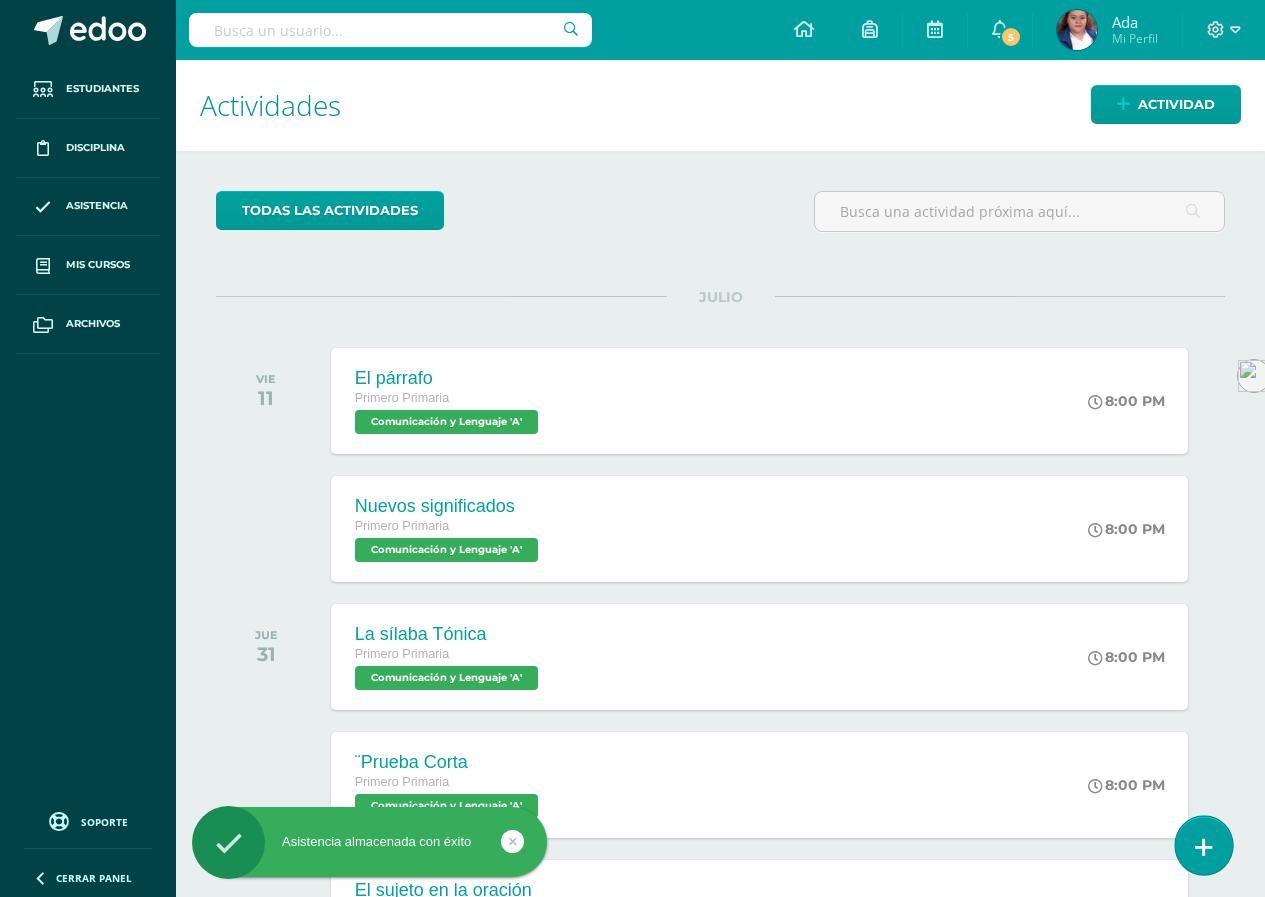 click at bounding box center (1204, 847) 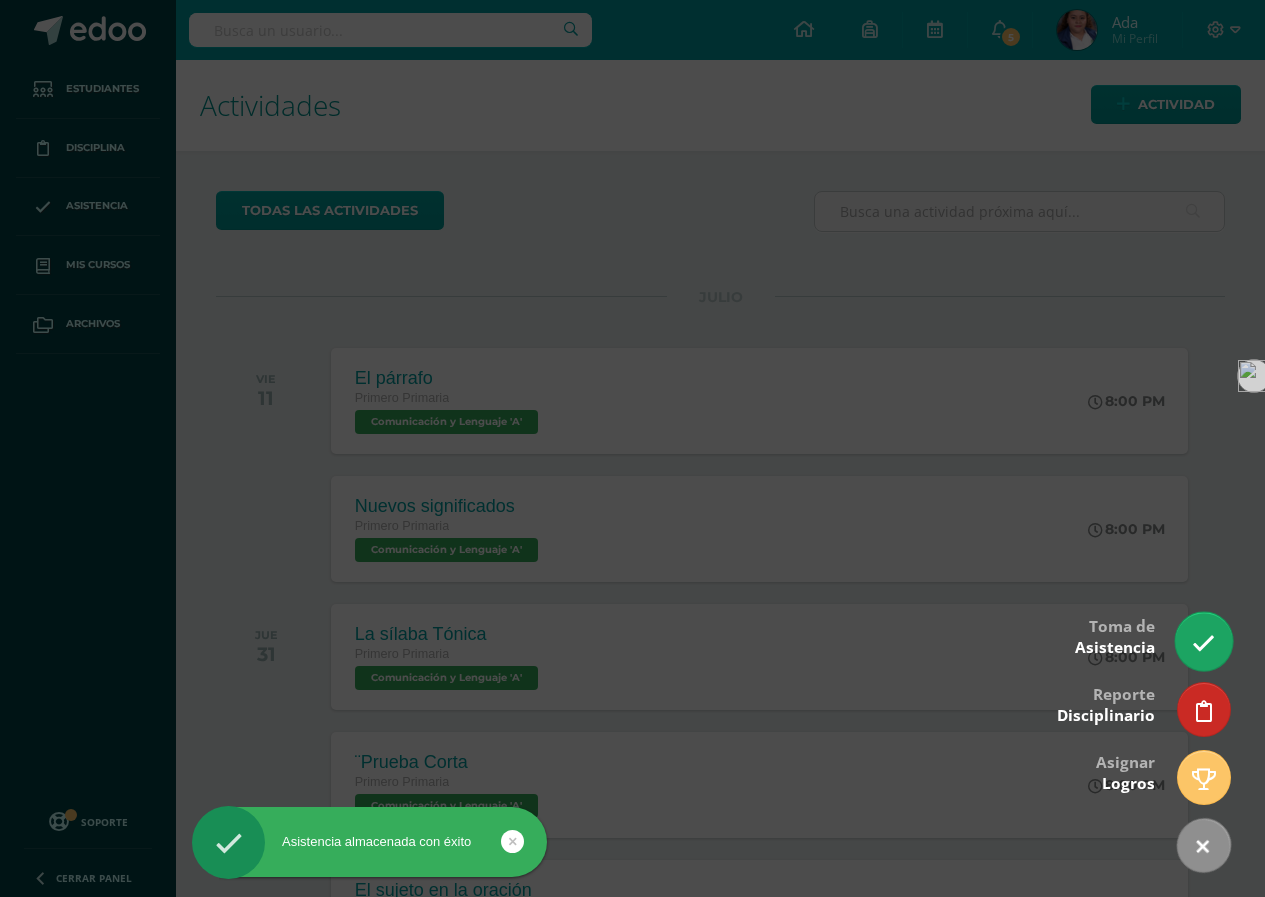 click at bounding box center (1203, 641) 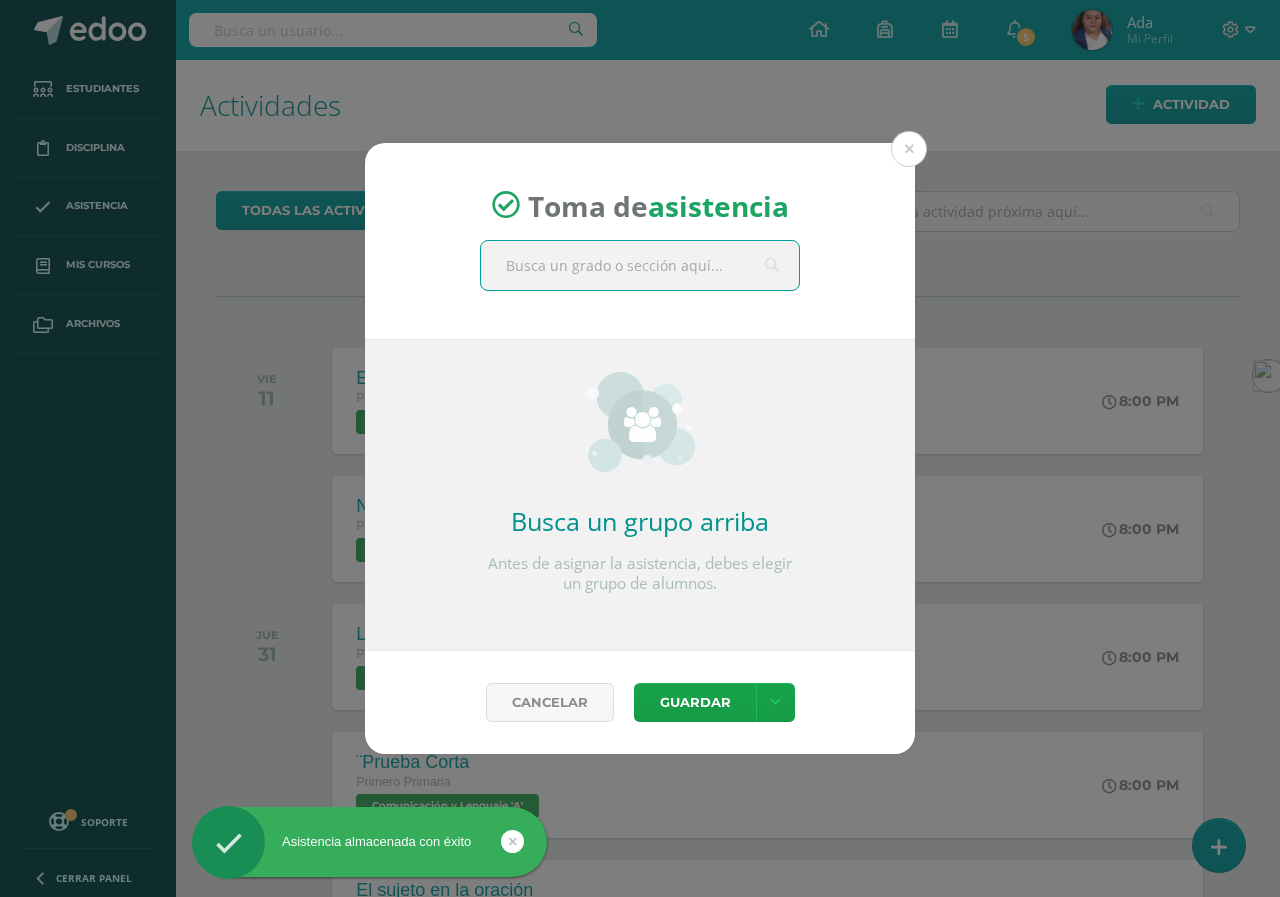 click at bounding box center (640, 265) 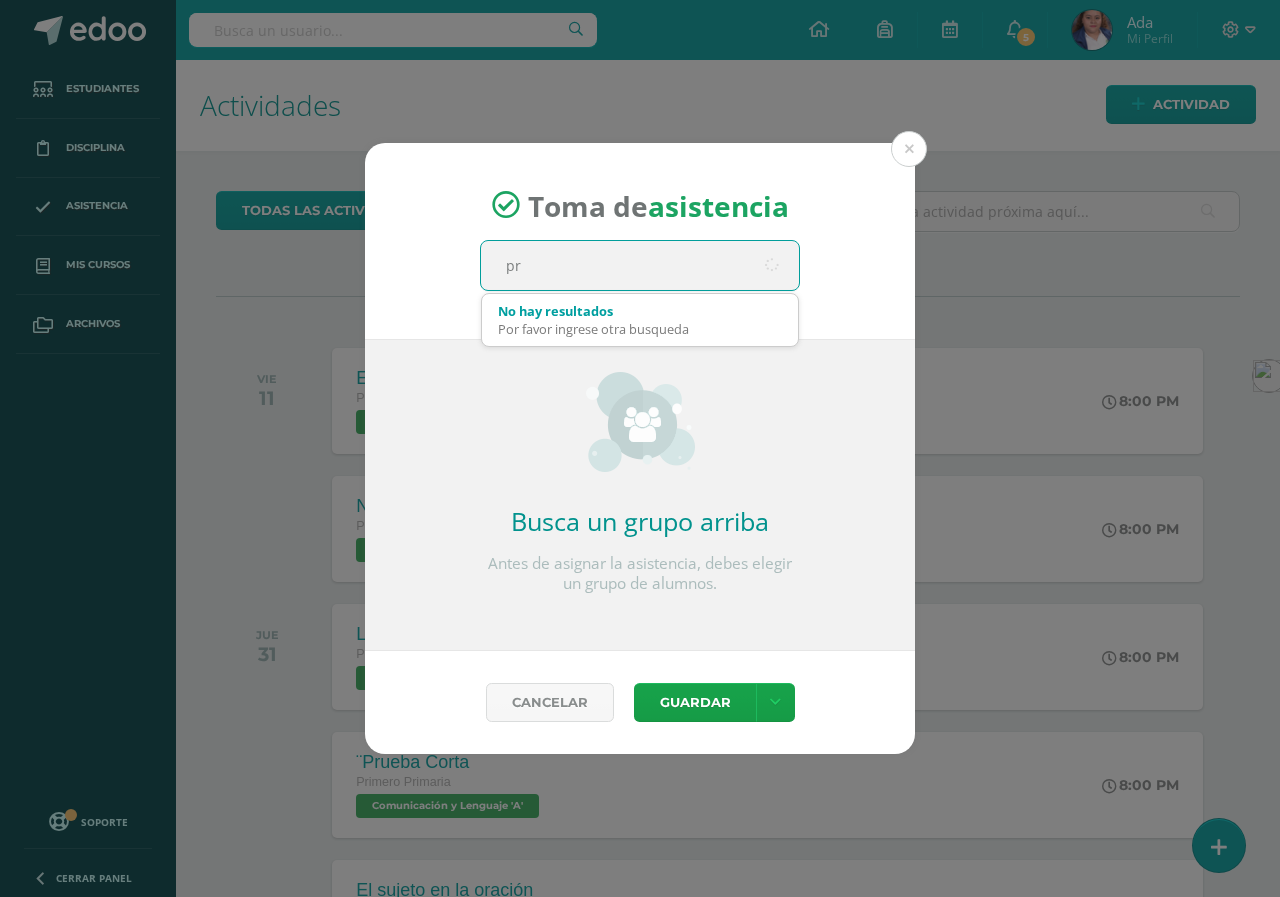 type on "pri" 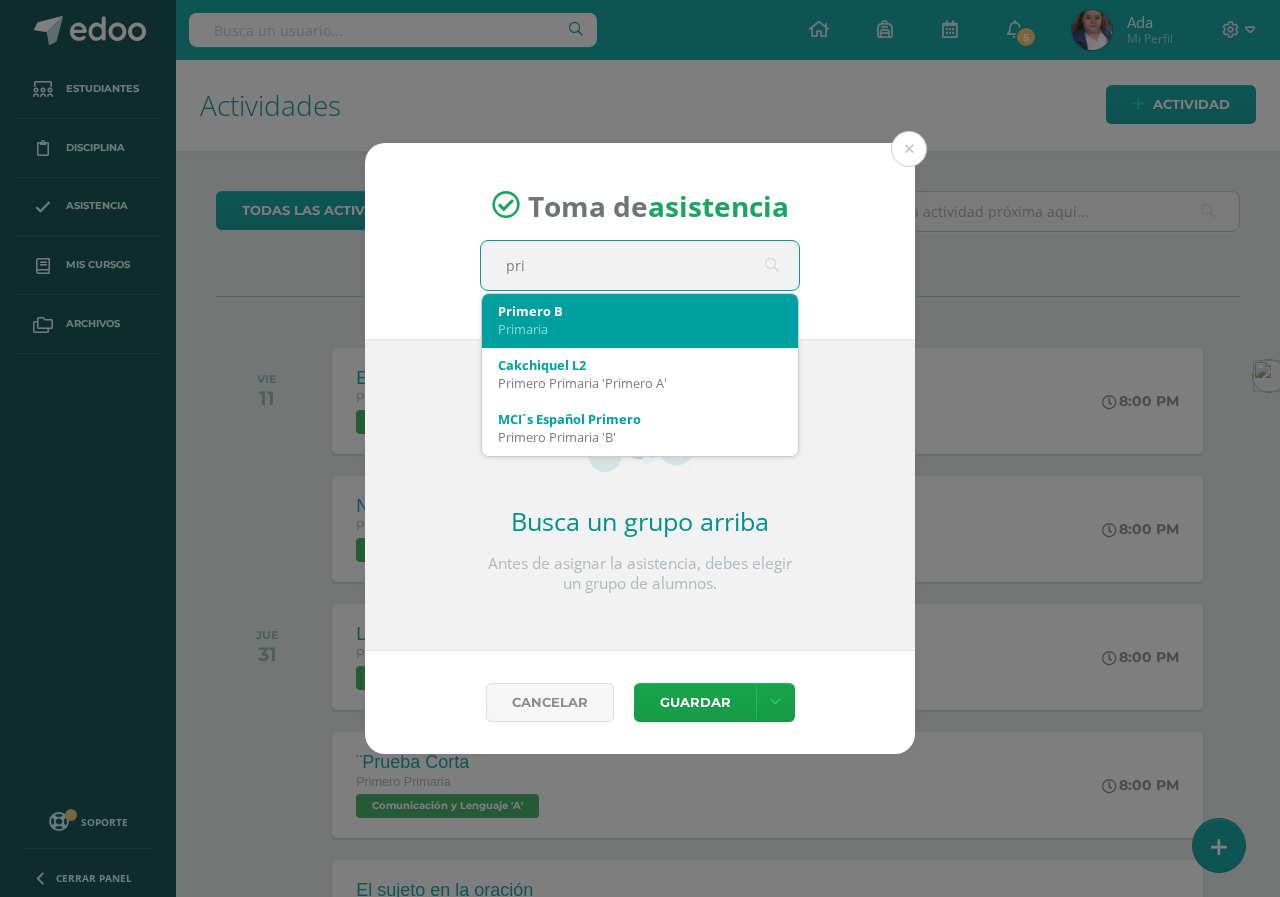 click on "Primero B Primaria" at bounding box center [640, 320] 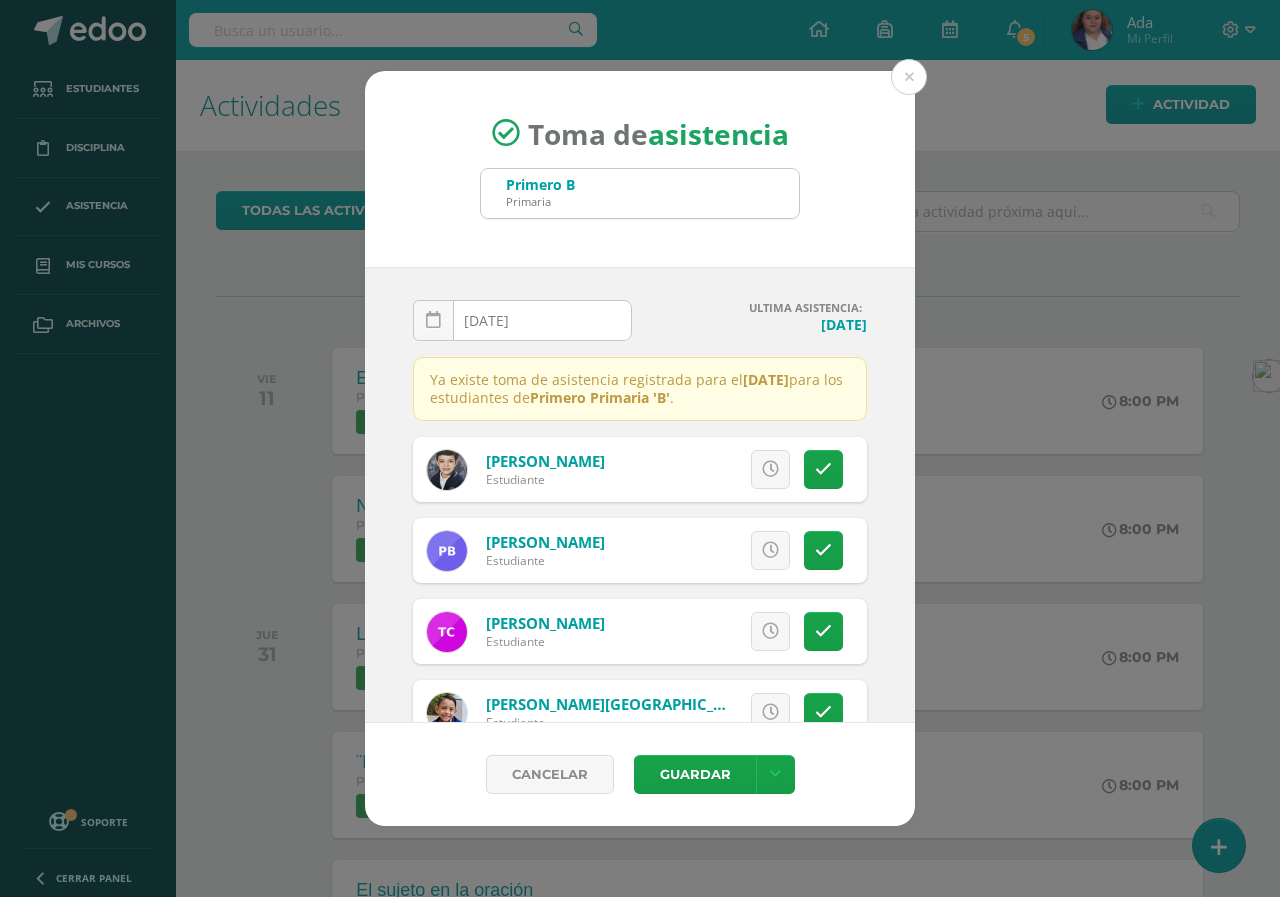 click on "[DATE]" at bounding box center [522, 320] 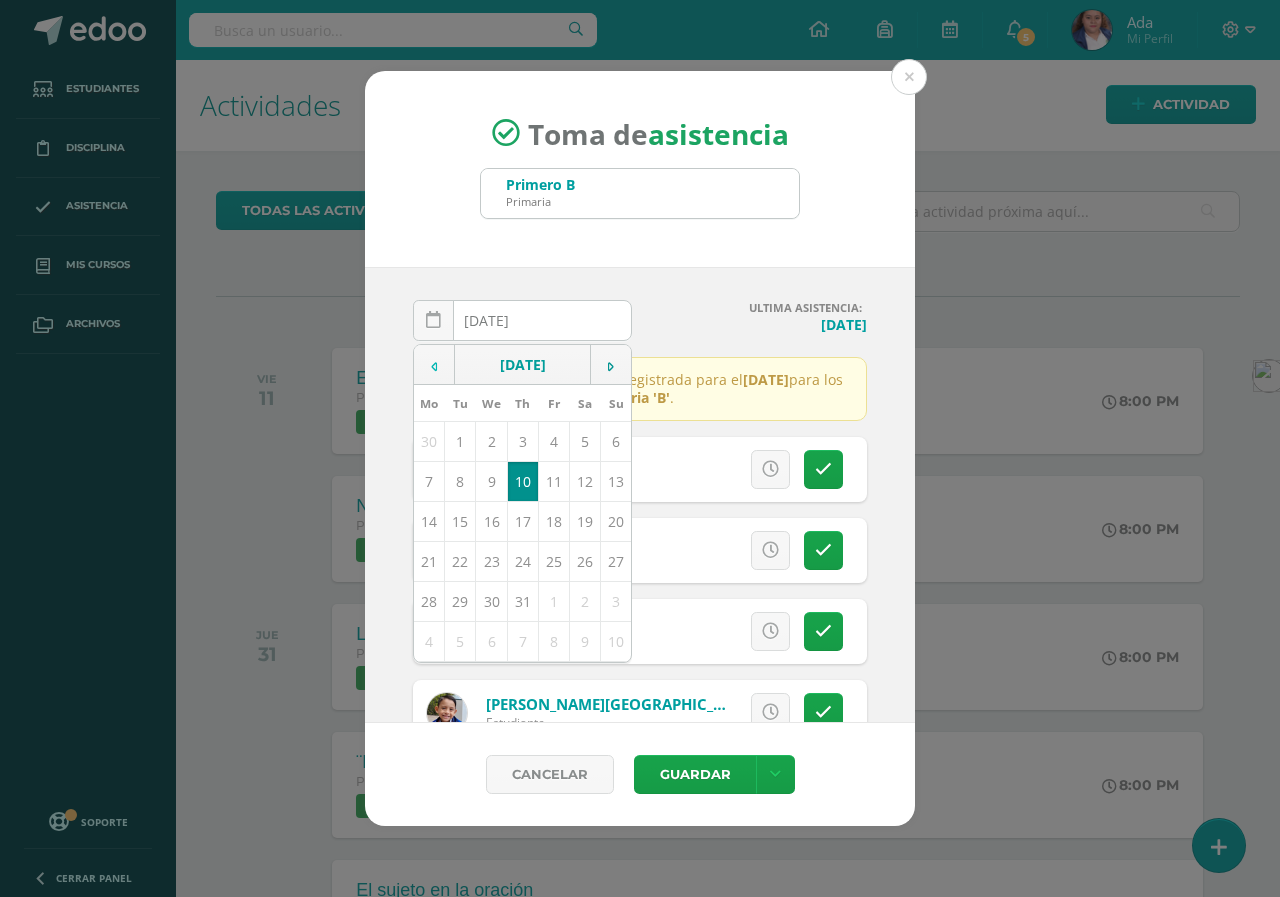 click at bounding box center [434, 365] 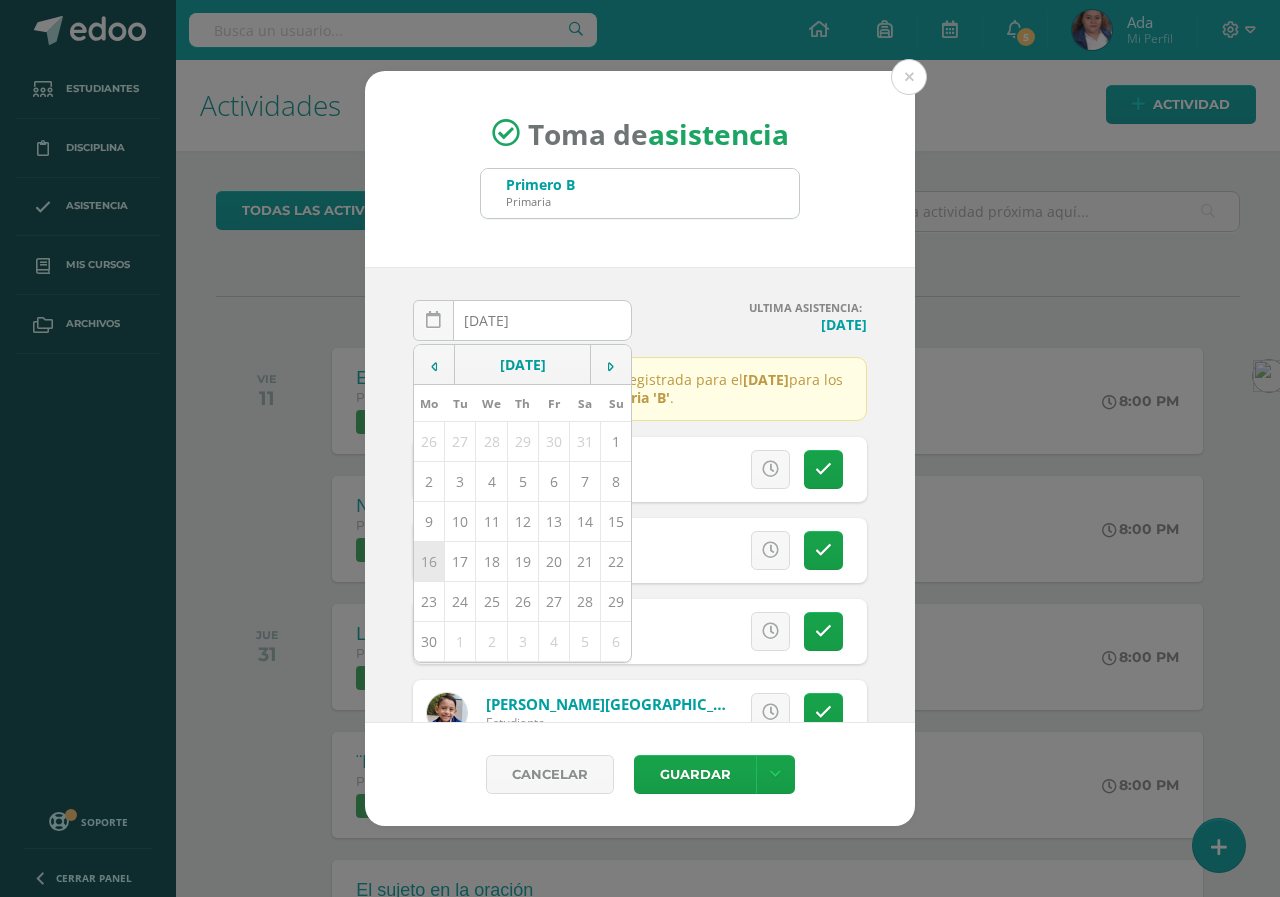 click on "16" at bounding box center [429, 562] 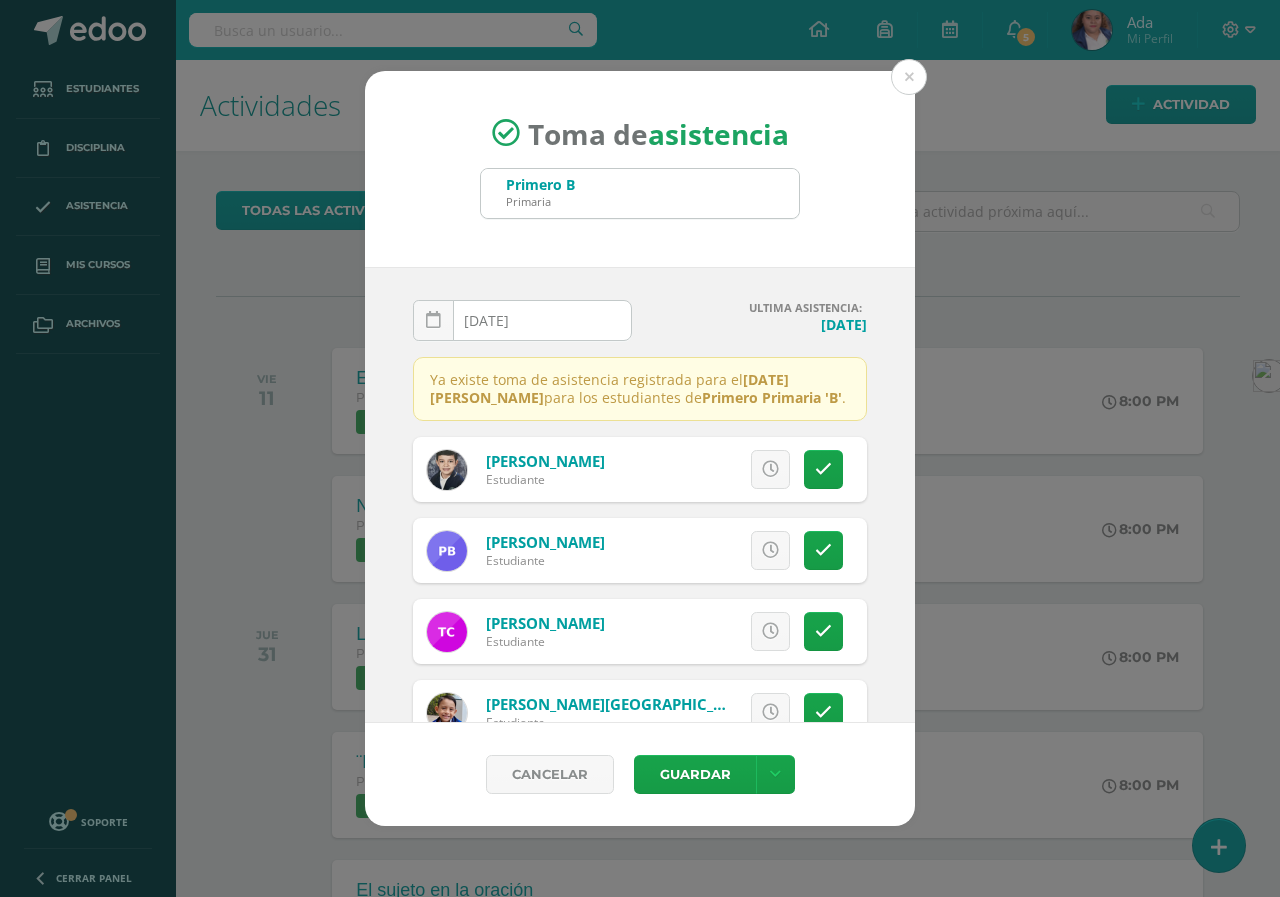 click on "2025-06-16" at bounding box center (522, 320) 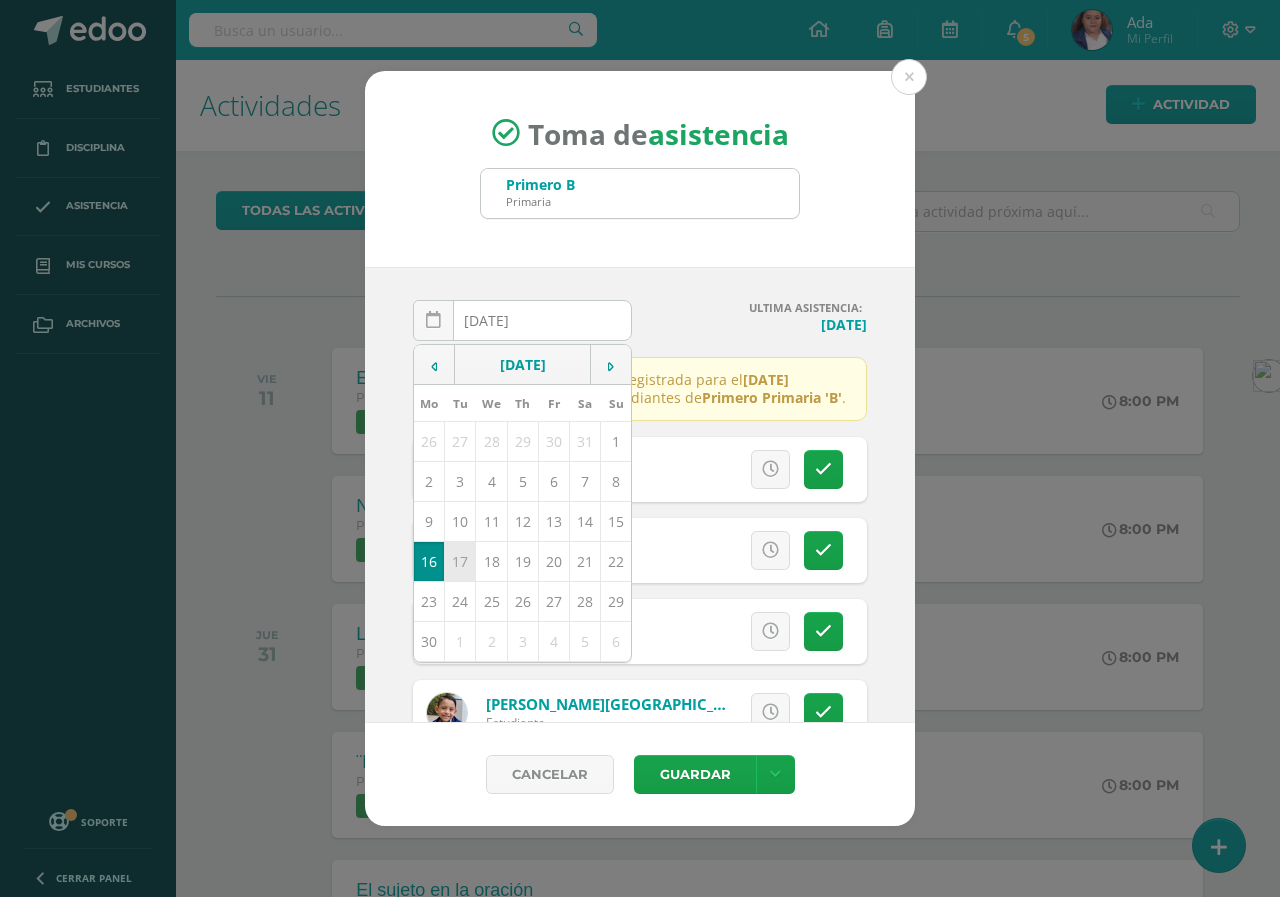 click on "17" at bounding box center [460, 562] 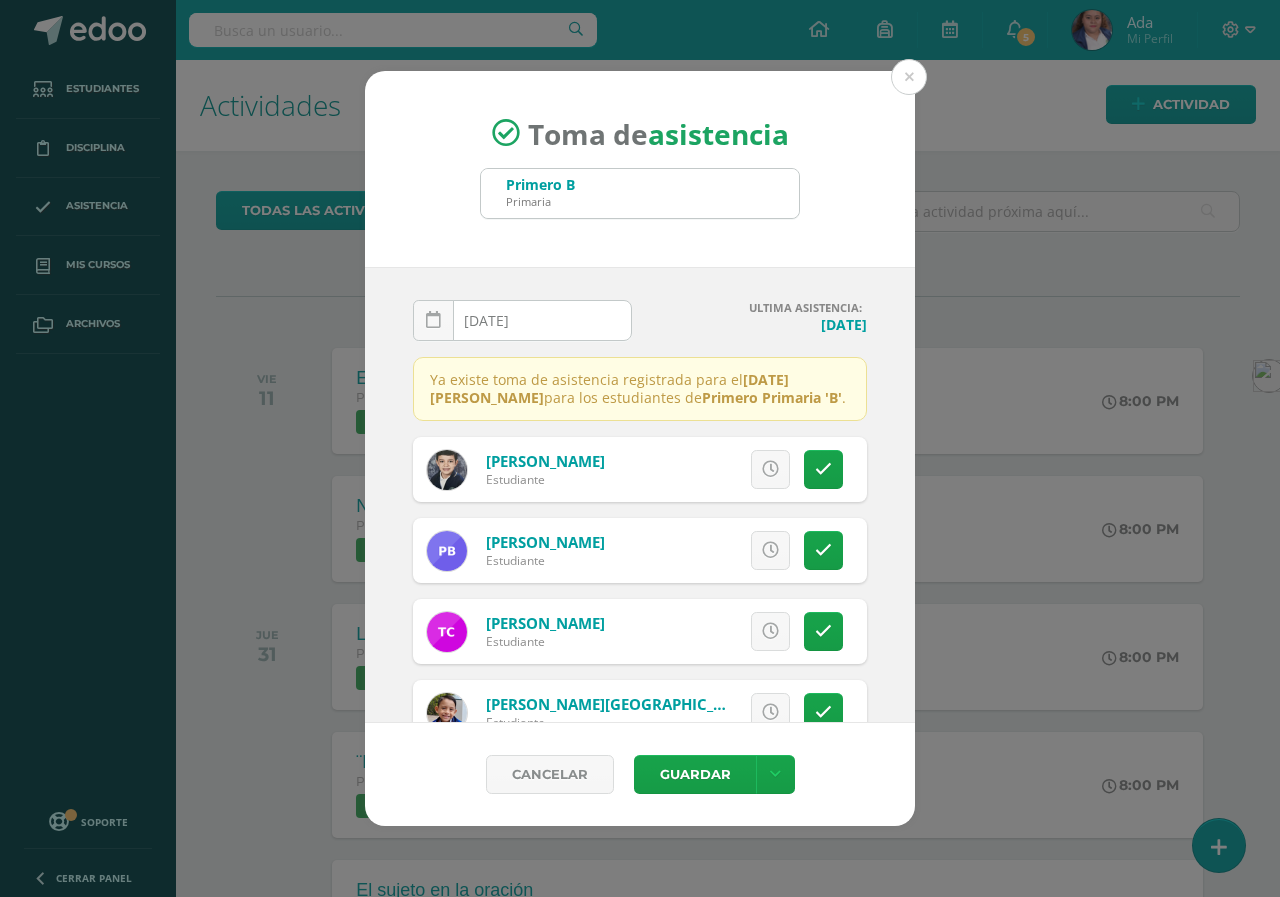 click on "2025-06-17" at bounding box center (522, 320) 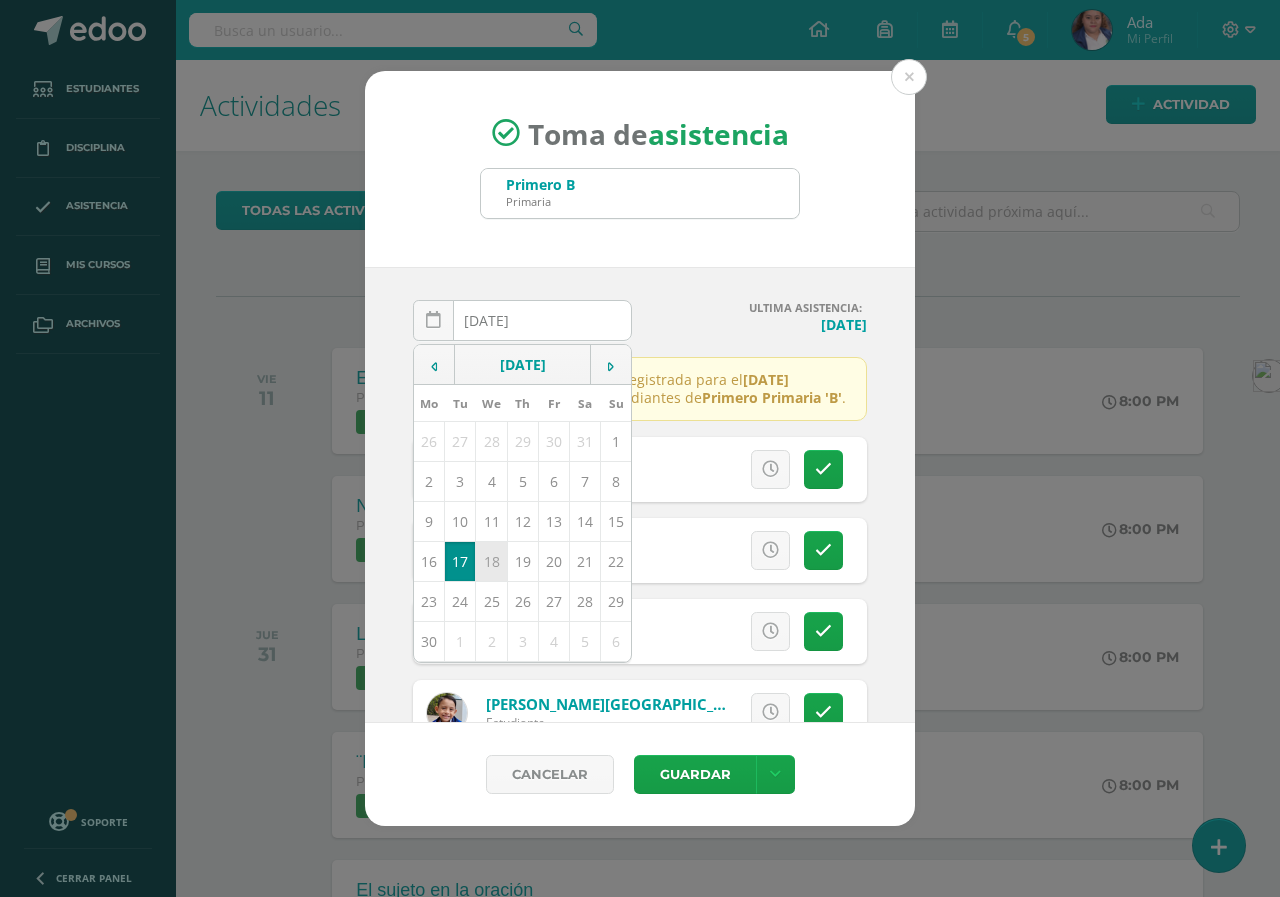 click on "18" at bounding box center [491, 562] 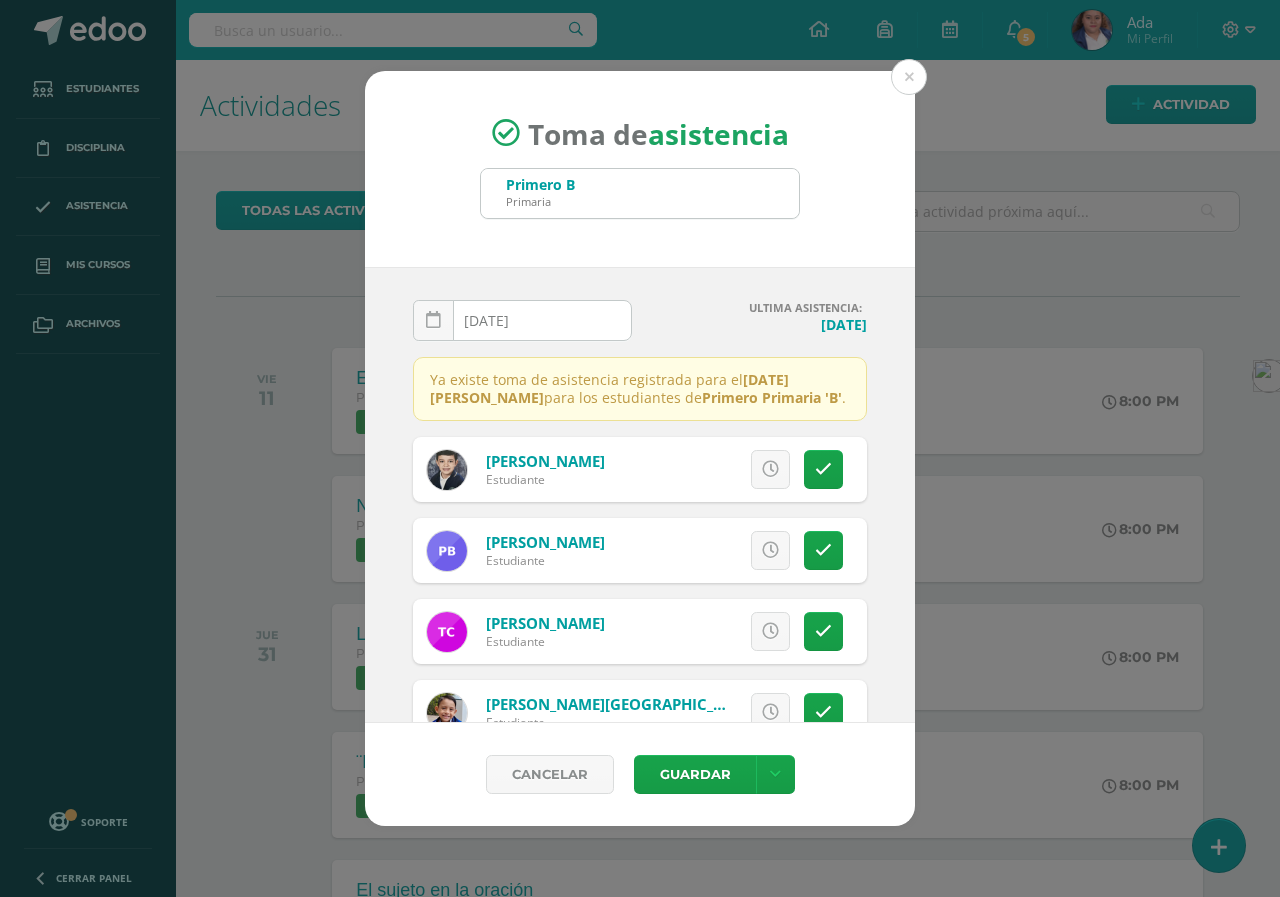 click on "2025-06-18" at bounding box center [522, 320] 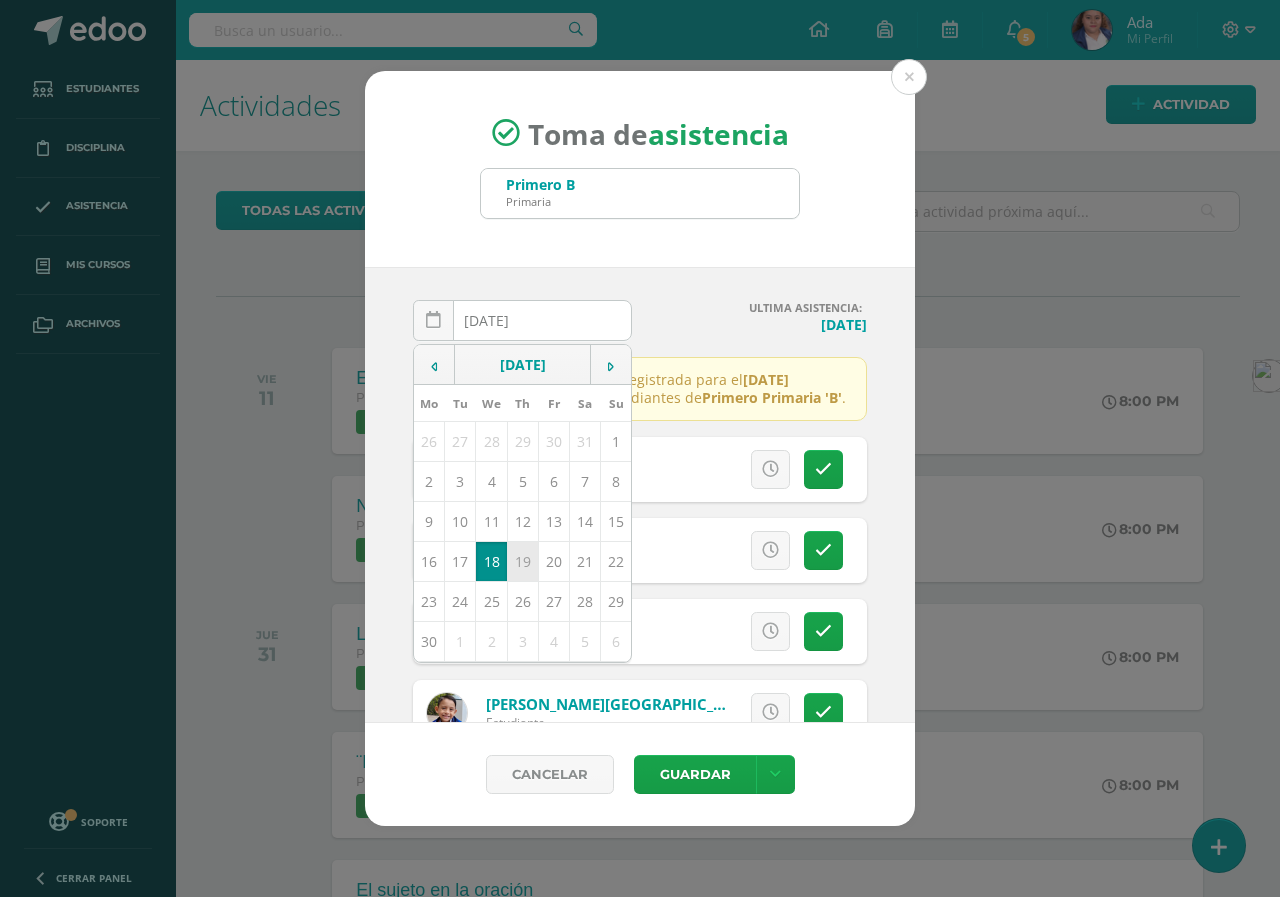click on "19" at bounding box center (522, 562) 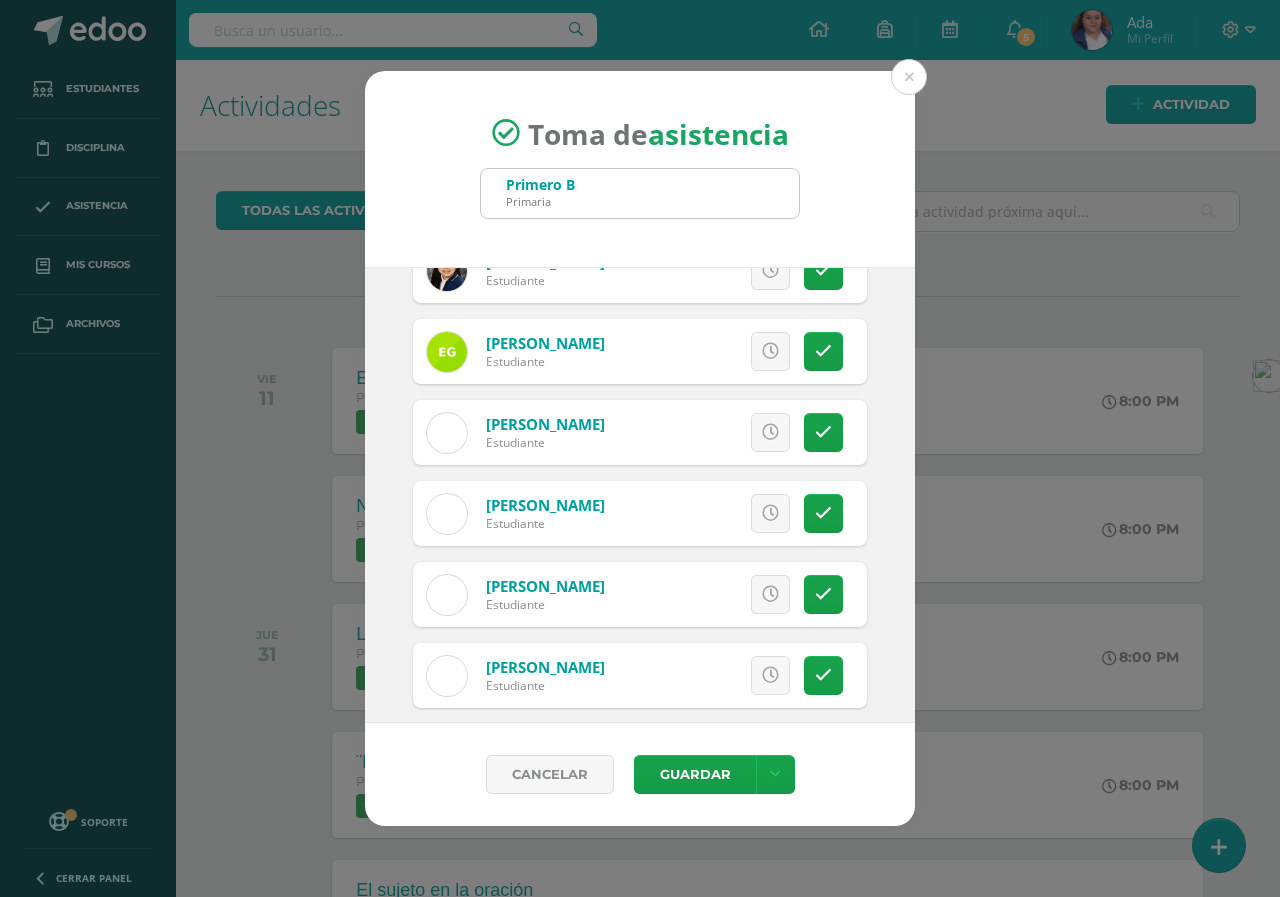 scroll, scrollTop: 700, scrollLeft: 0, axis: vertical 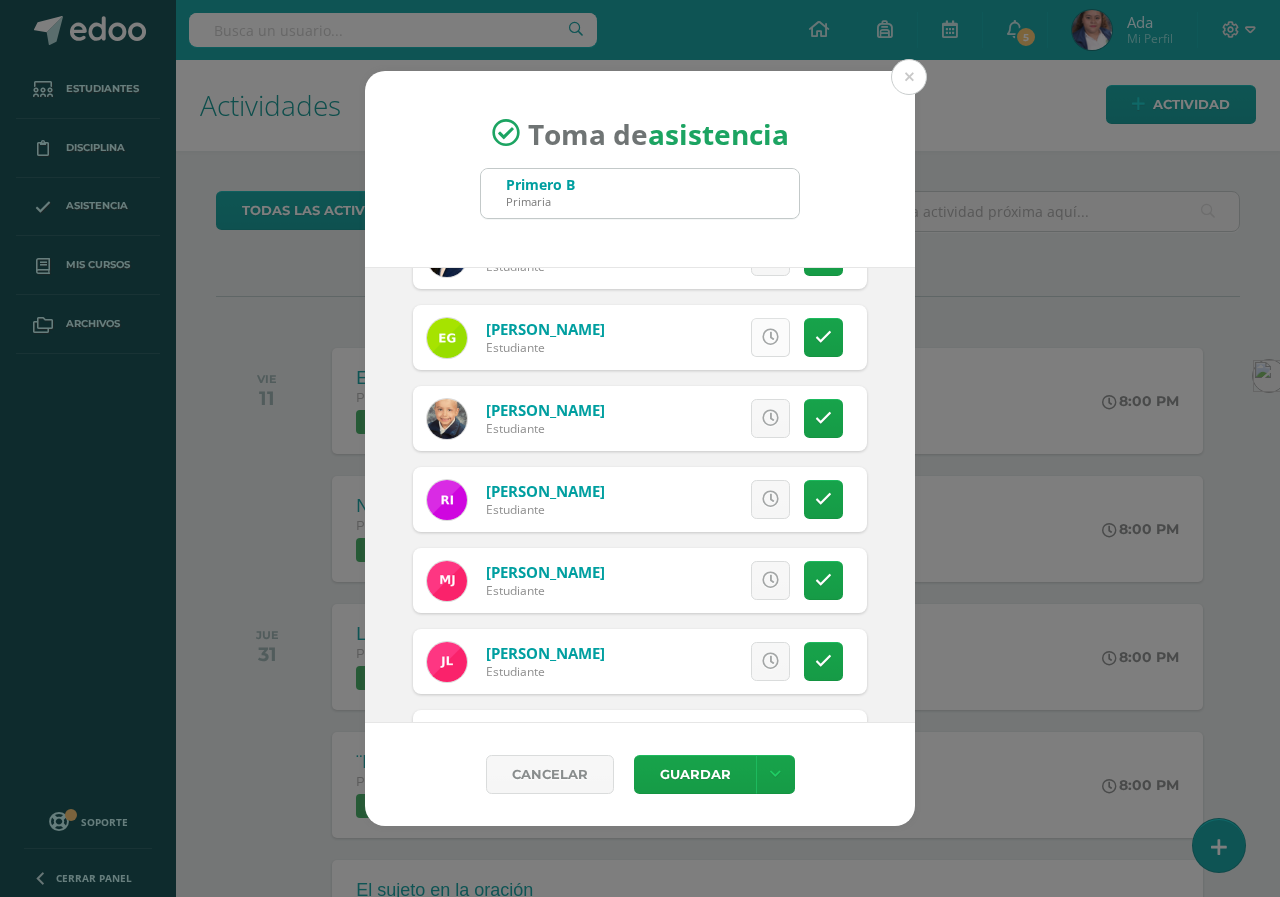 click at bounding box center (770, 337) 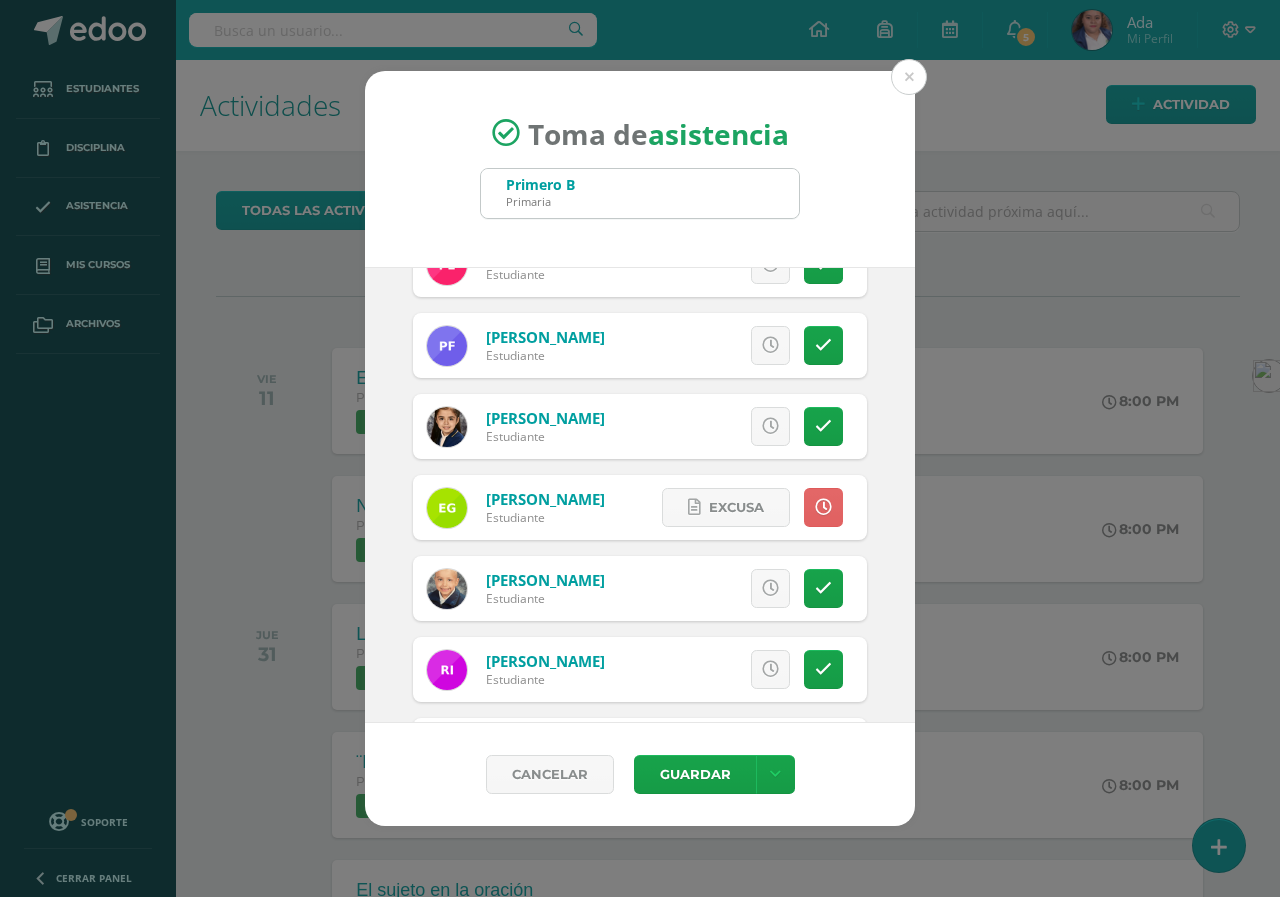 scroll, scrollTop: 528, scrollLeft: 0, axis: vertical 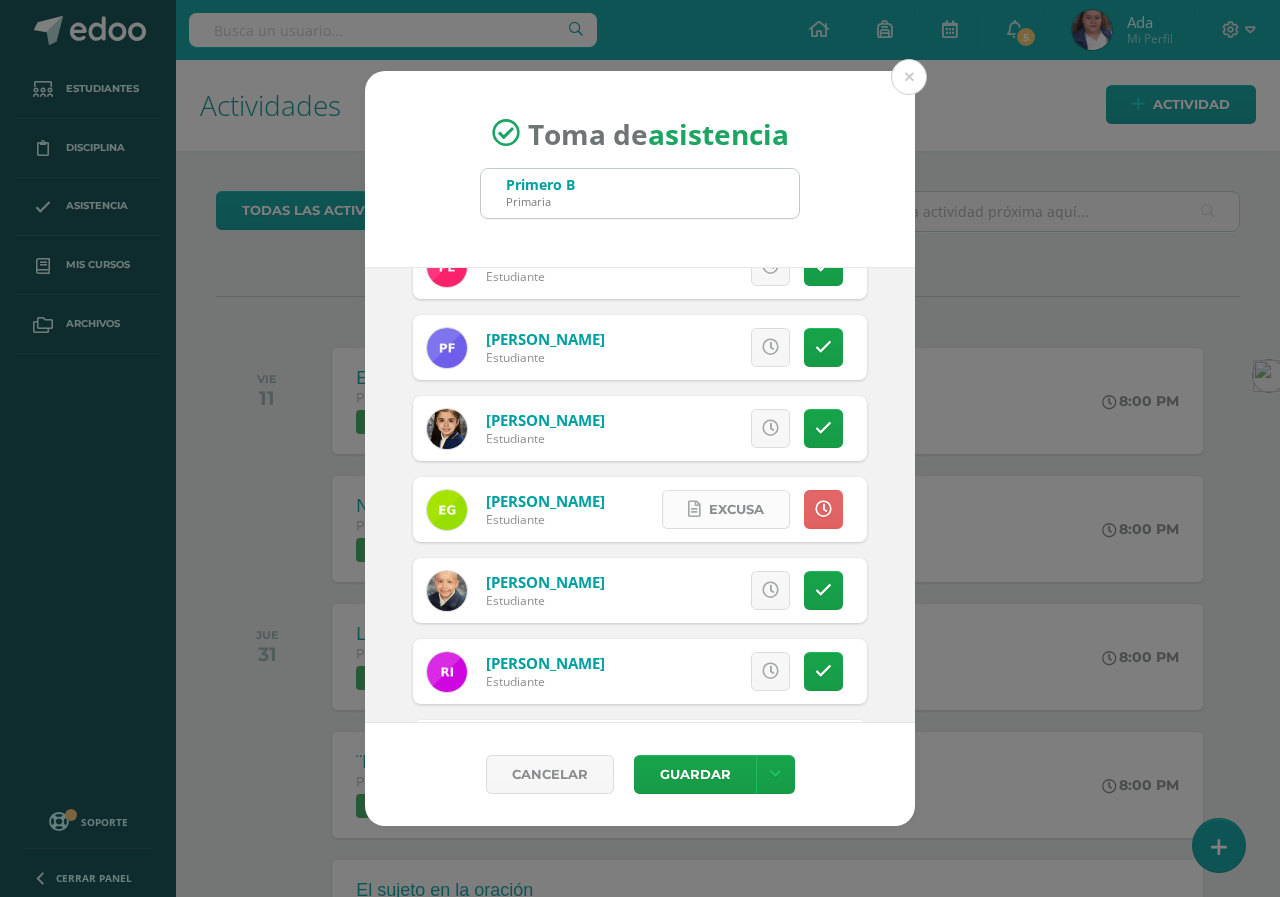 click at bounding box center (694, 509) 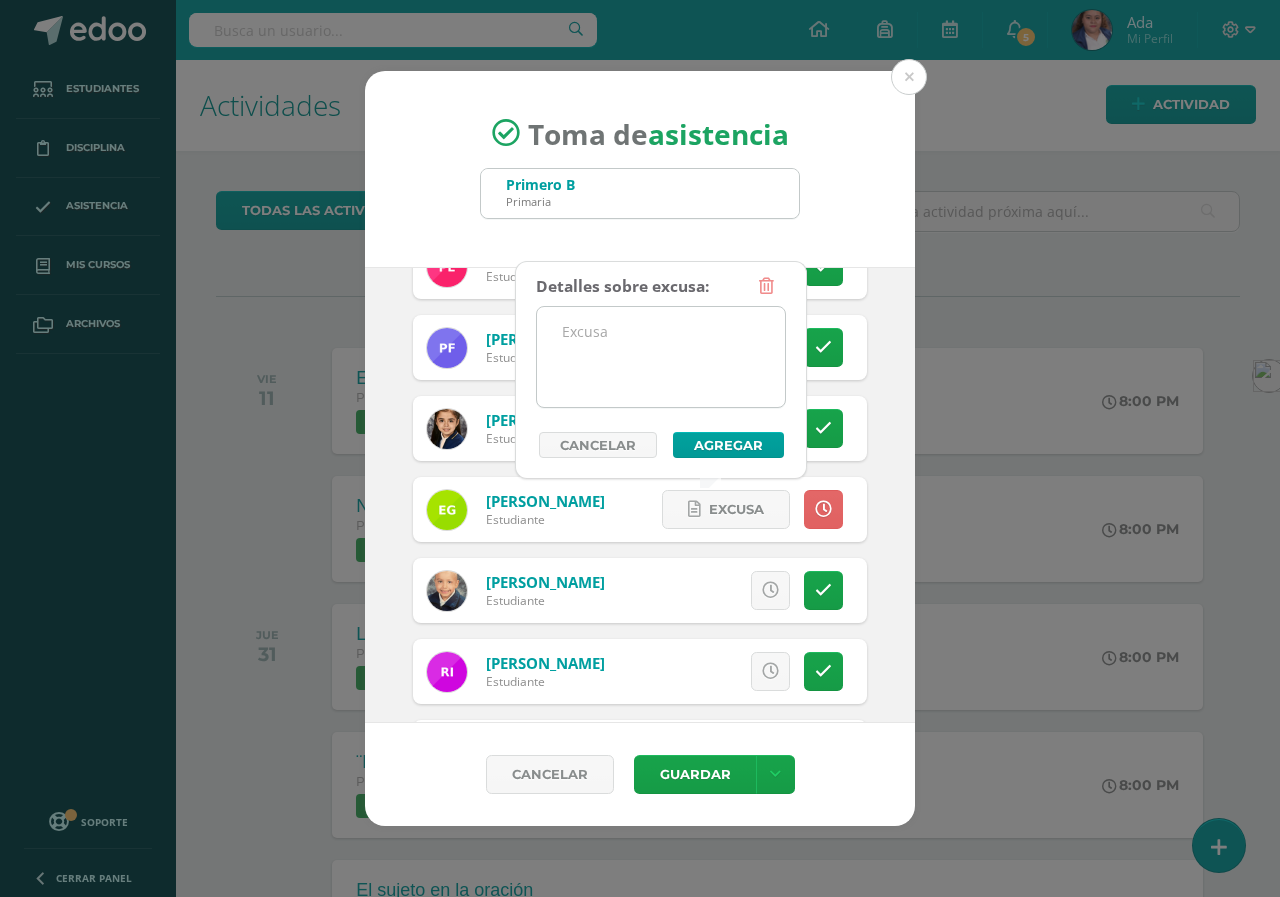 click at bounding box center [661, 357] 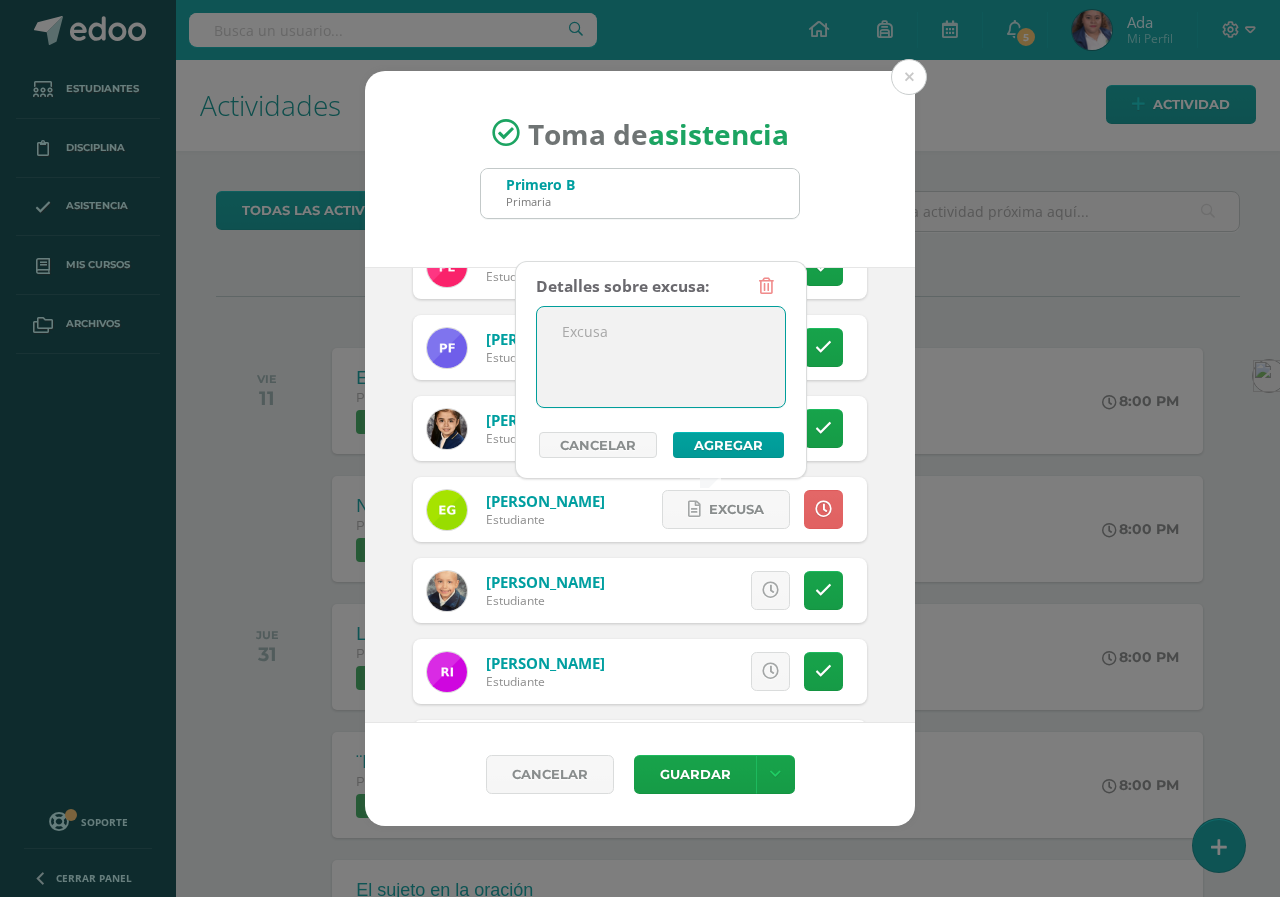 paste on "presentó excusa" 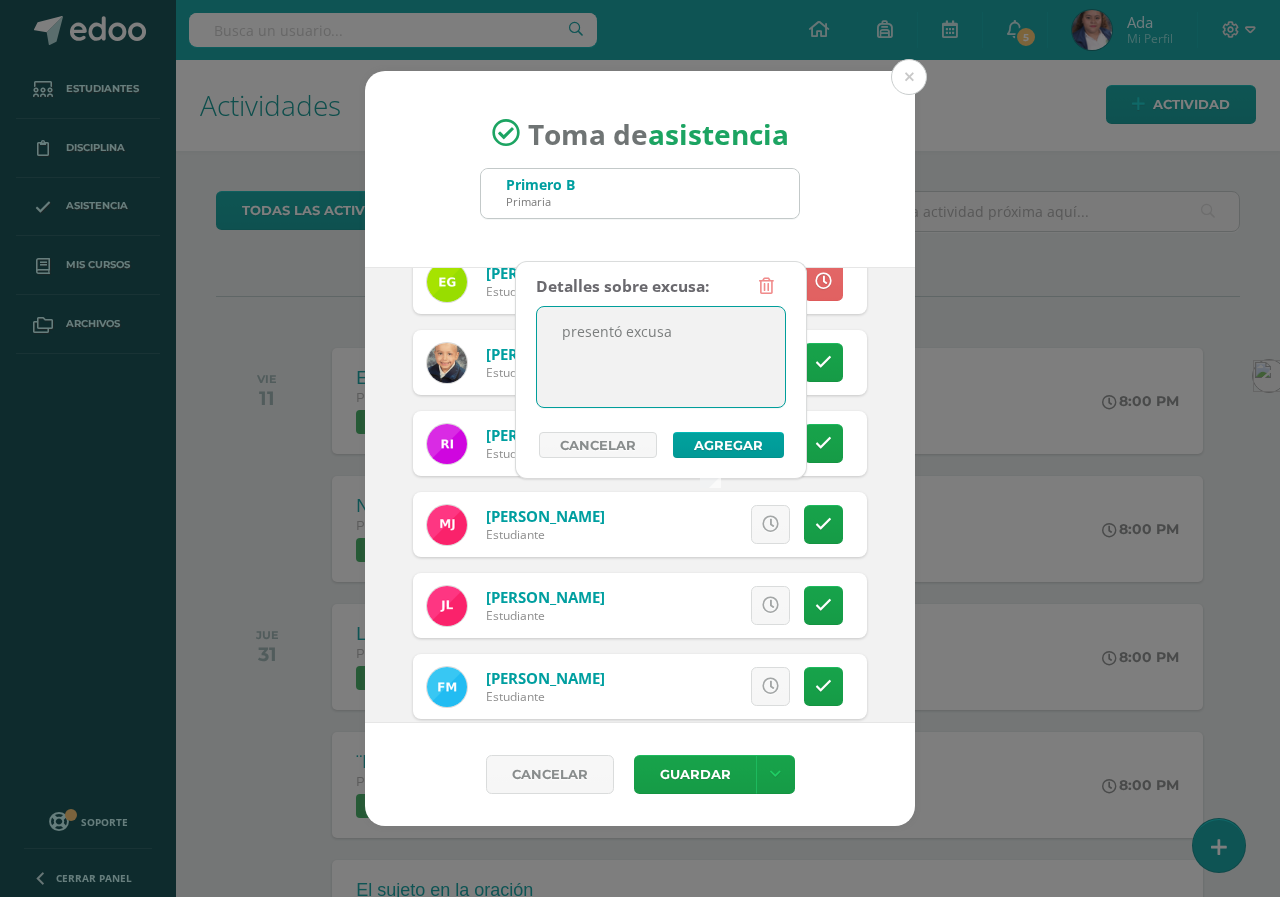 scroll, scrollTop: 728, scrollLeft: 0, axis: vertical 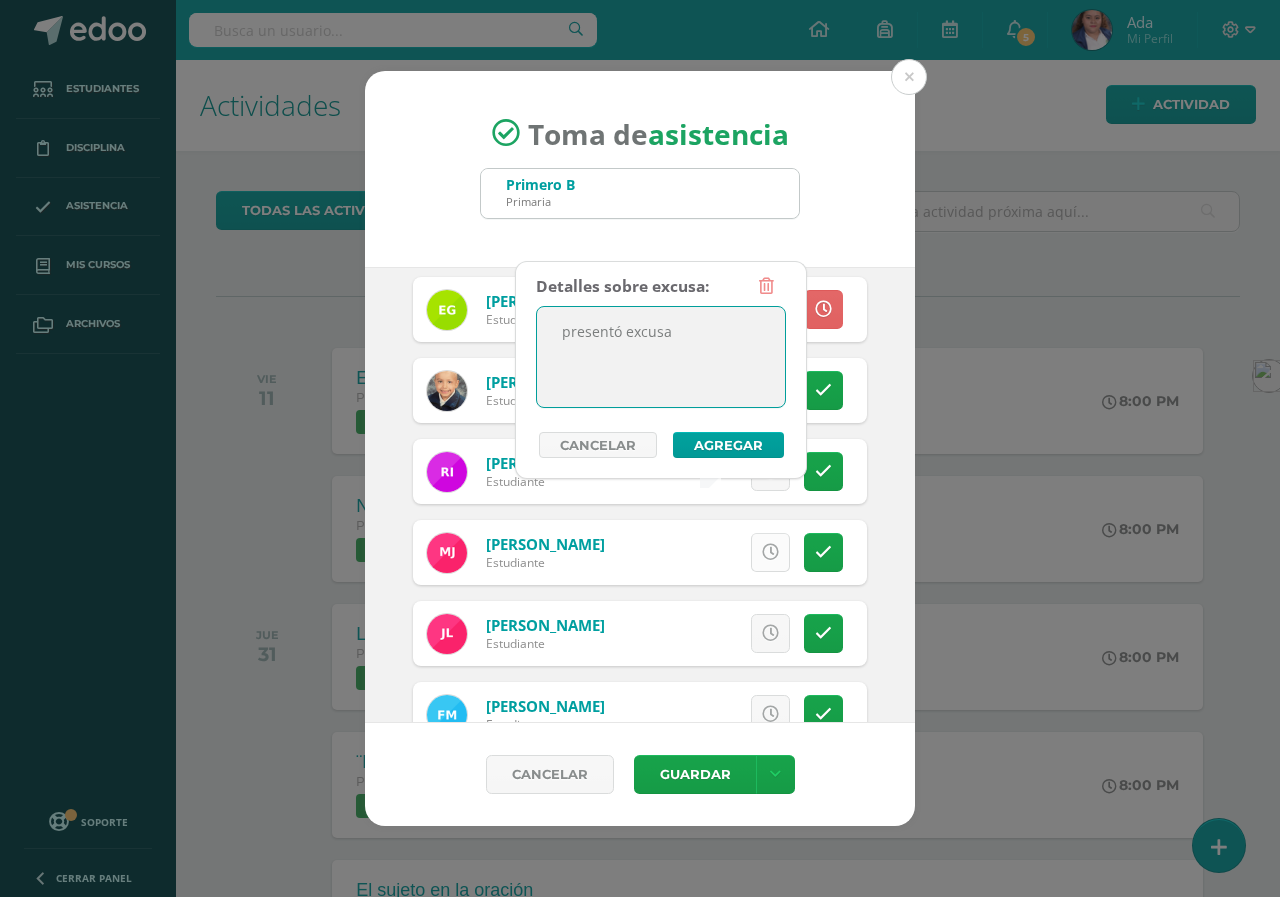 type on "presentó excusa" 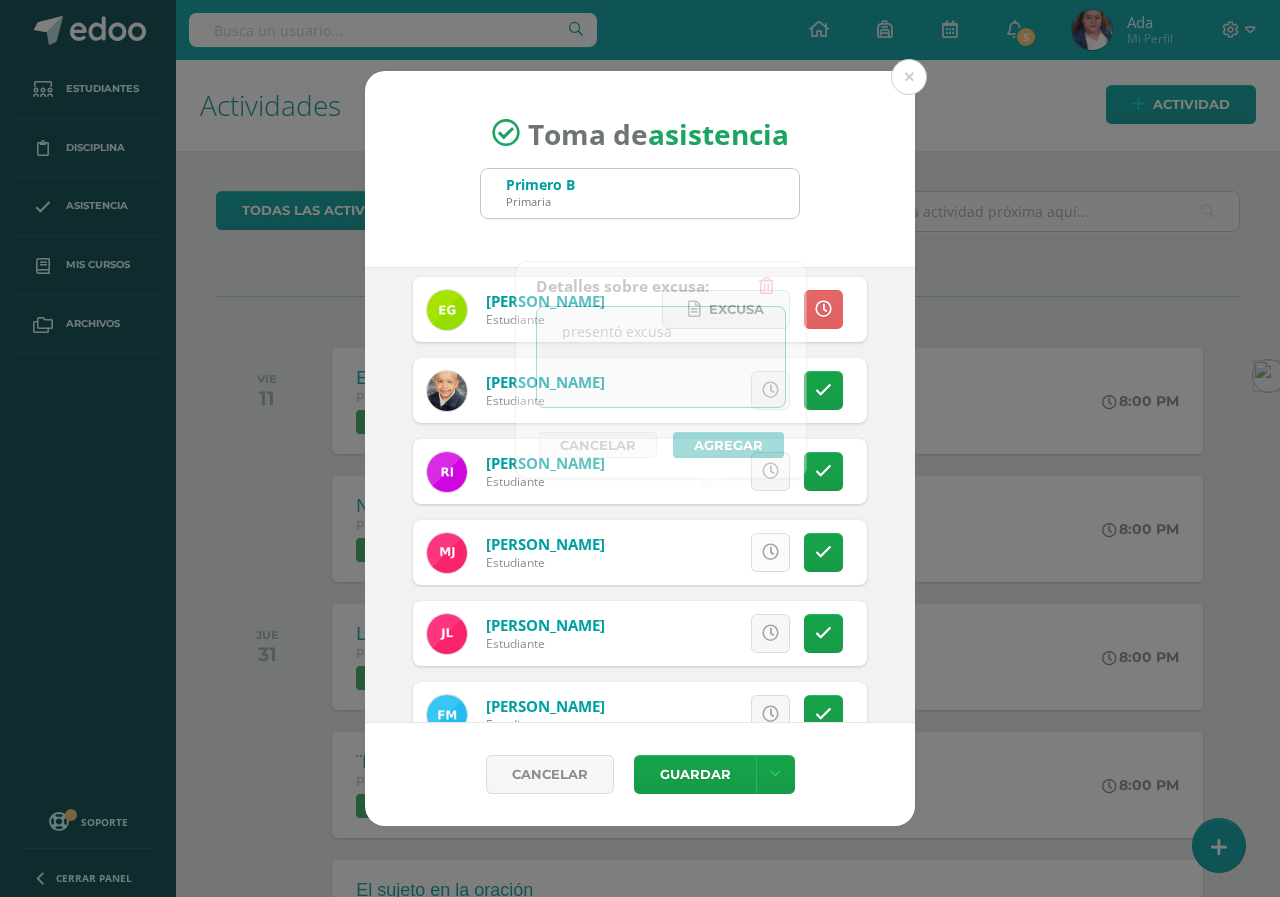 click at bounding box center (770, 552) 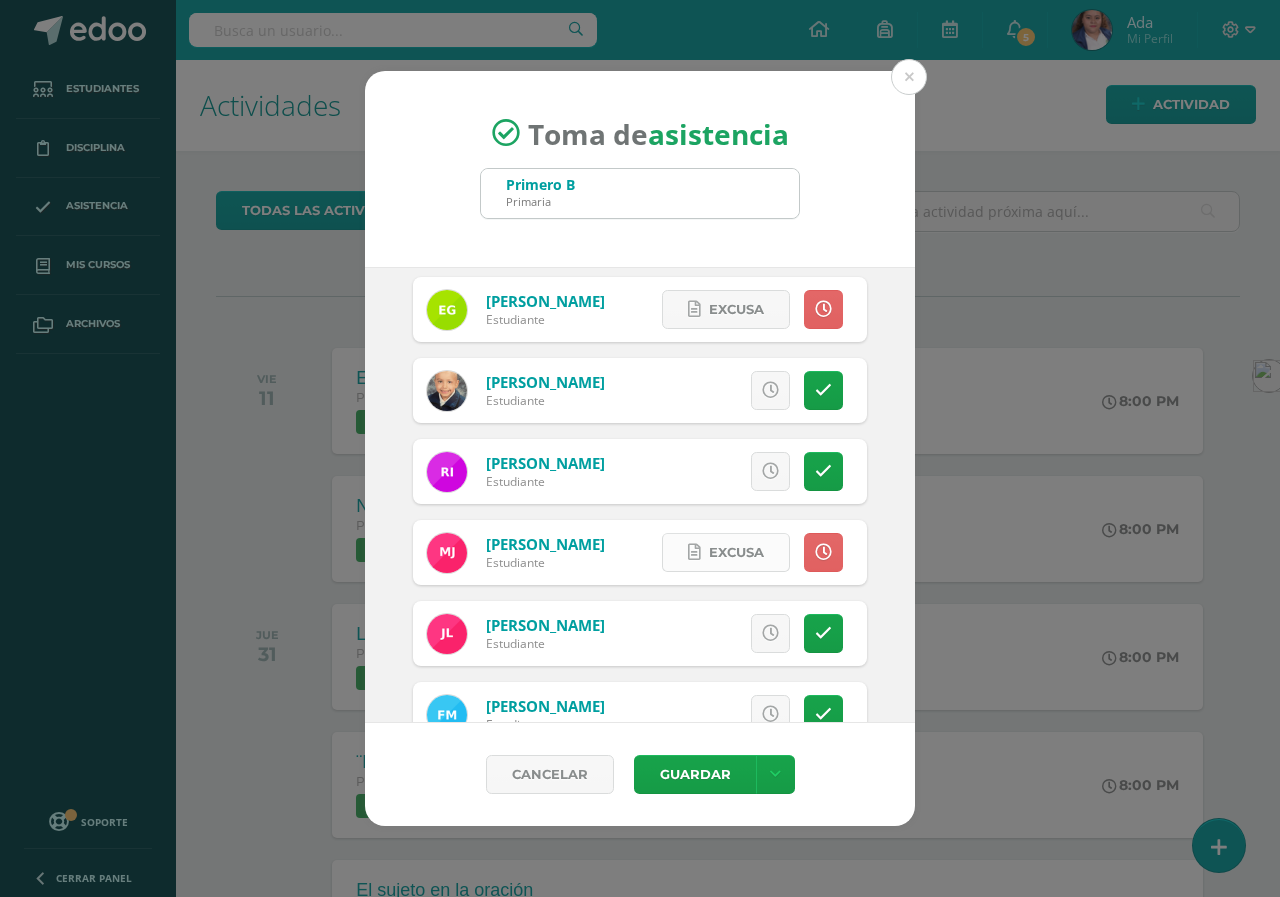 click on "Excusa" at bounding box center (736, 552) 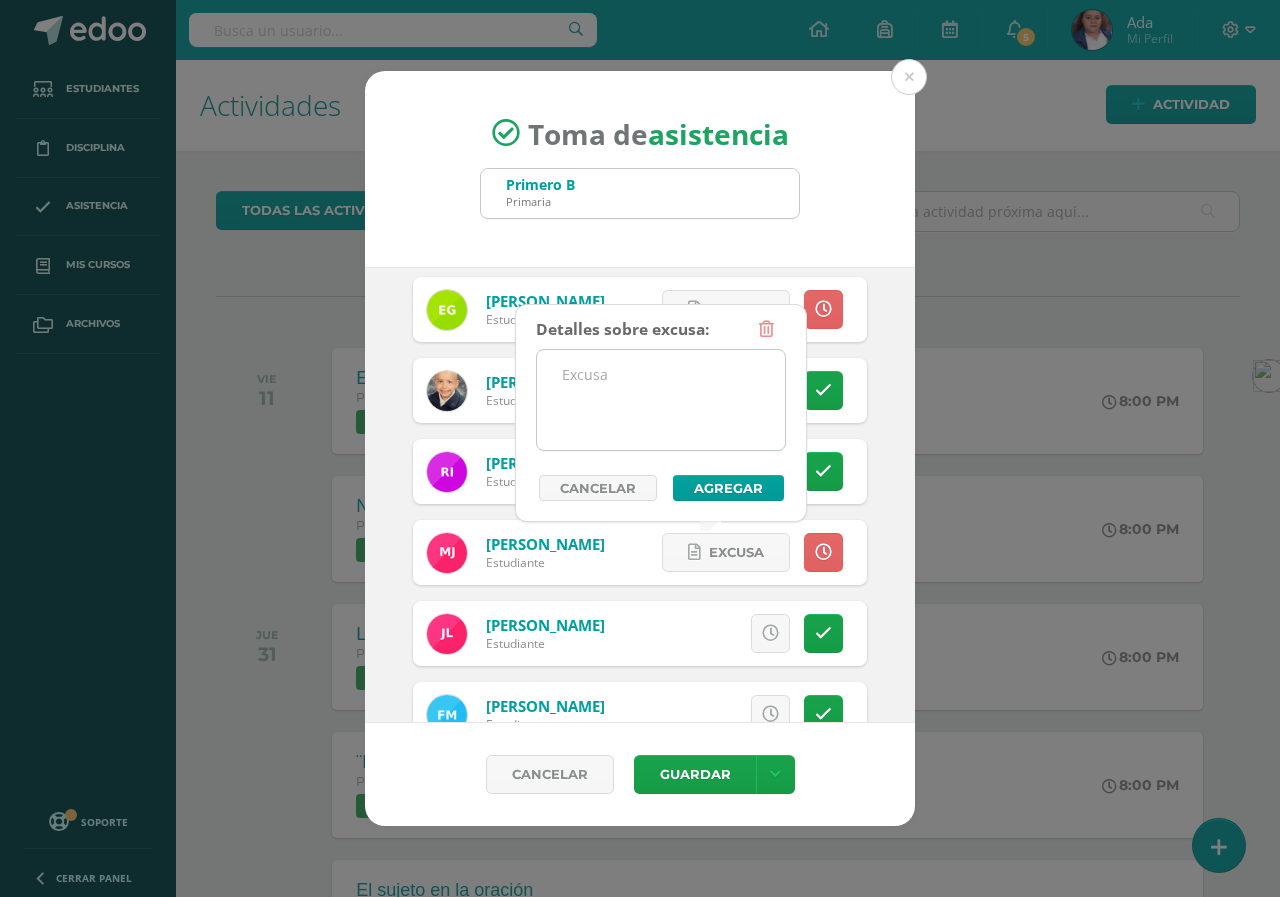 click at bounding box center [661, 400] 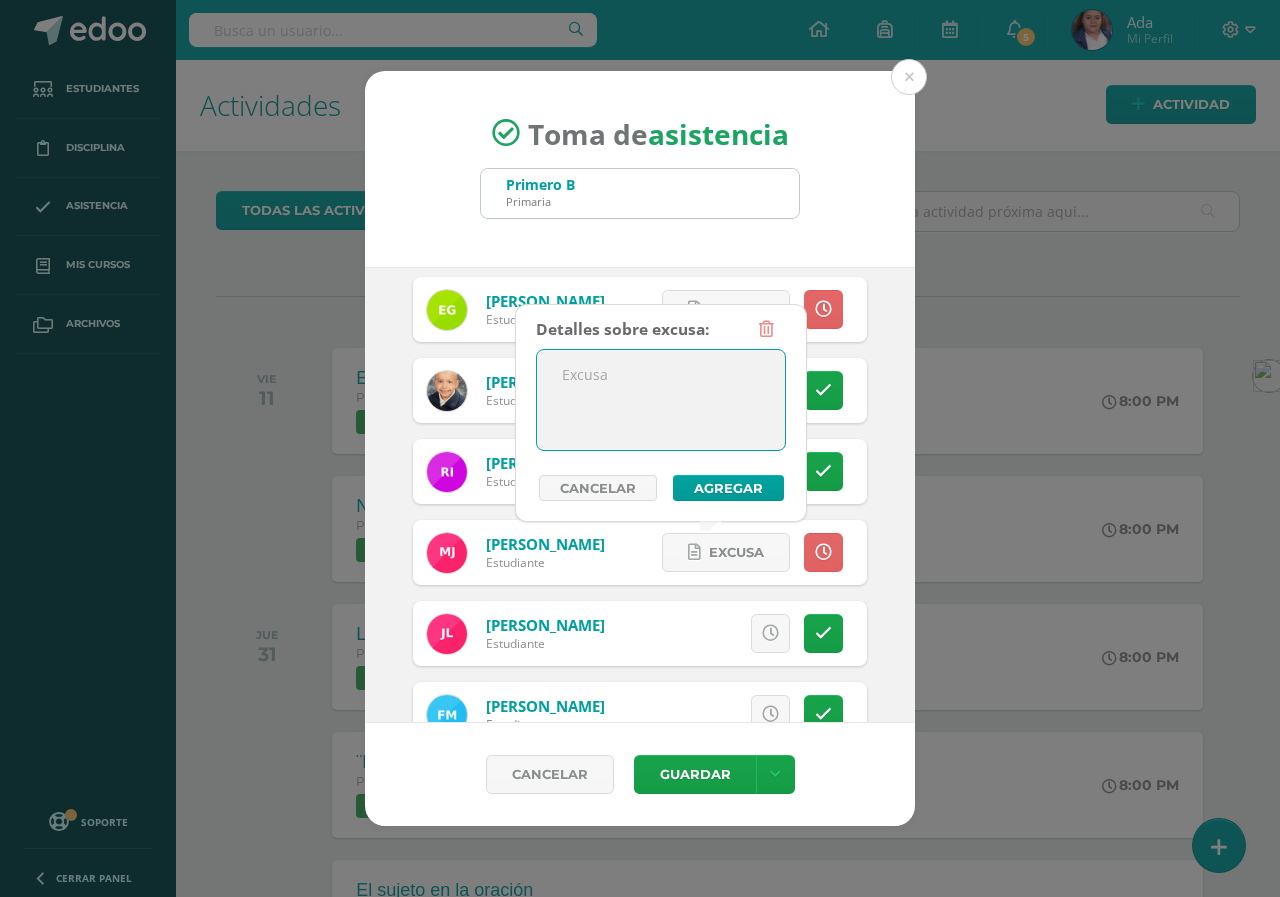 paste on "presentó excusa" 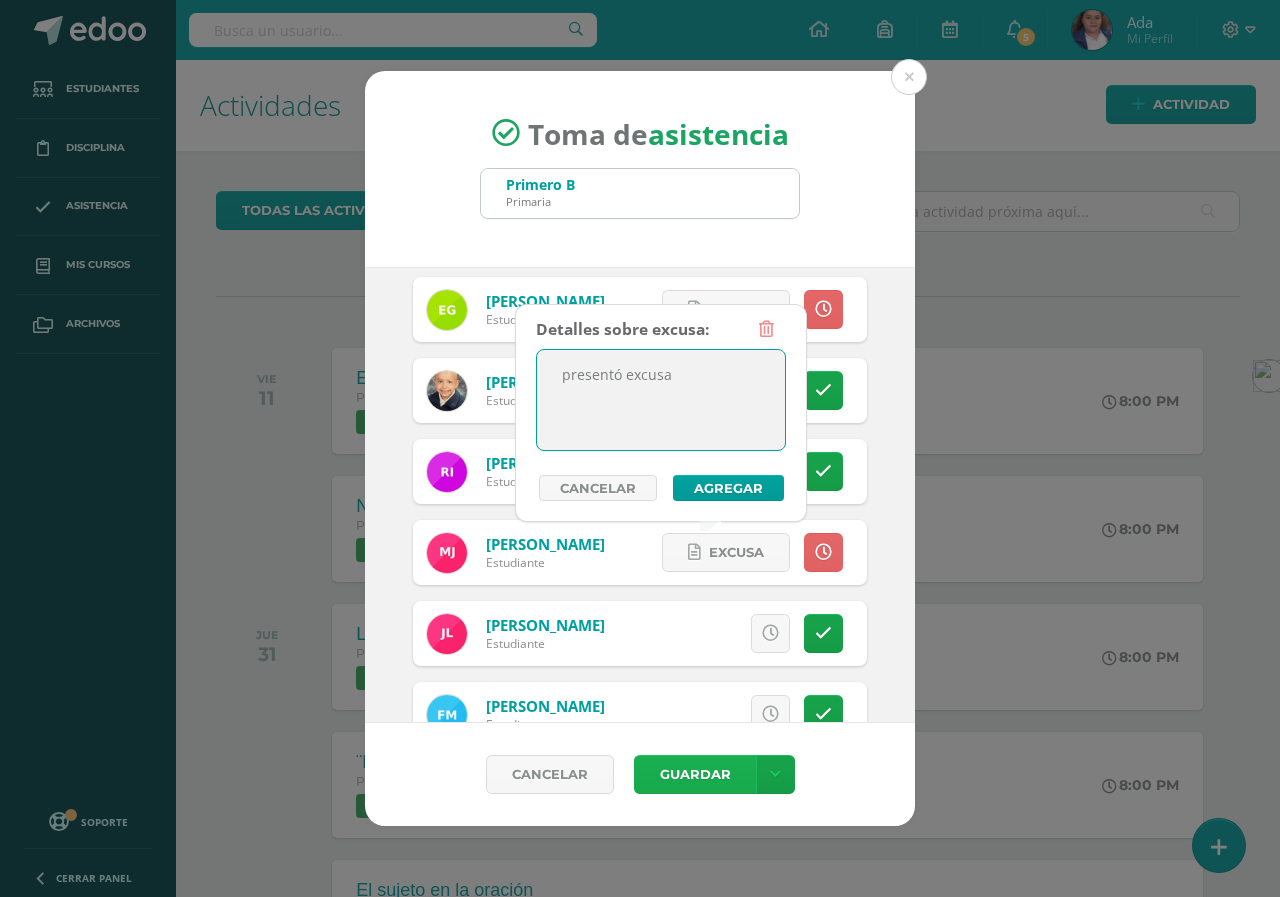 type on "presentó excusa" 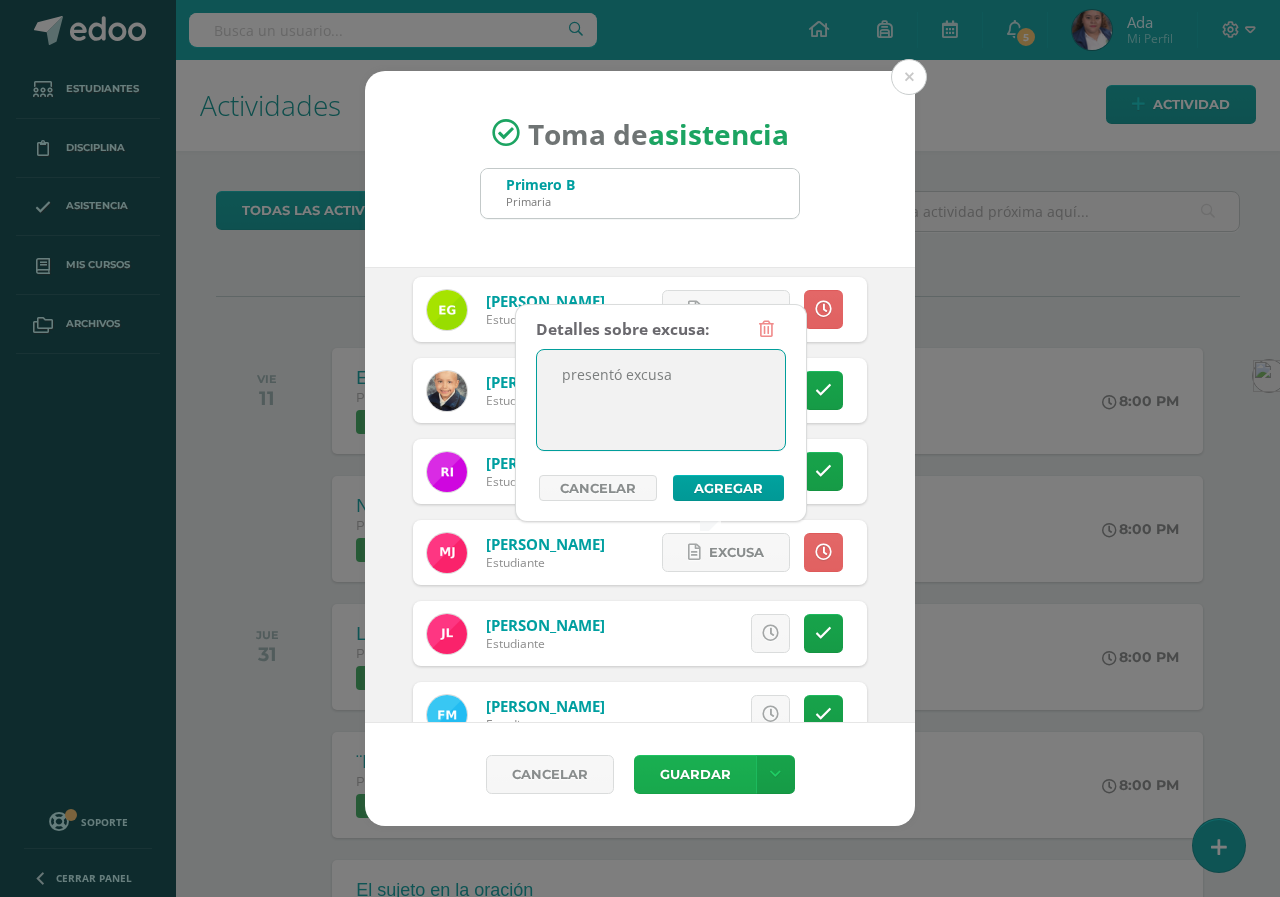 click on "Guardar" at bounding box center [695, 774] 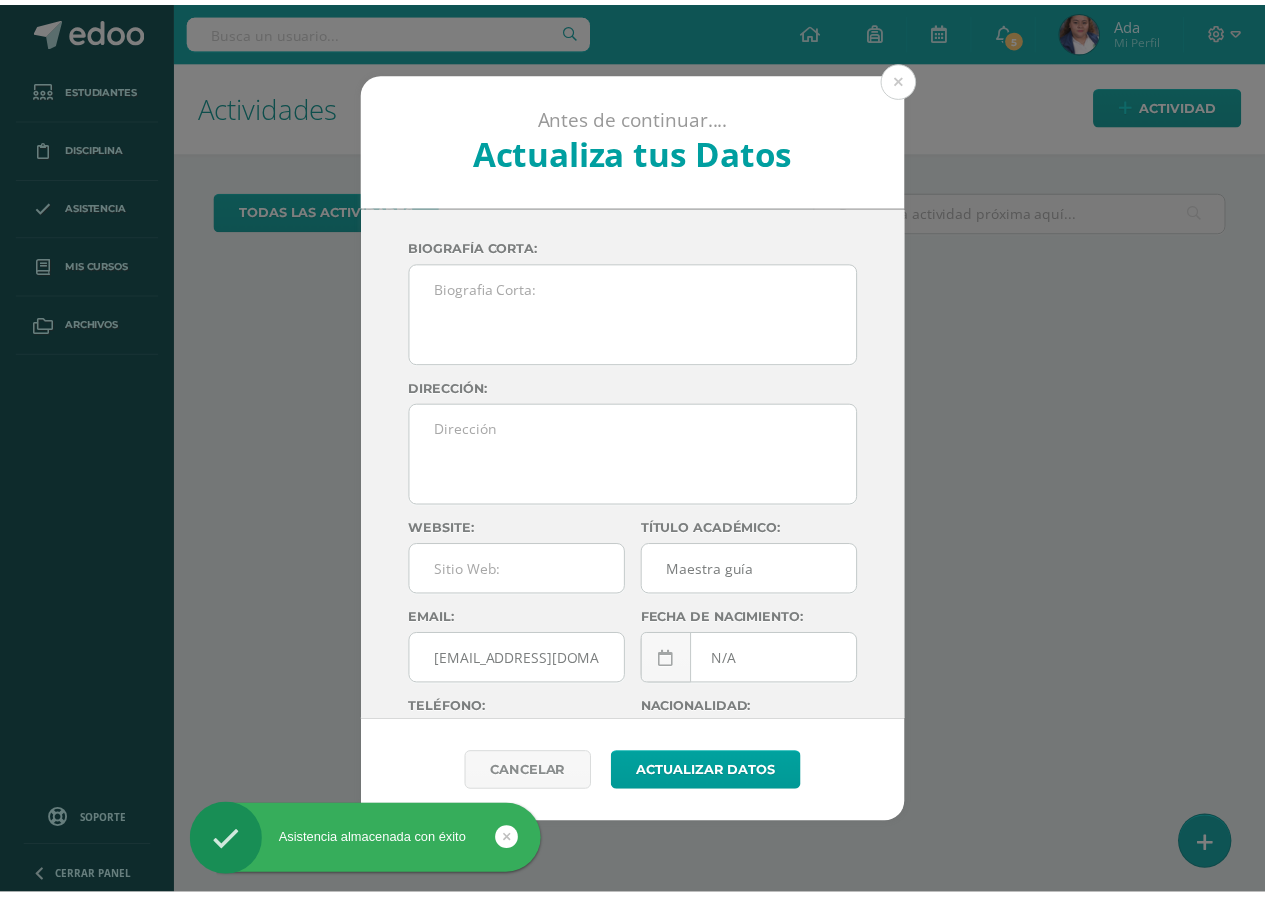 scroll, scrollTop: 0, scrollLeft: 0, axis: both 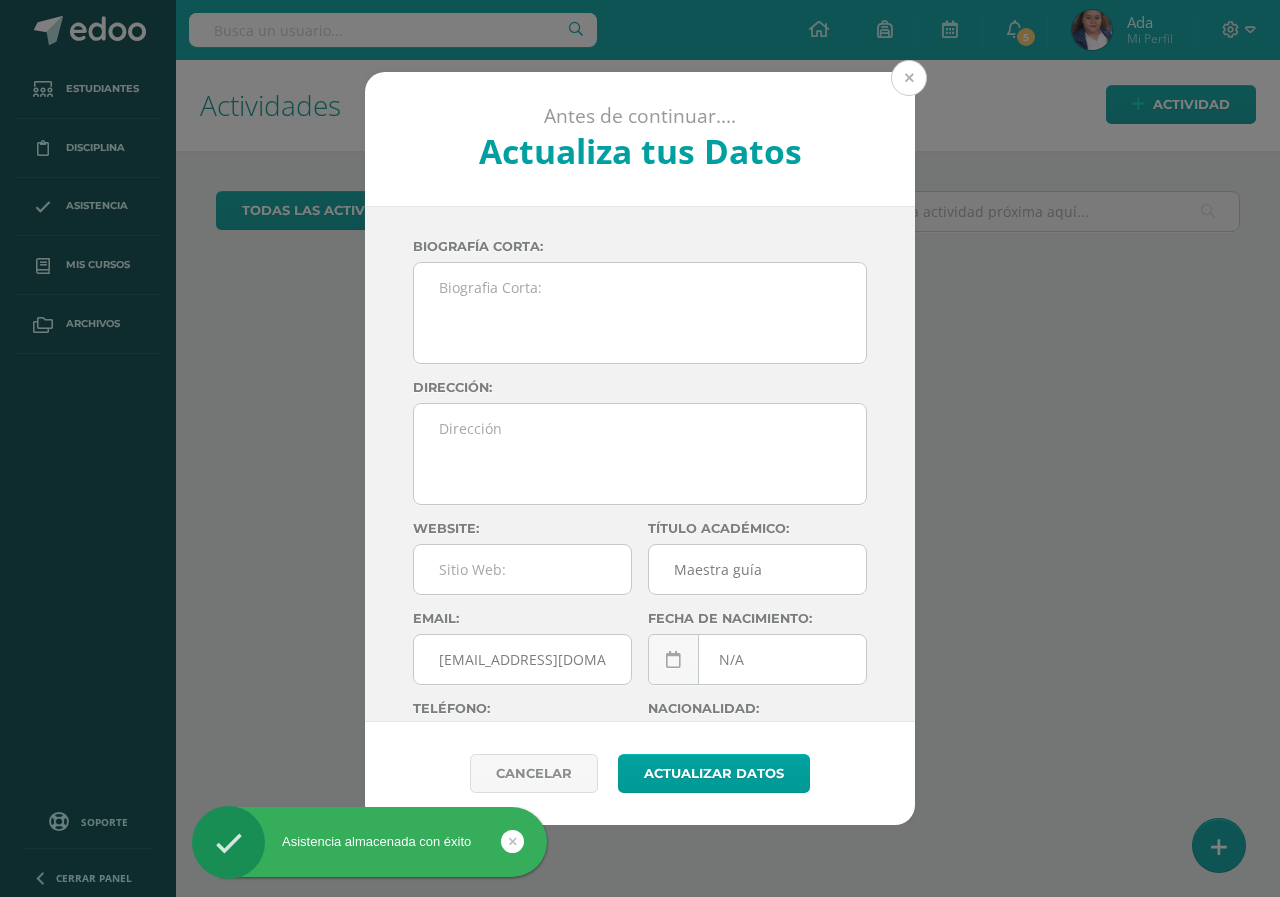 click at bounding box center (909, 78) 